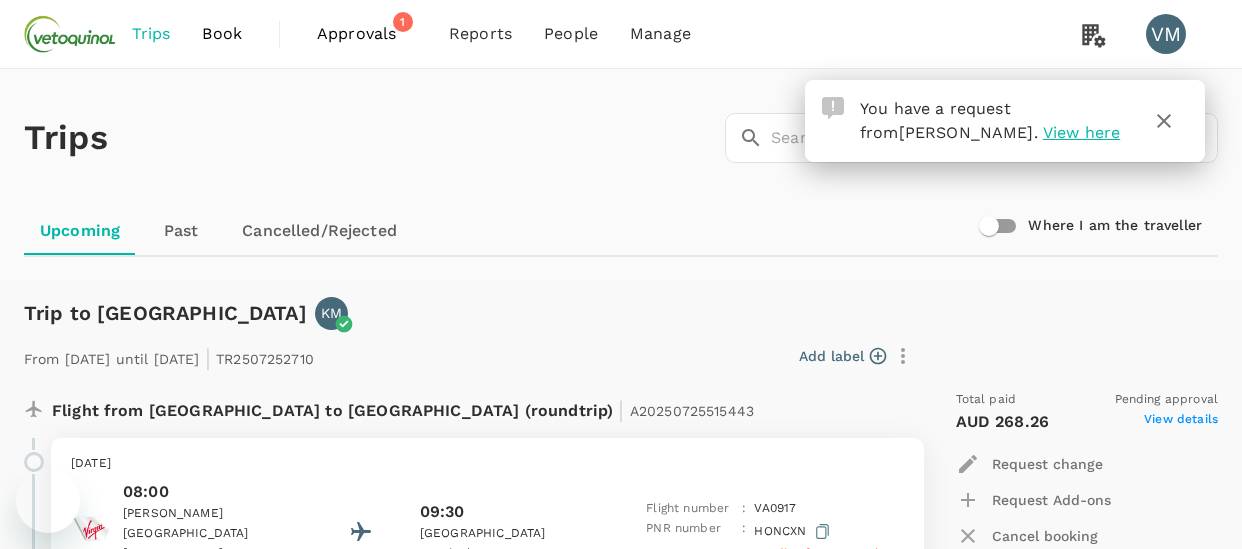 scroll, scrollTop: 133, scrollLeft: 0, axis: vertical 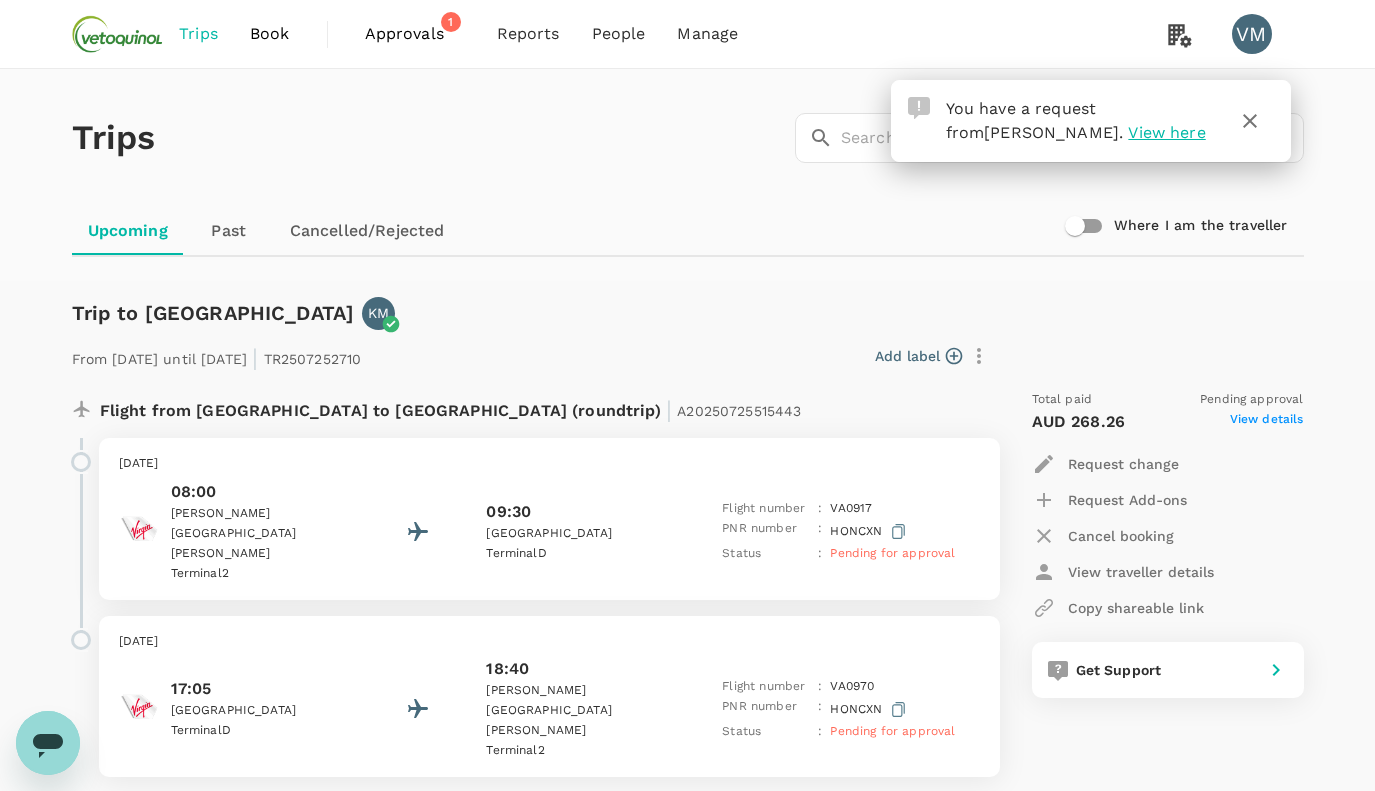 click on "Approvals" at bounding box center (415, 34) 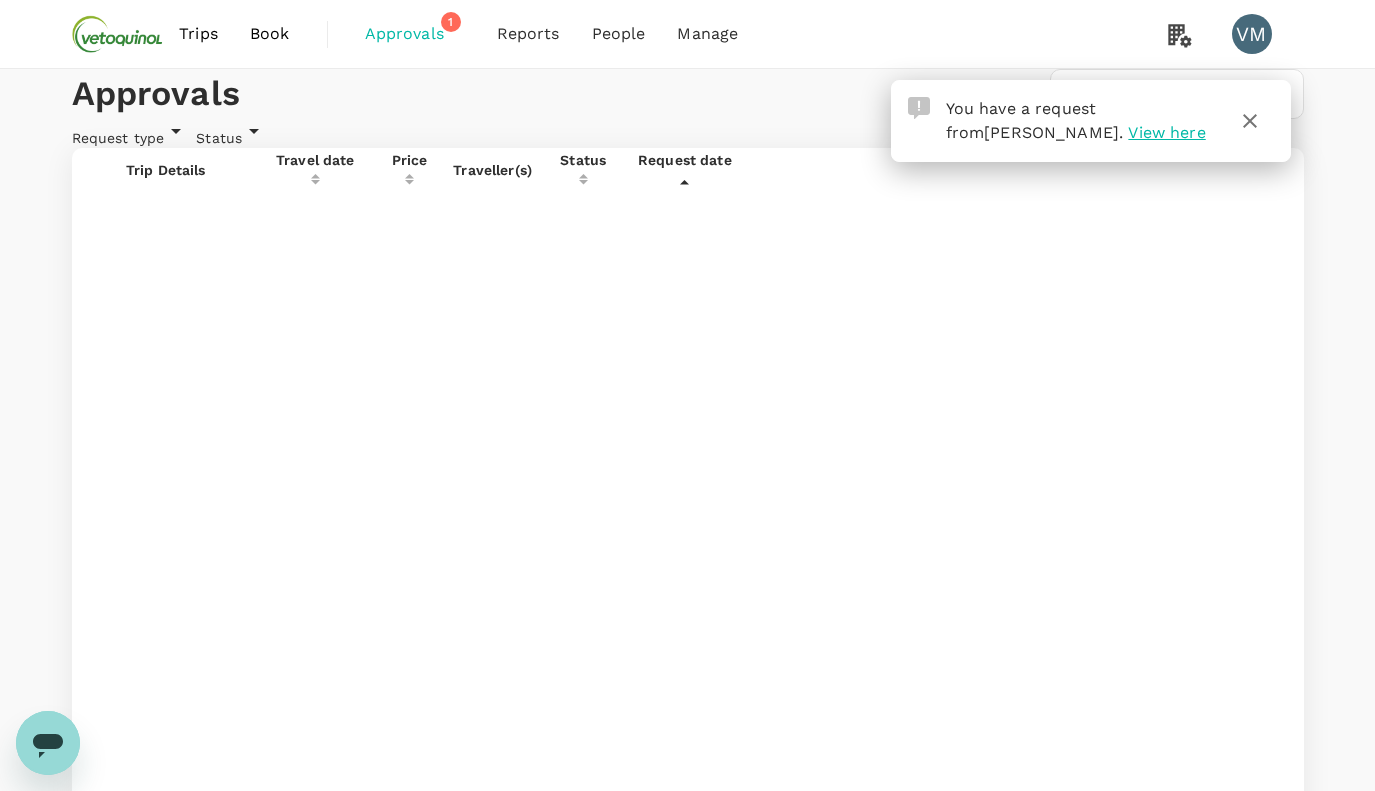 click 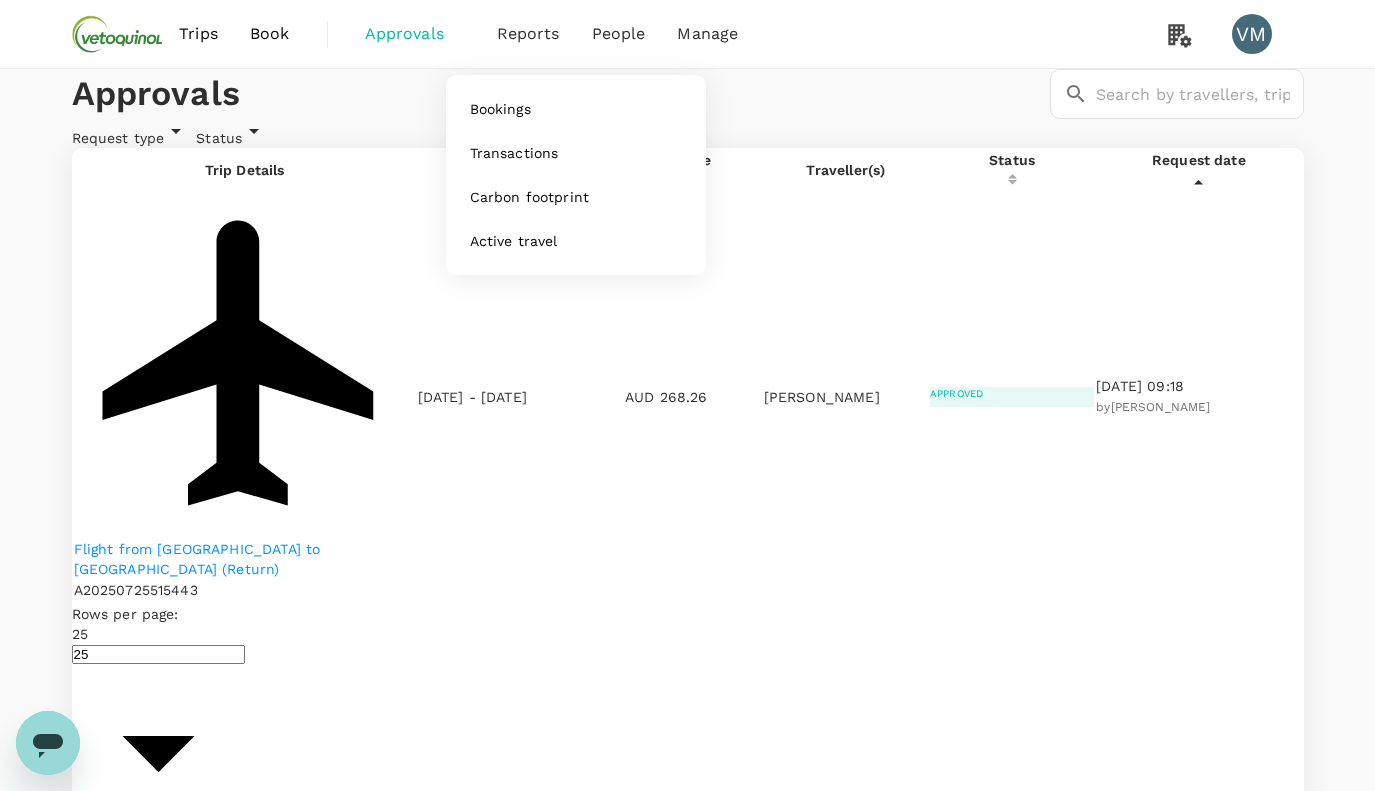 click on "Reports" at bounding box center [528, 34] 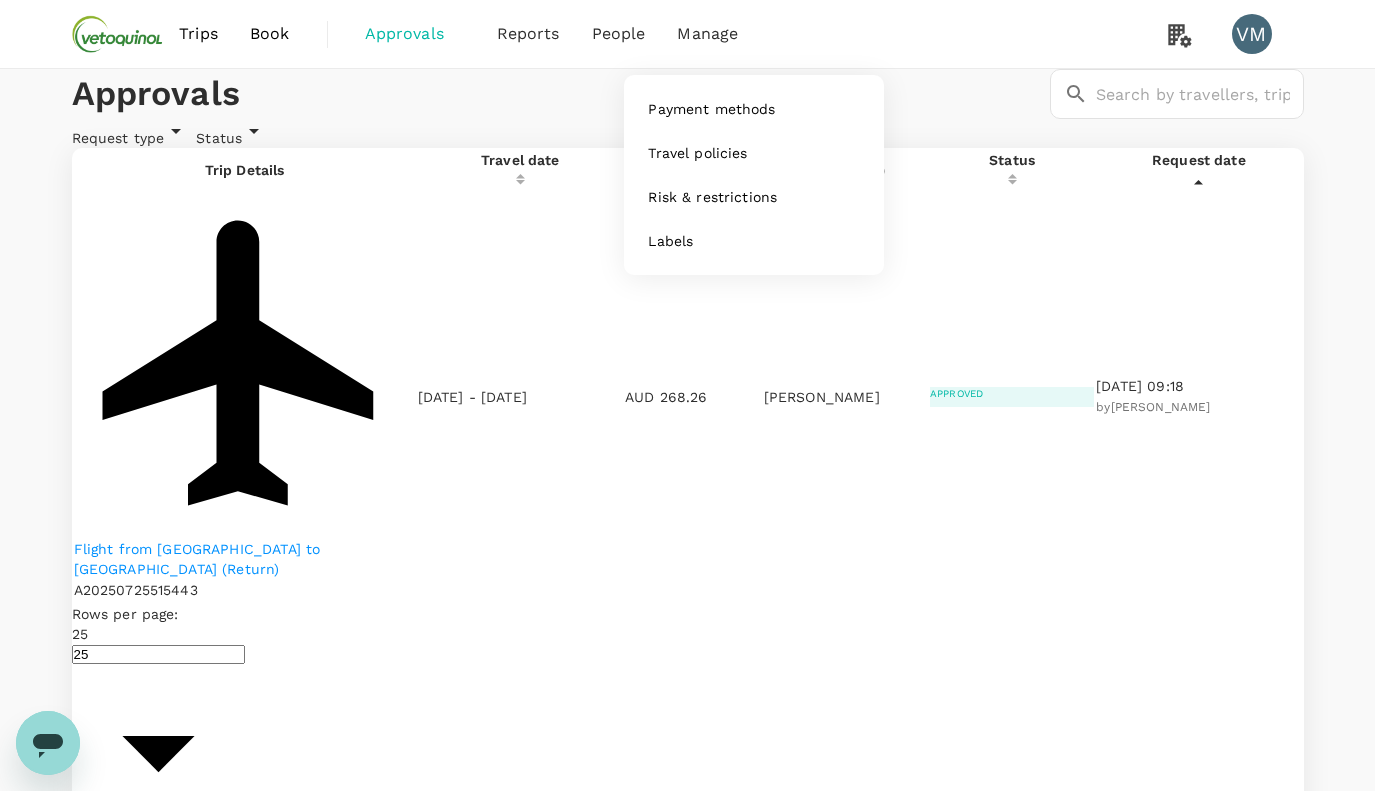 click on "Manage" at bounding box center (707, 34) 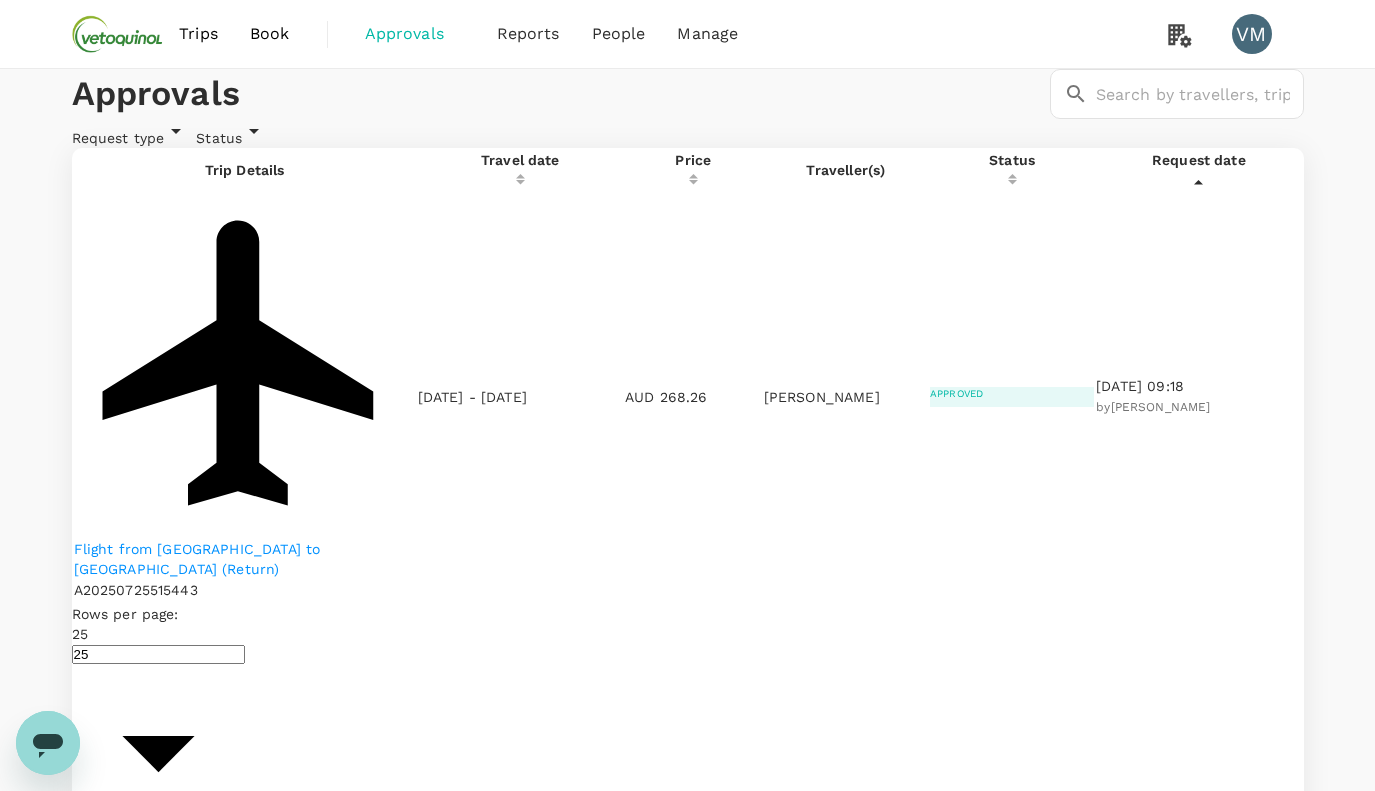 click on "Approvals ​ ​ Request type Status Trip Details Travel date Price Traveller(s) Status Request date Flight from [GEOGRAPHIC_DATA] to [GEOGRAPHIC_DATA] (Return) A20250725515443 [DATE] - [DATE] AUD 268.26  [PERSON_NAME] Approved [DATE] 09:18 by  [PERSON_NAME] Rows per page: 25 25 1–1 of 1" at bounding box center [687, 481] 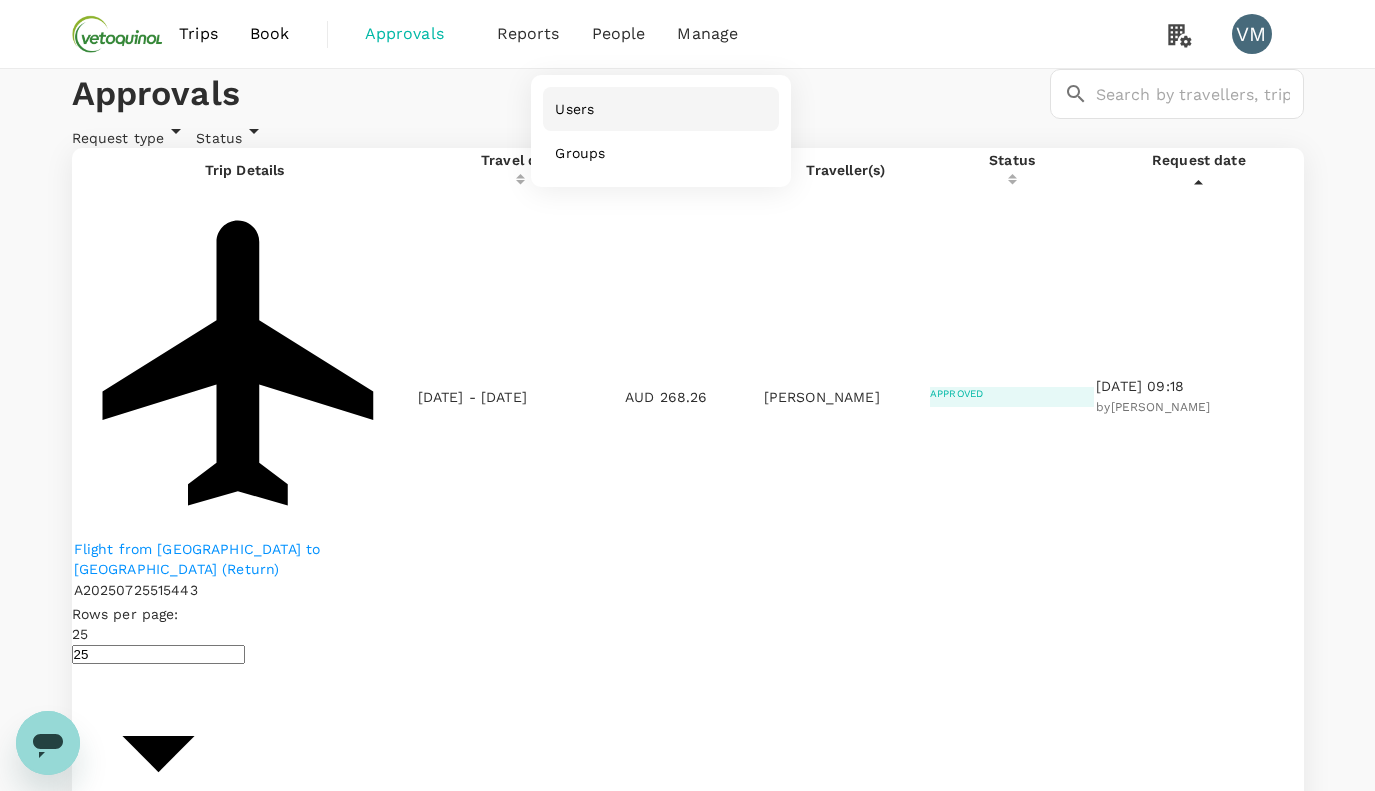 click on "Users" at bounding box center (574, 109) 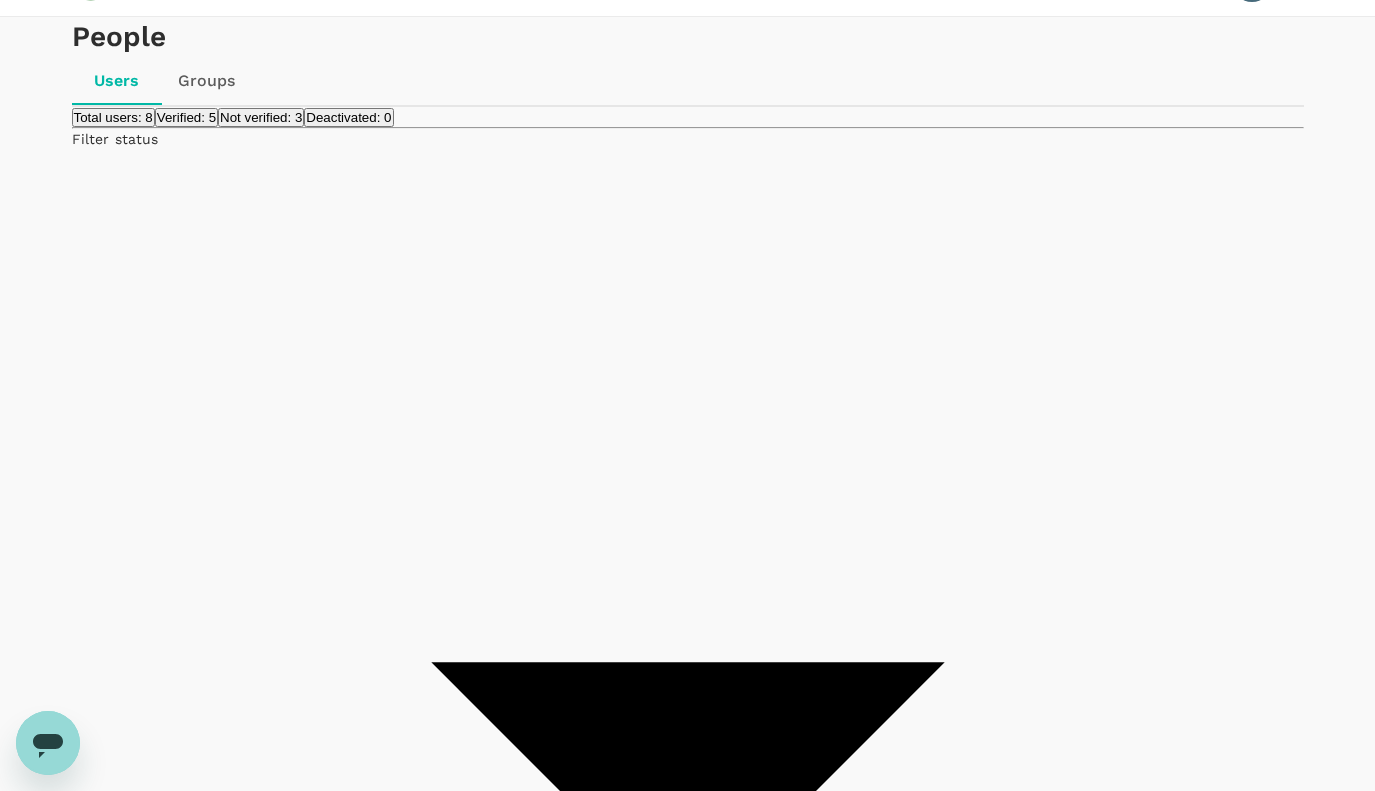 scroll, scrollTop: 333, scrollLeft: 0, axis: vertical 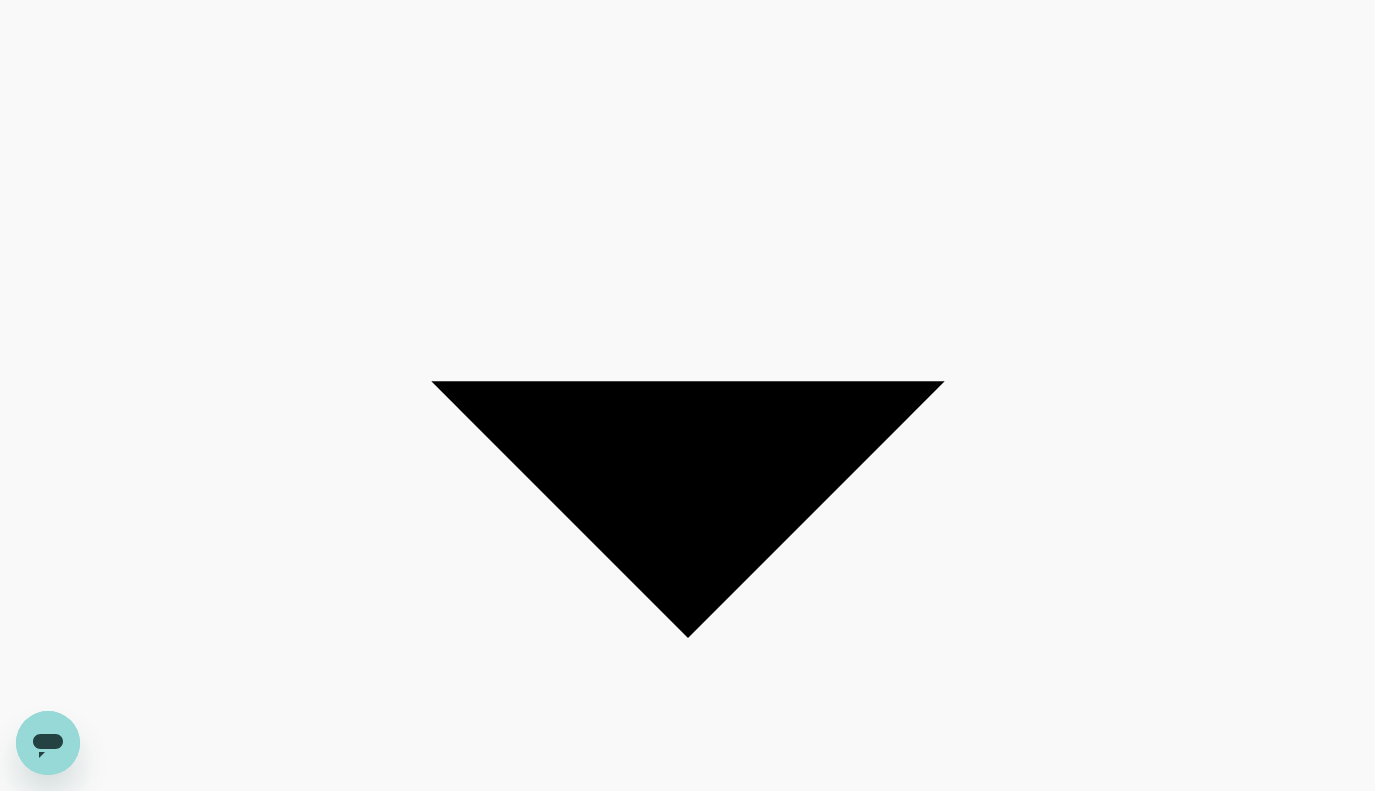 click on "[PERSON_NAME] [PERSON_NAME]" at bounding box center [192, 1264] 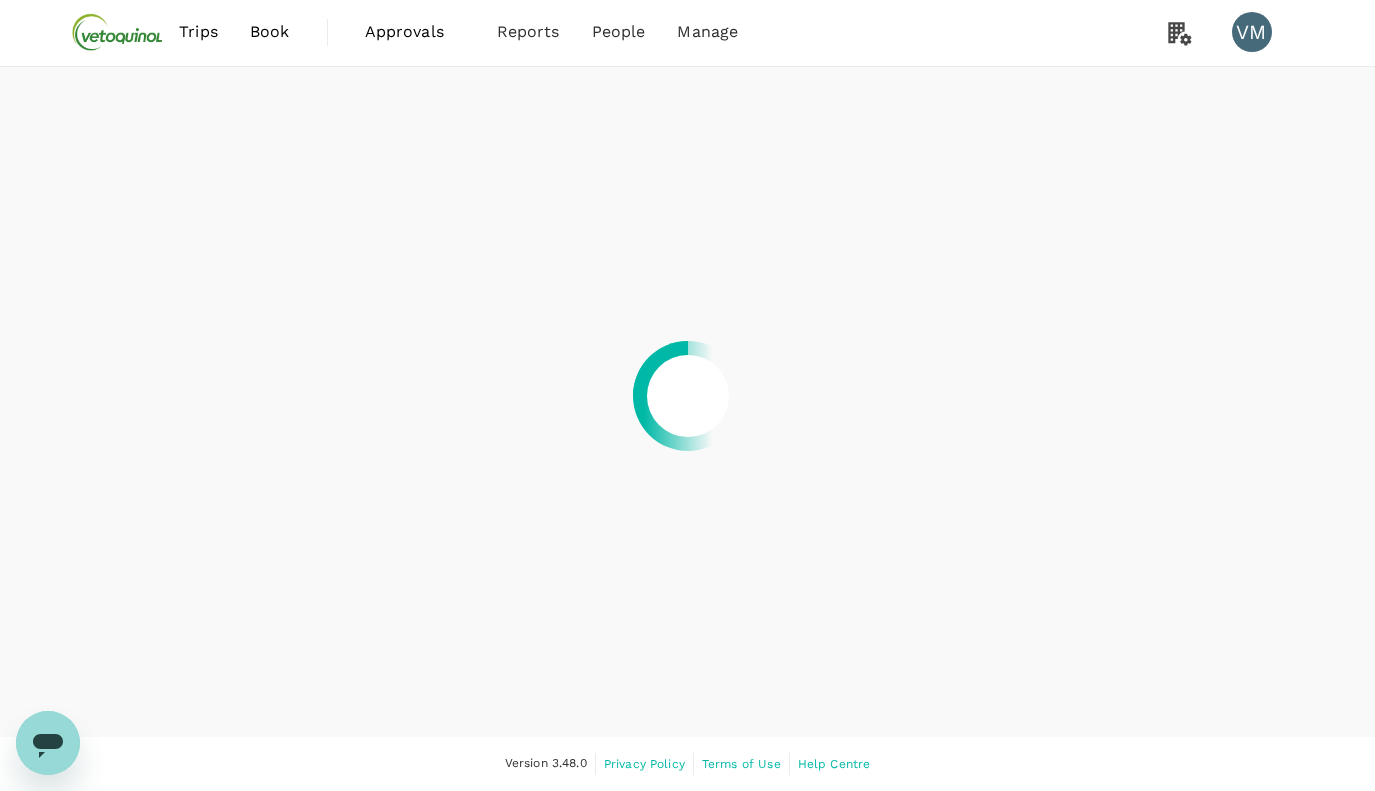 scroll, scrollTop: 0, scrollLeft: 0, axis: both 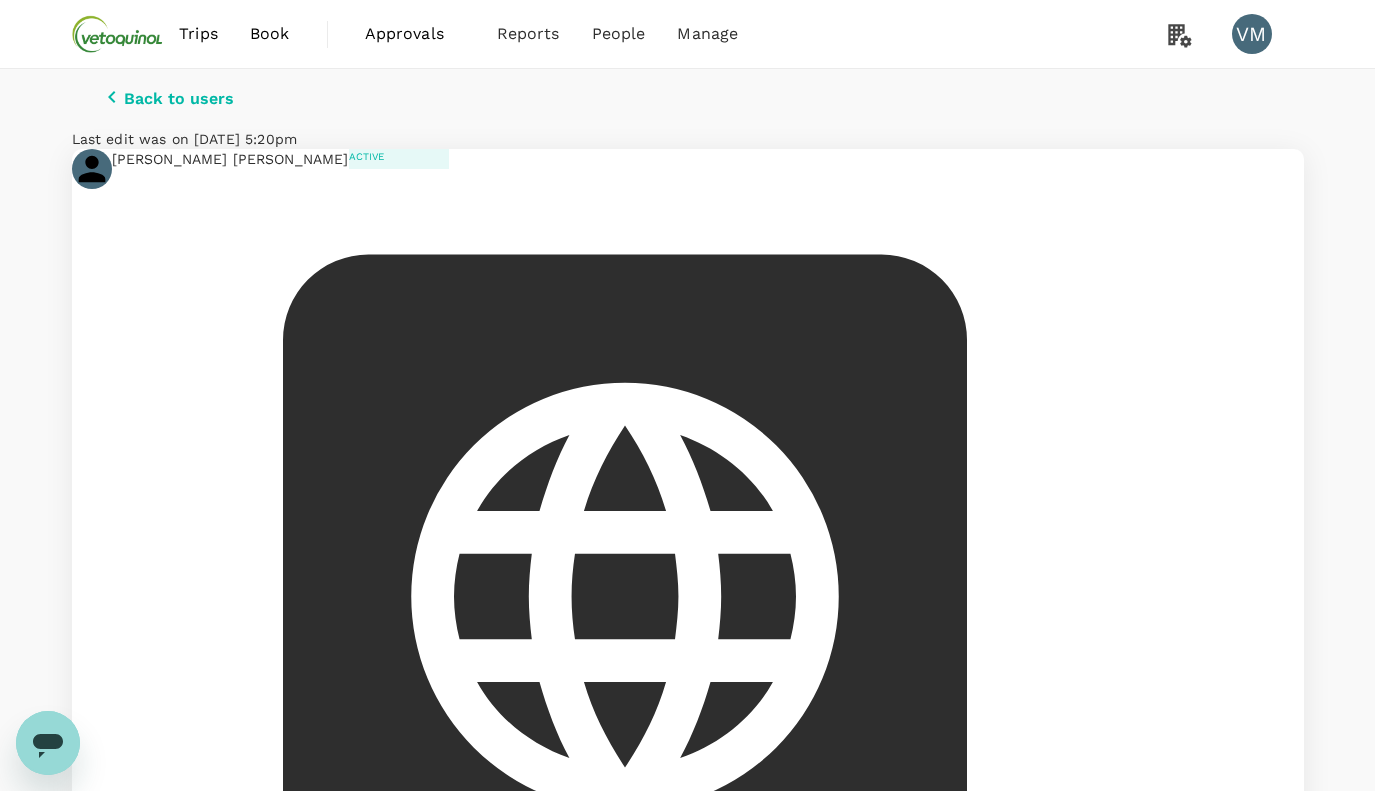 click 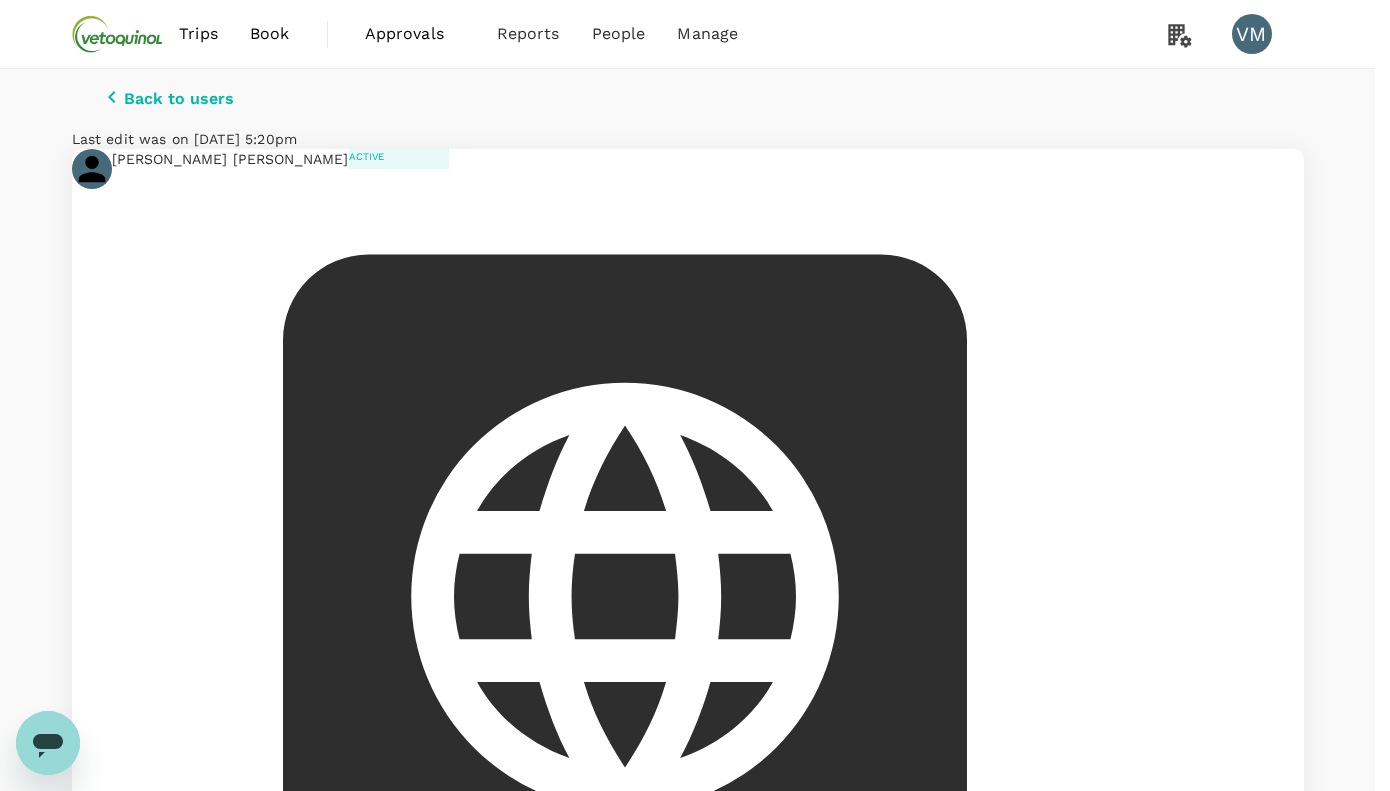 click on "Edit user details" at bounding box center [687, 2369] 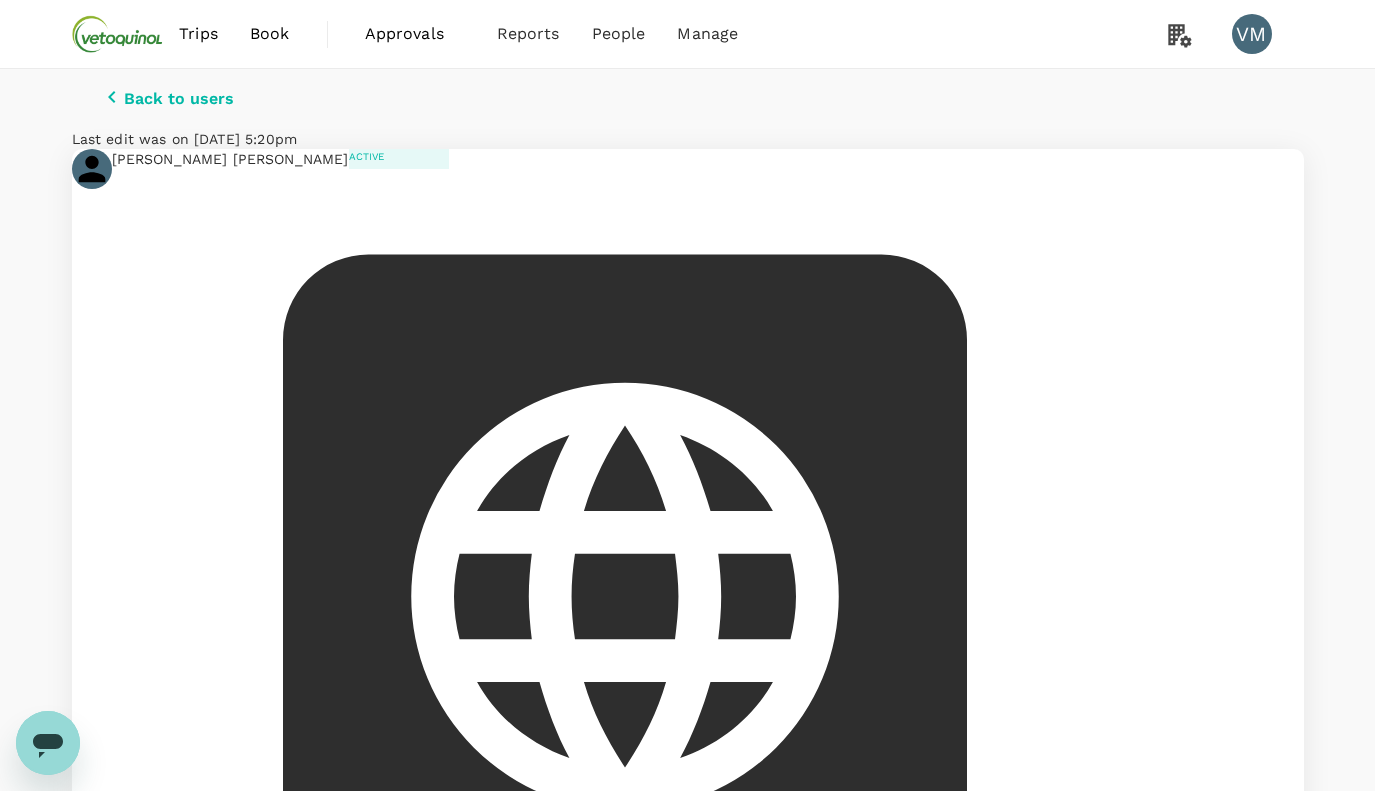 click on "[PERSON_NAME] [PERSON_NAME]" at bounding box center (230, 159) 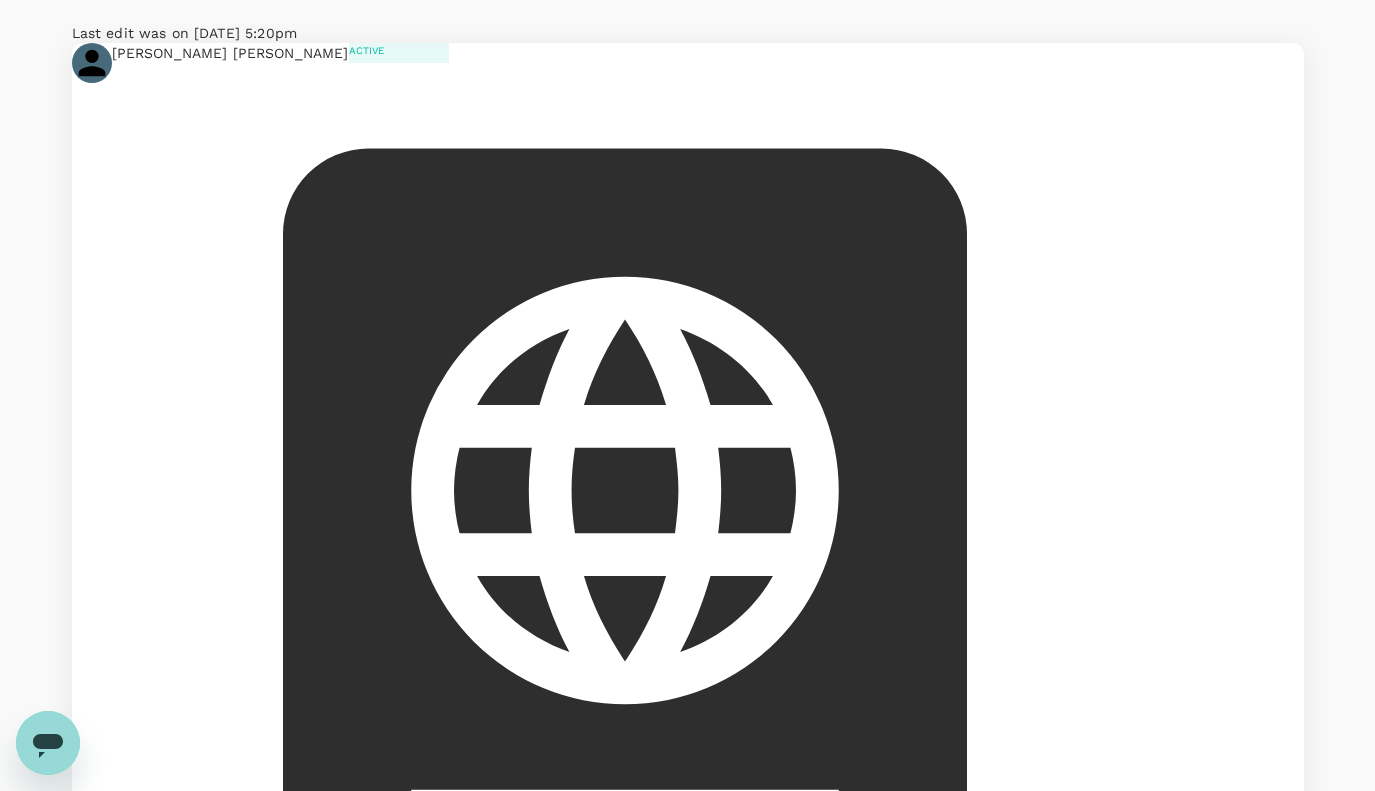 scroll, scrollTop: 0, scrollLeft: 0, axis: both 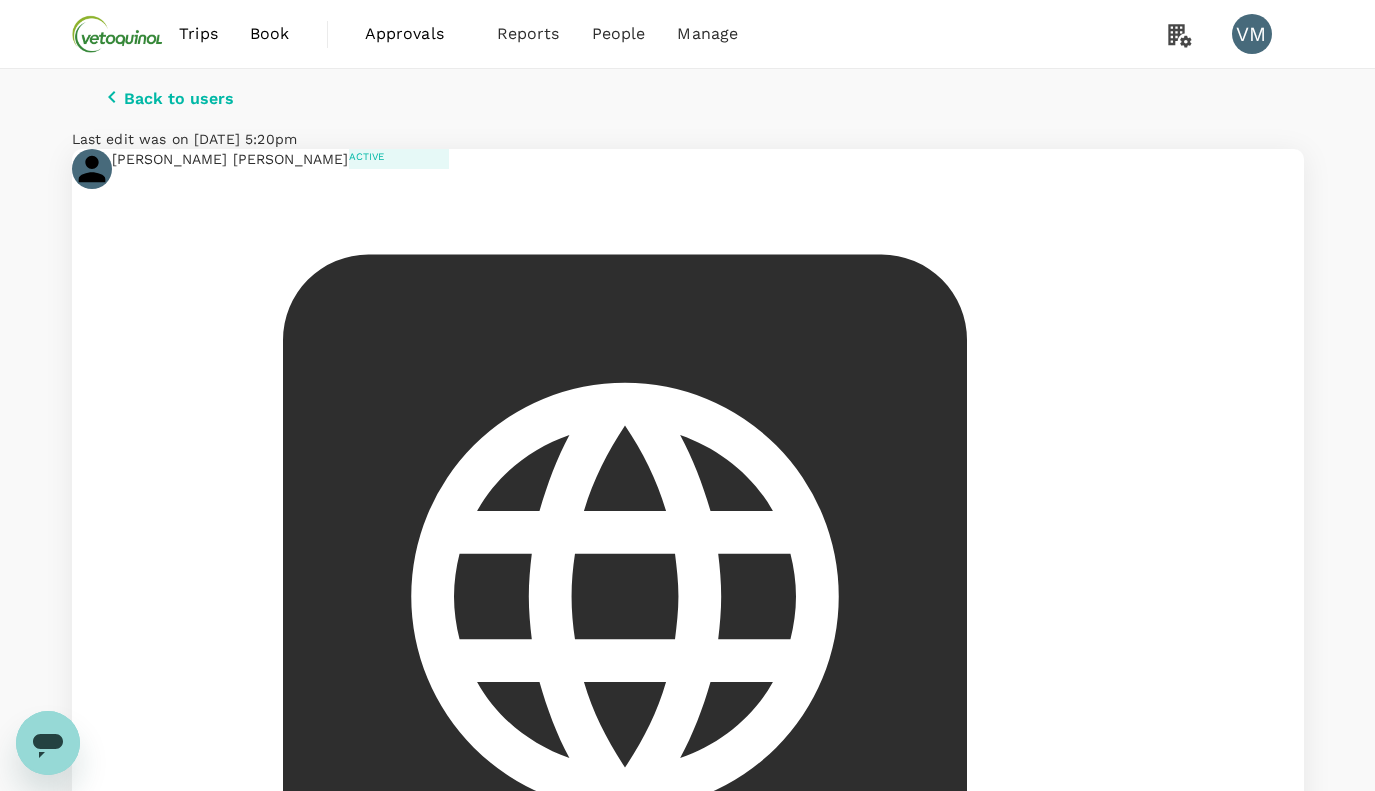 click 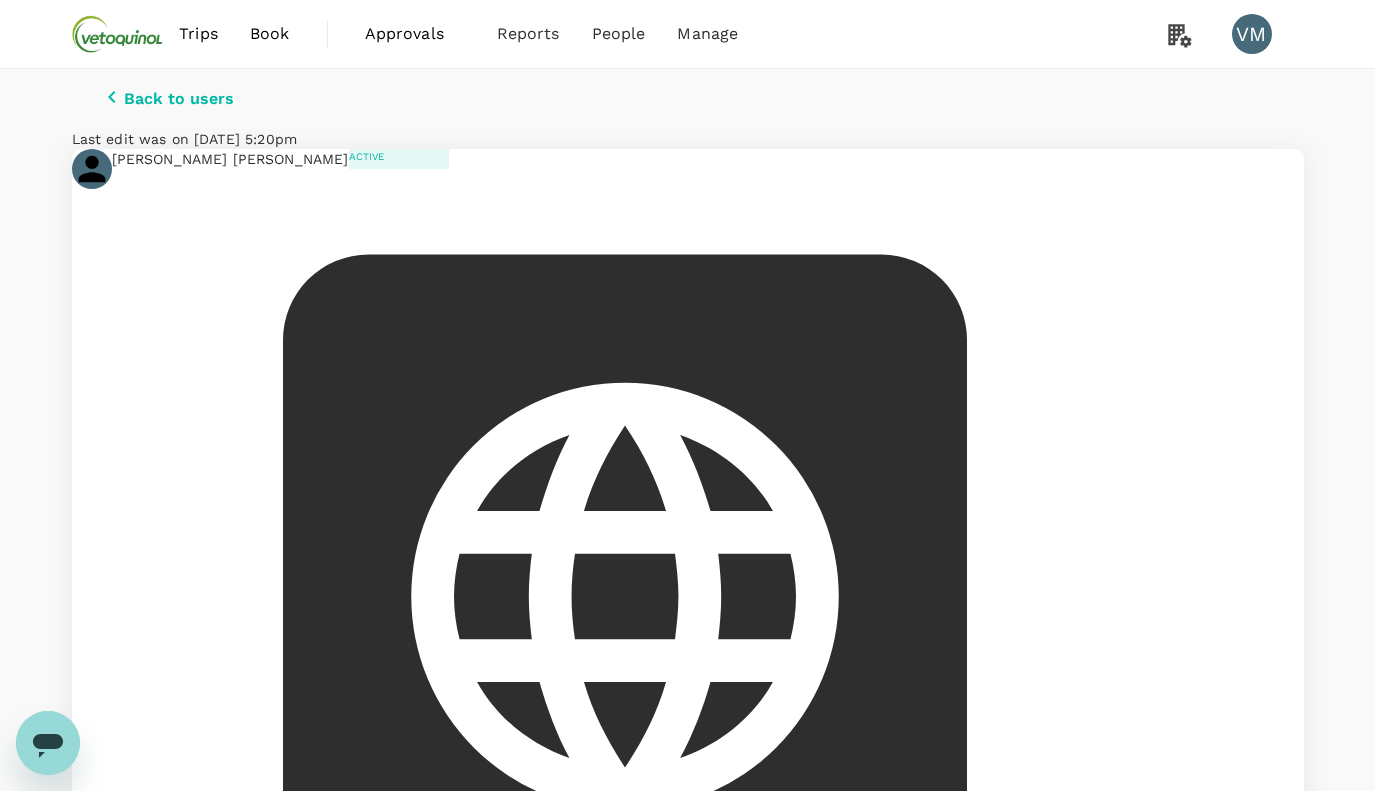 click on "Edit user details" at bounding box center (687, 2369) 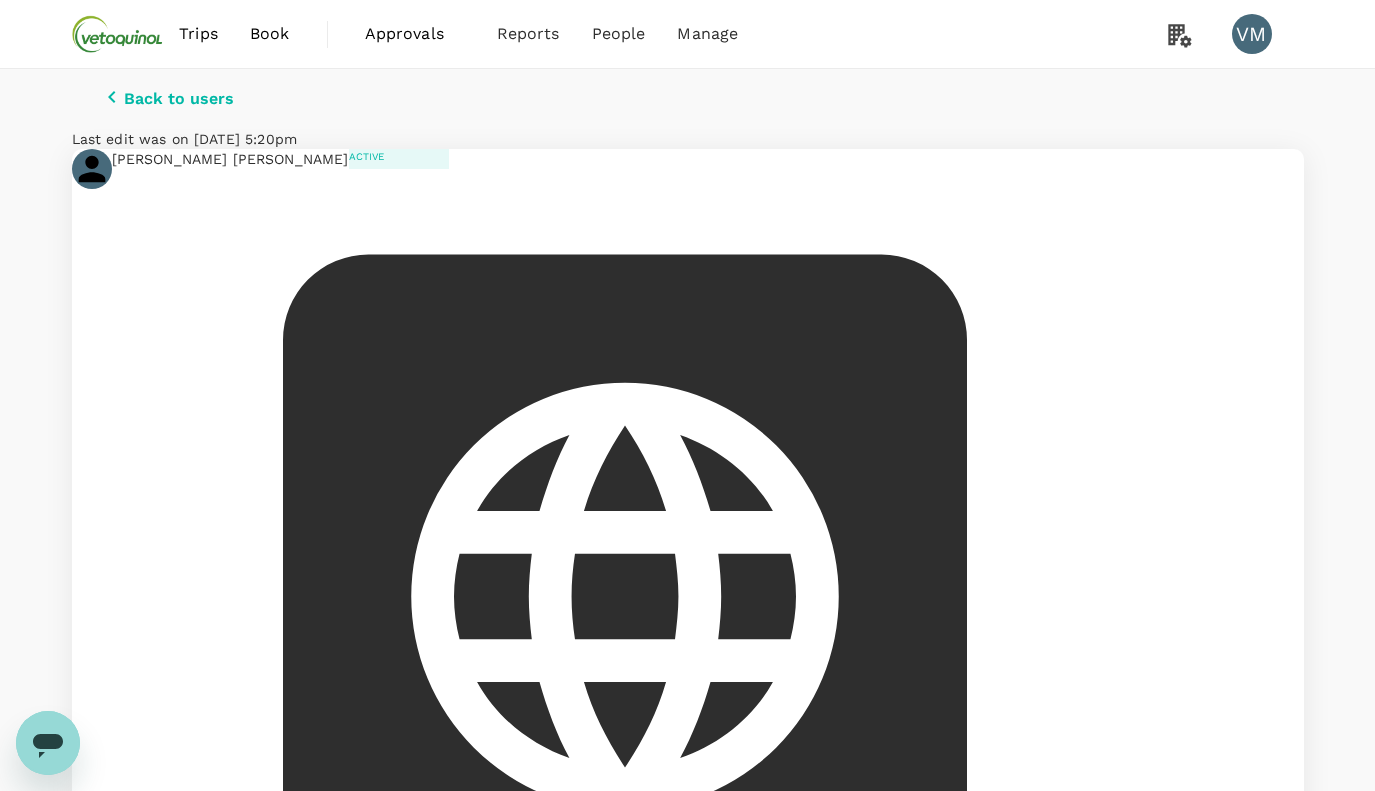 click on "Passport Add passport [GEOGRAPHIC_DATA] Passport number ######326 Nationality [DEMOGRAPHIC_DATA] Expiry date [DATE] Visa Add Visa Save your available visas here to check your eligibility to enter countries when booking. Read more  here. Add visa ID Card Add for any domestic or regional travel (when applicable) Mainland Travel Permit Only for [DEMOGRAPHIC_DATA] and [DEMOGRAPHIC_DATA] Residents Add Mainland Travel Permit Save your Mainland Travel Permit to easily book travel within [GEOGRAPHIC_DATA]. Add Mainland Travel Permit" at bounding box center [687, 1856] 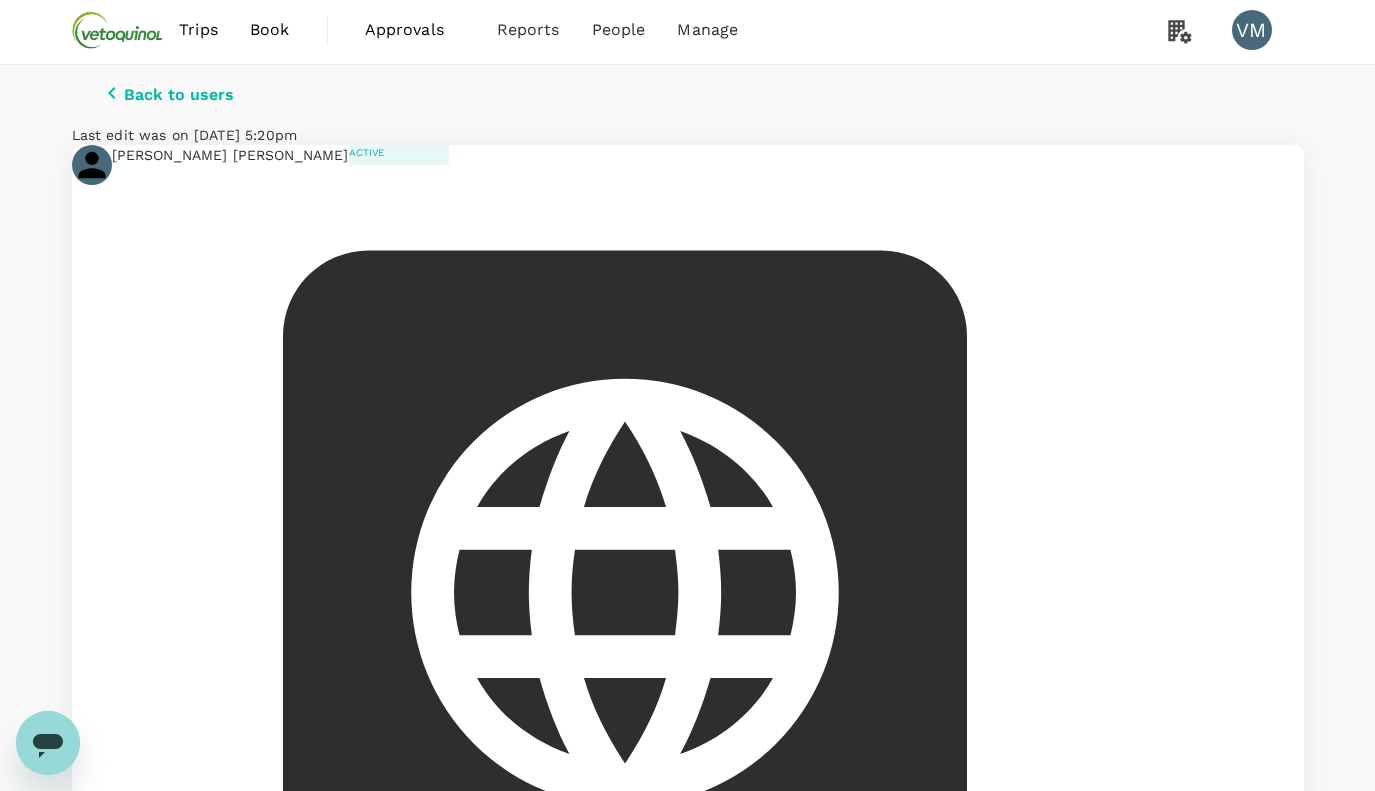 scroll, scrollTop: 0, scrollLeft: 0, axis: both 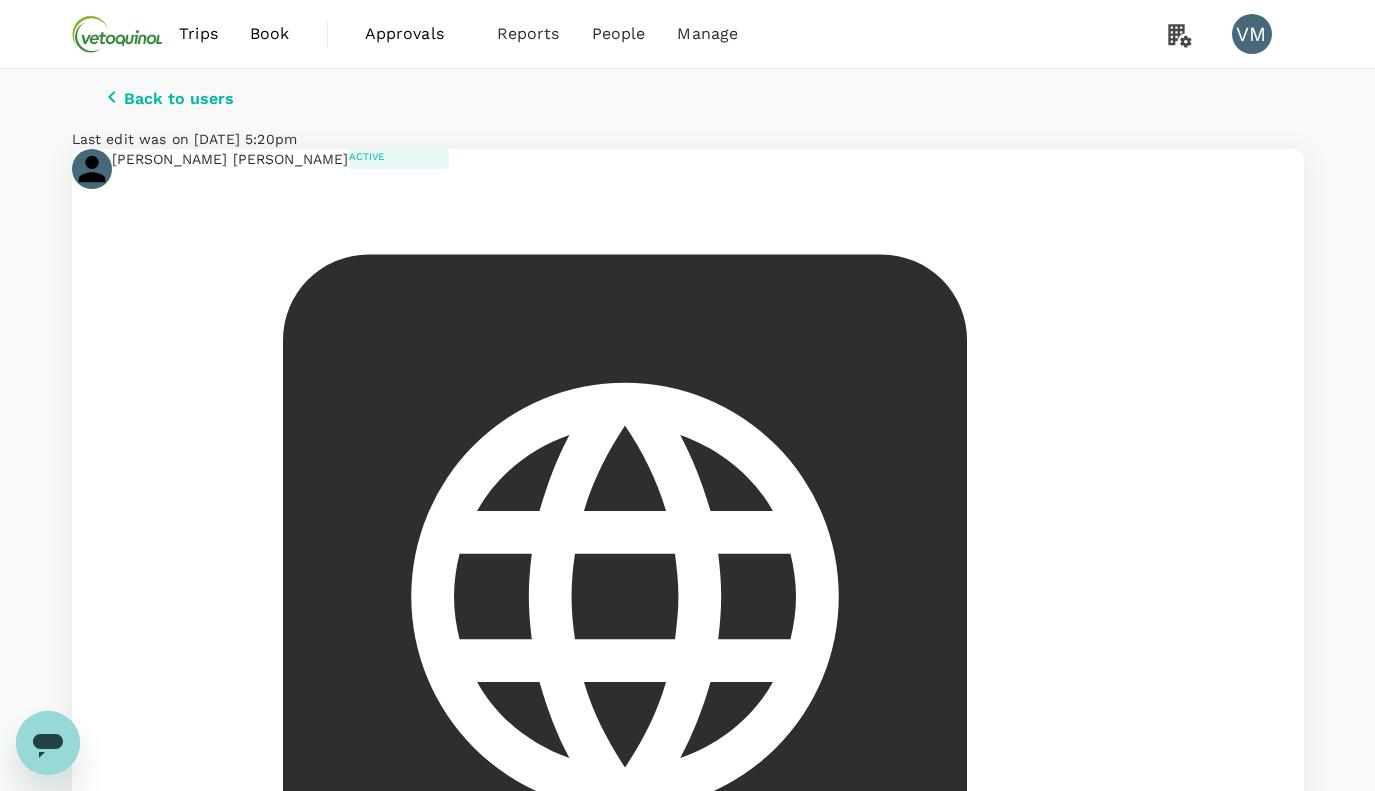 click on "[PERSON_NAME] [PERSON_NAME]" at bounding box center [230, 159] 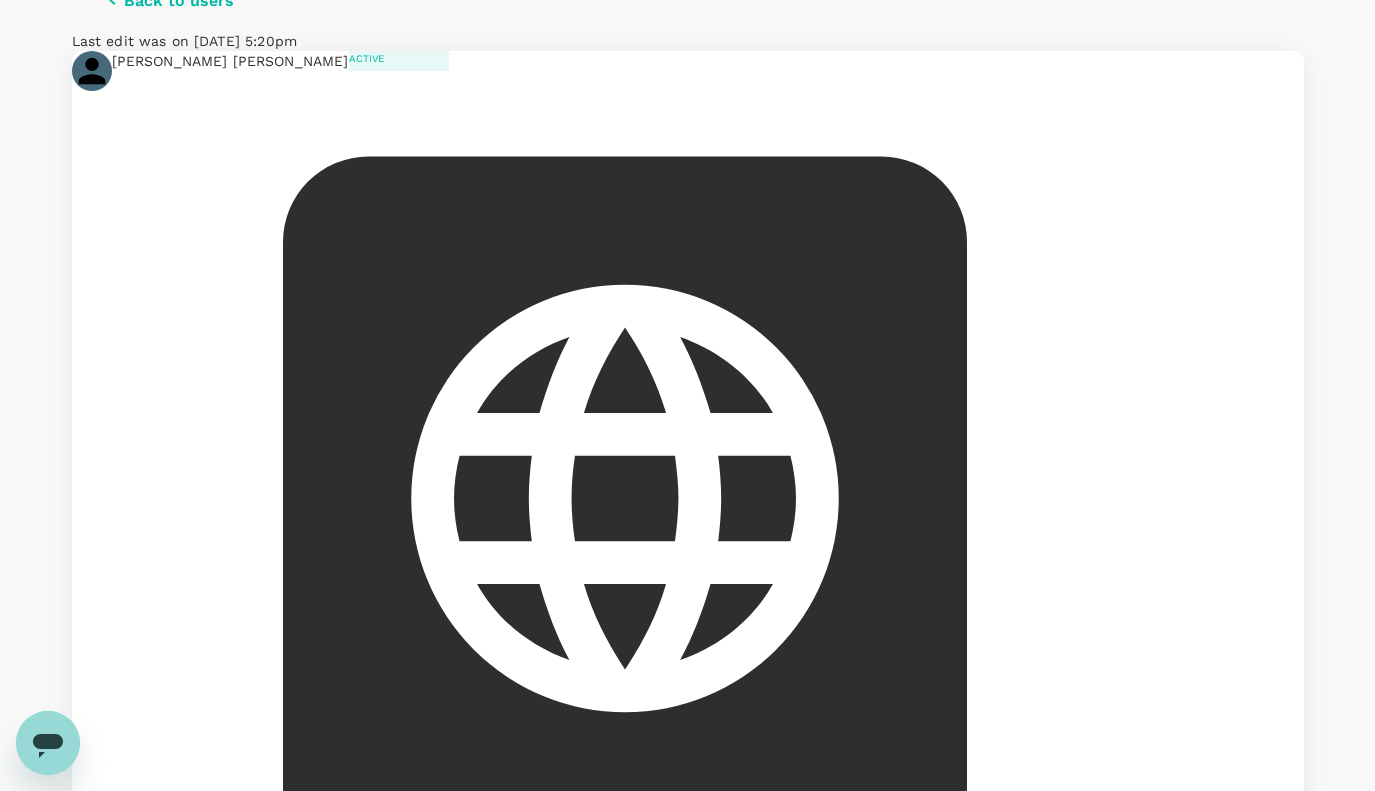 scroll, scrollTop: 102, scrollLeft: 0, axis: vertical 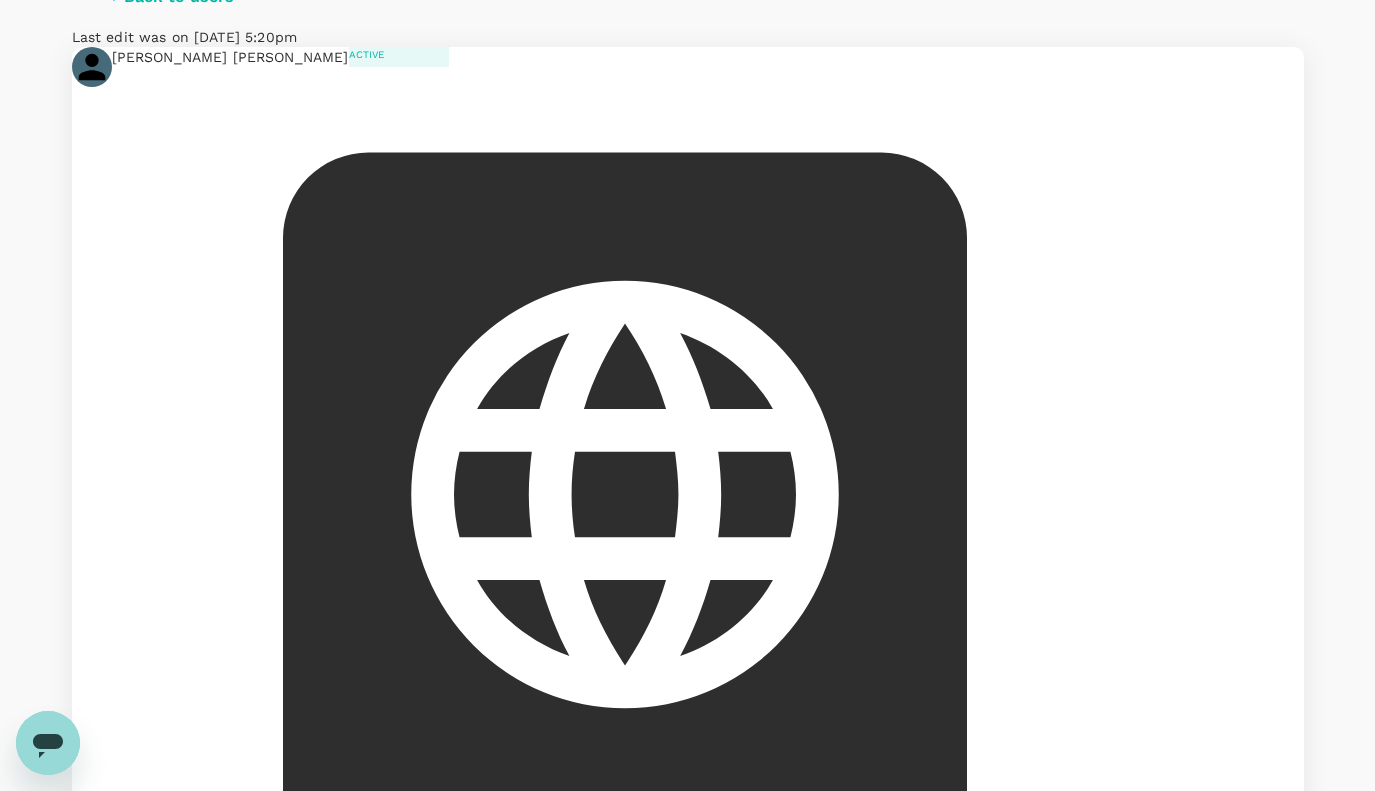click on "Travel Policy" at bounding box center (339, 1288) 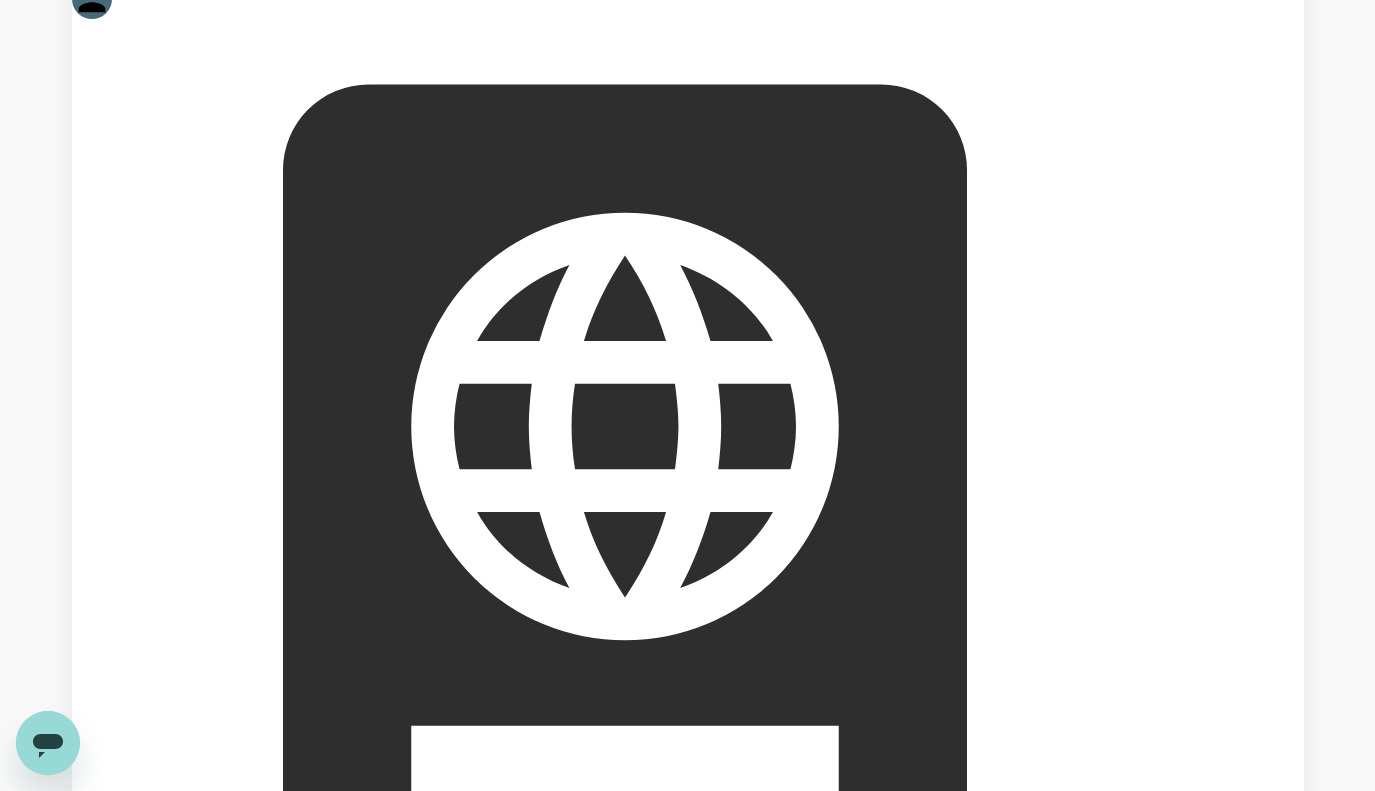 click on "Travel Record" at bounding box center (422, 1220) 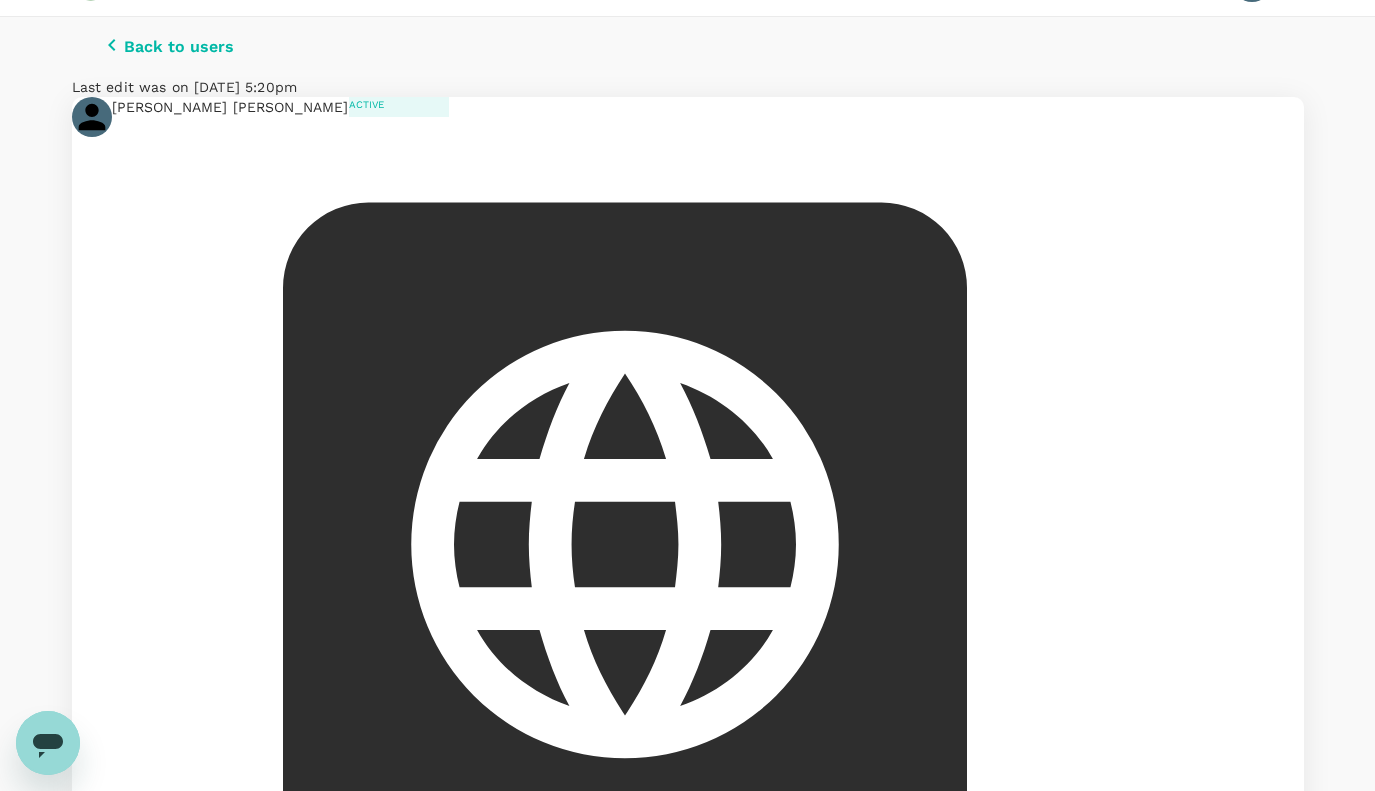 scroll, scrollTop: 0, scrollLeft: 0, axis: both 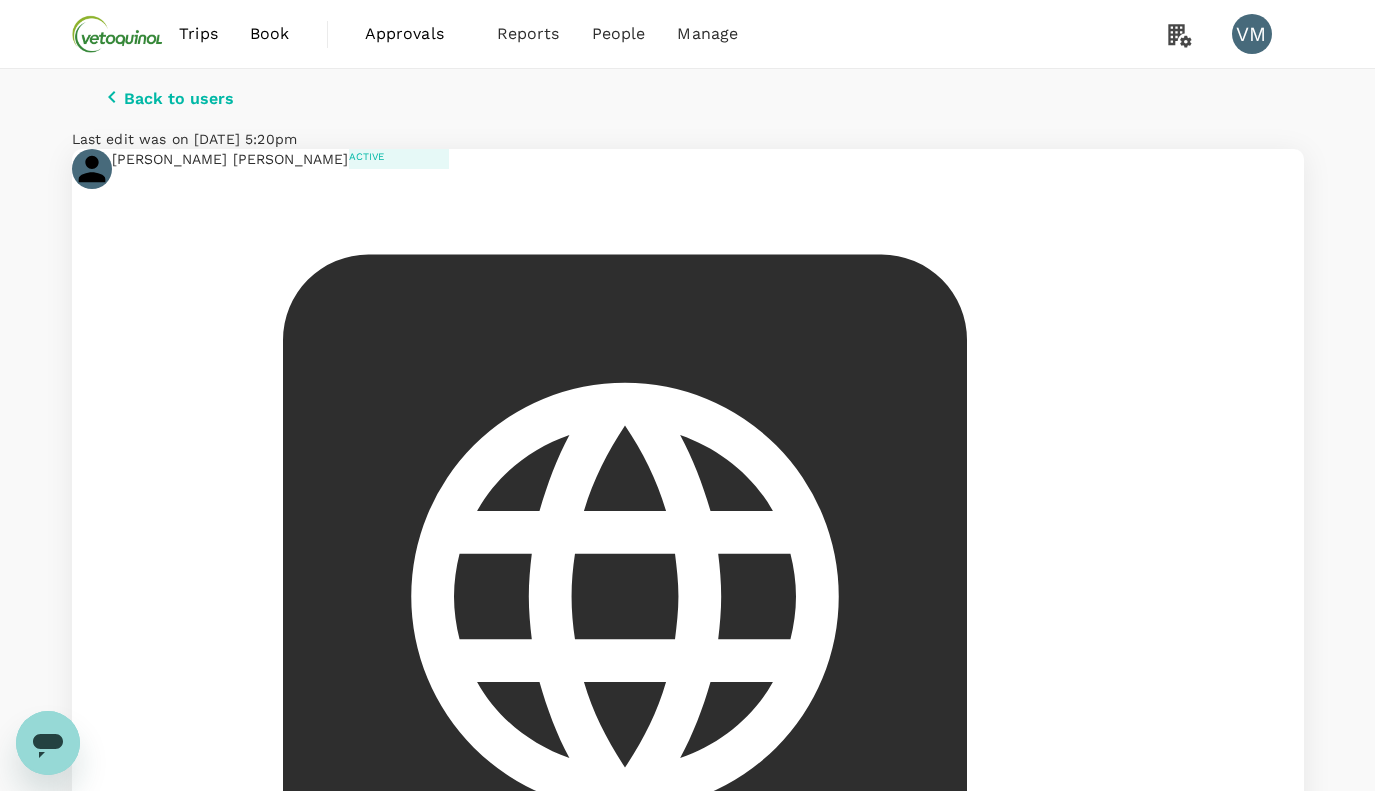 click on "[PERSON_NAME] [PERSON_NAME]" at bounding box center (230, 159) 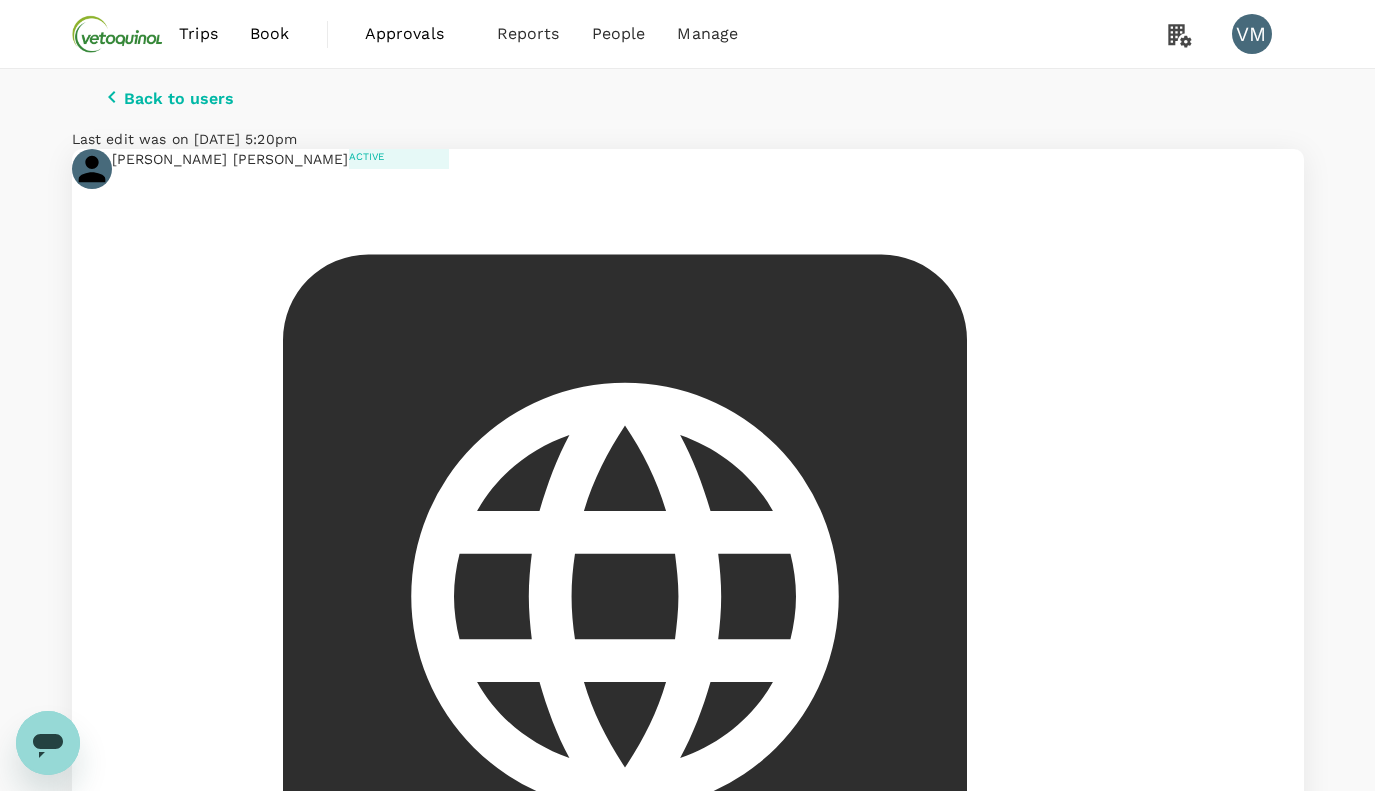 click on "Edit user details" at bounding box center [687, 1674] 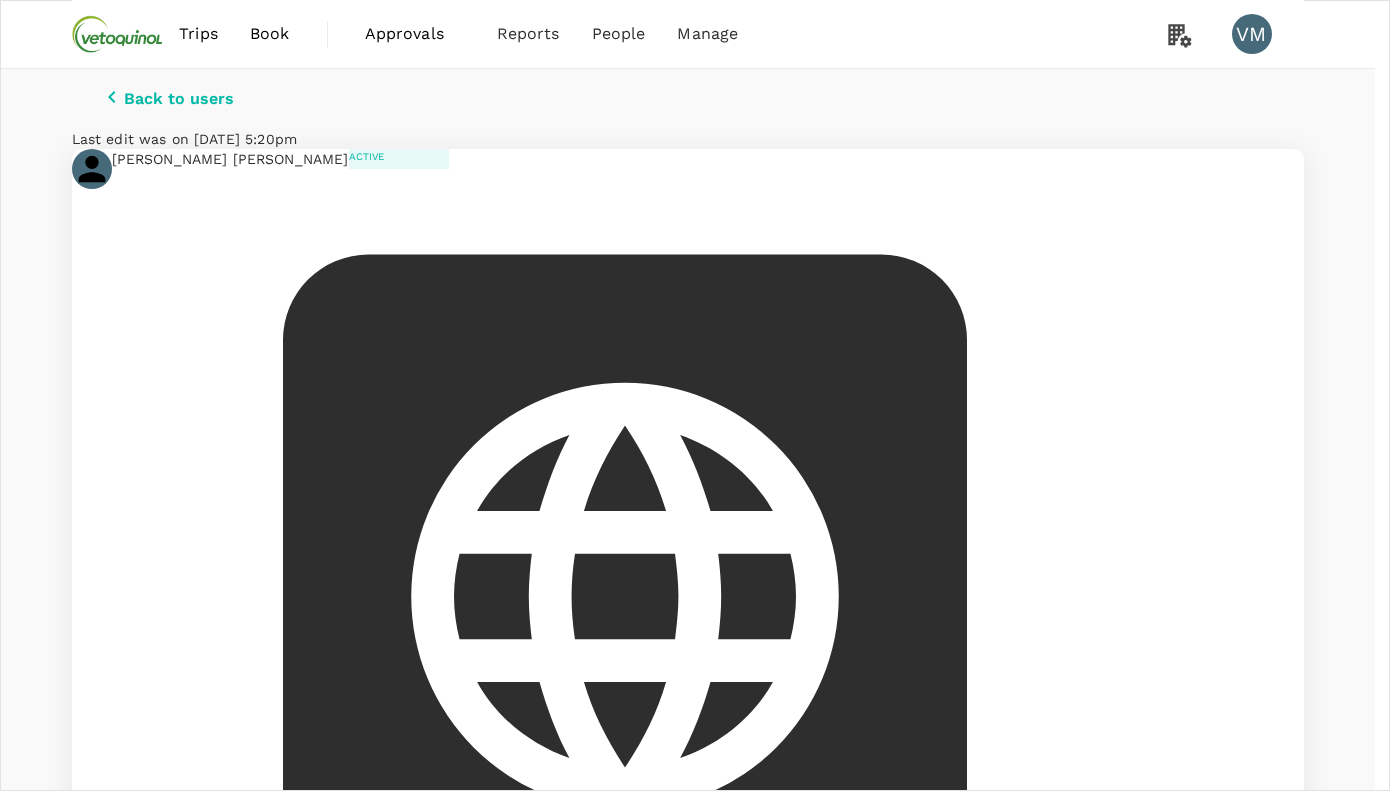 click at bounding box center [553, 1667] 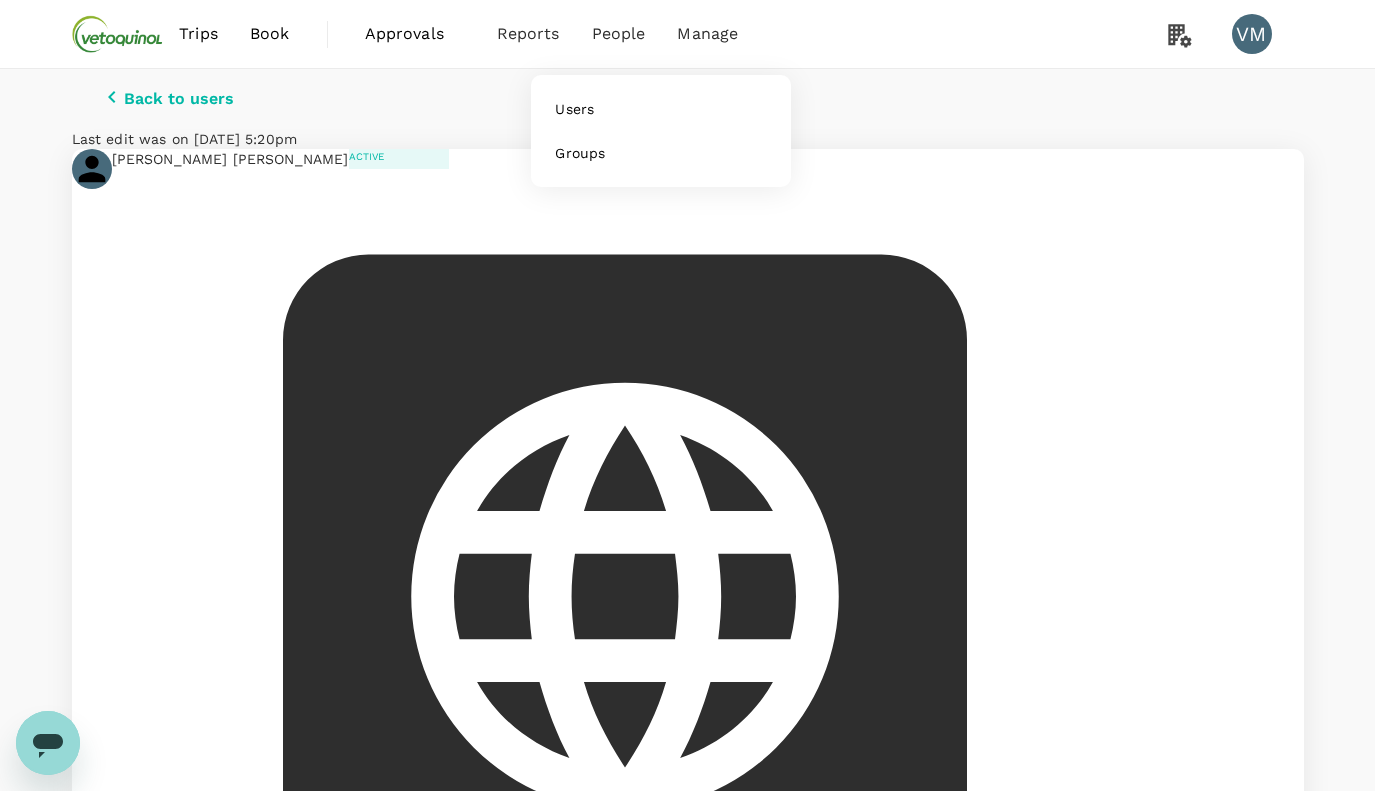 click on "People" at bounding box center (619, 34) 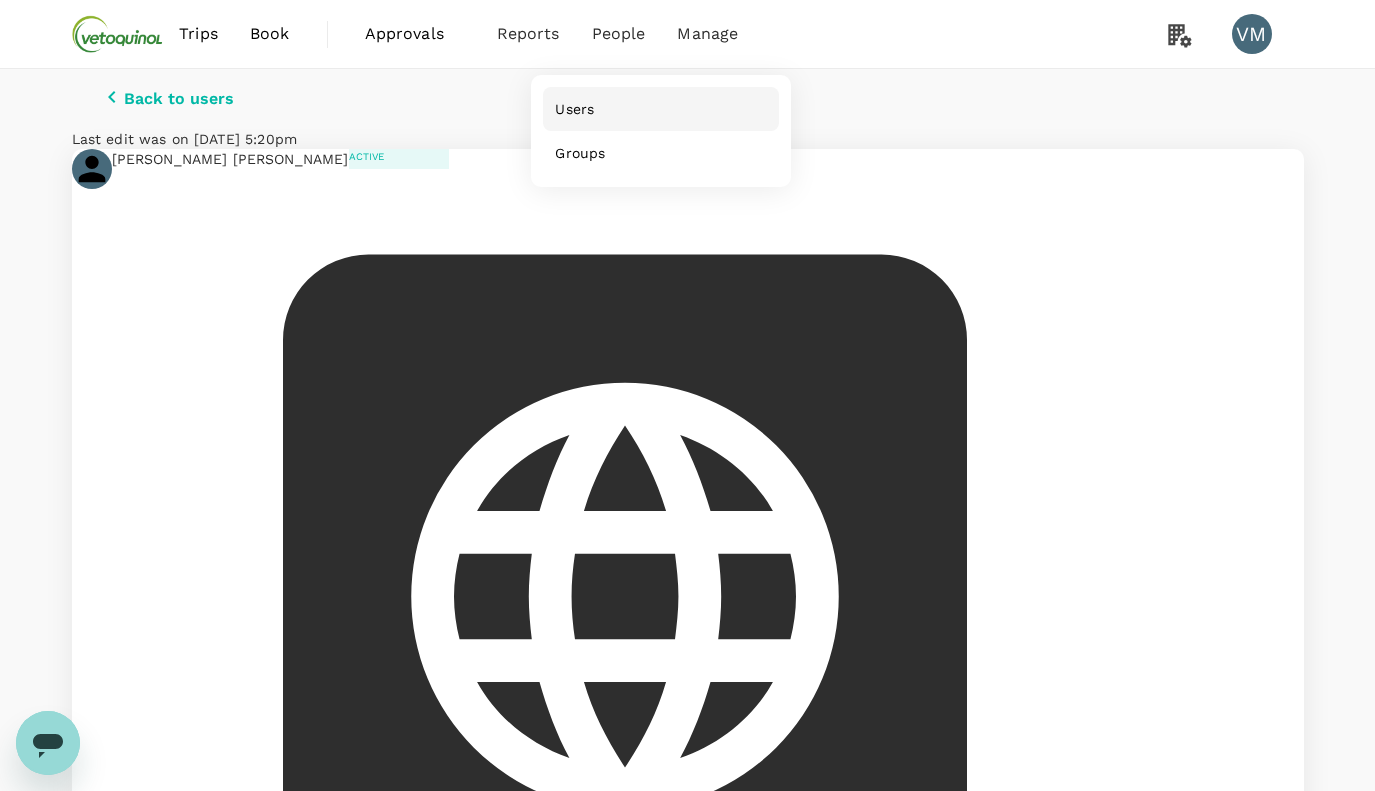 click on "Users" at bounding box center [574, 109] 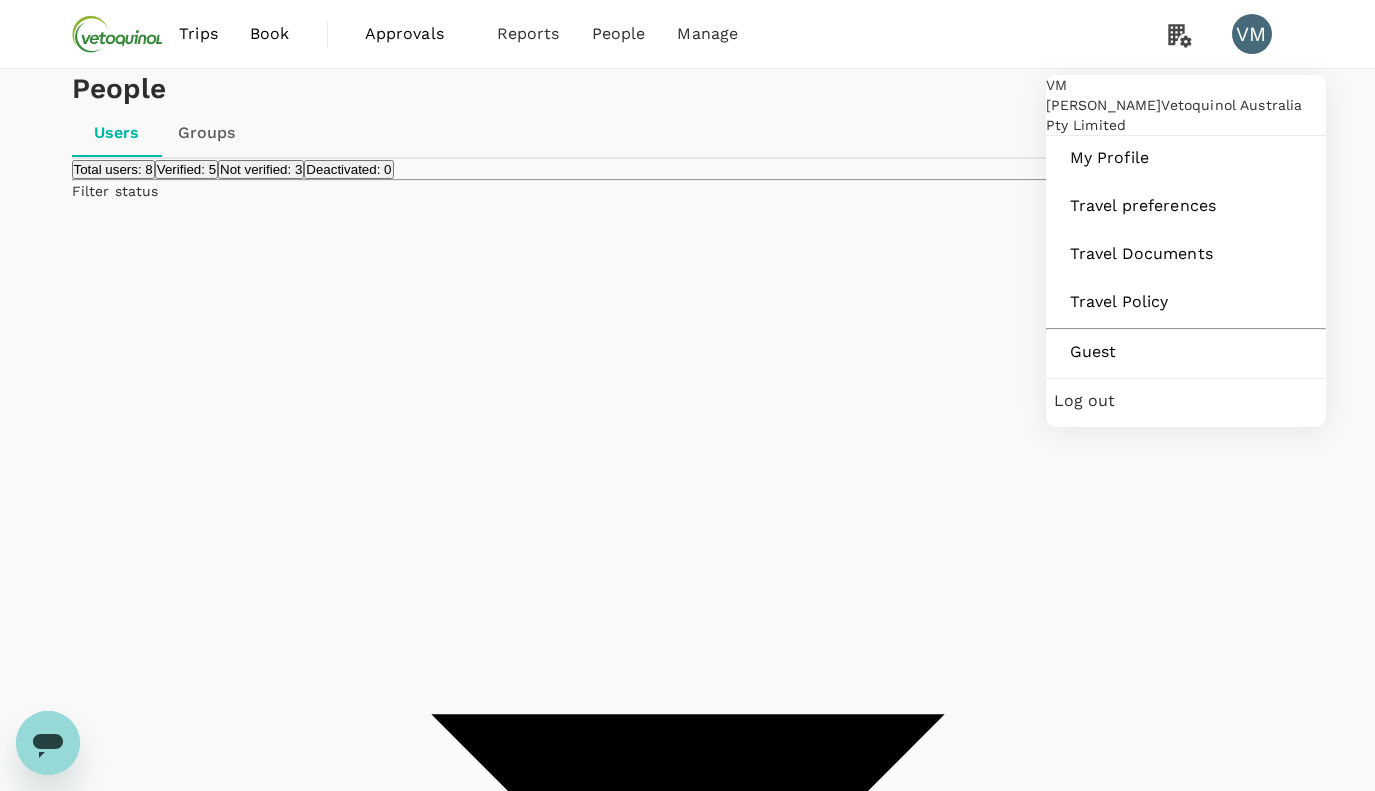 click on "VM" at bounding box center (1252, 34) 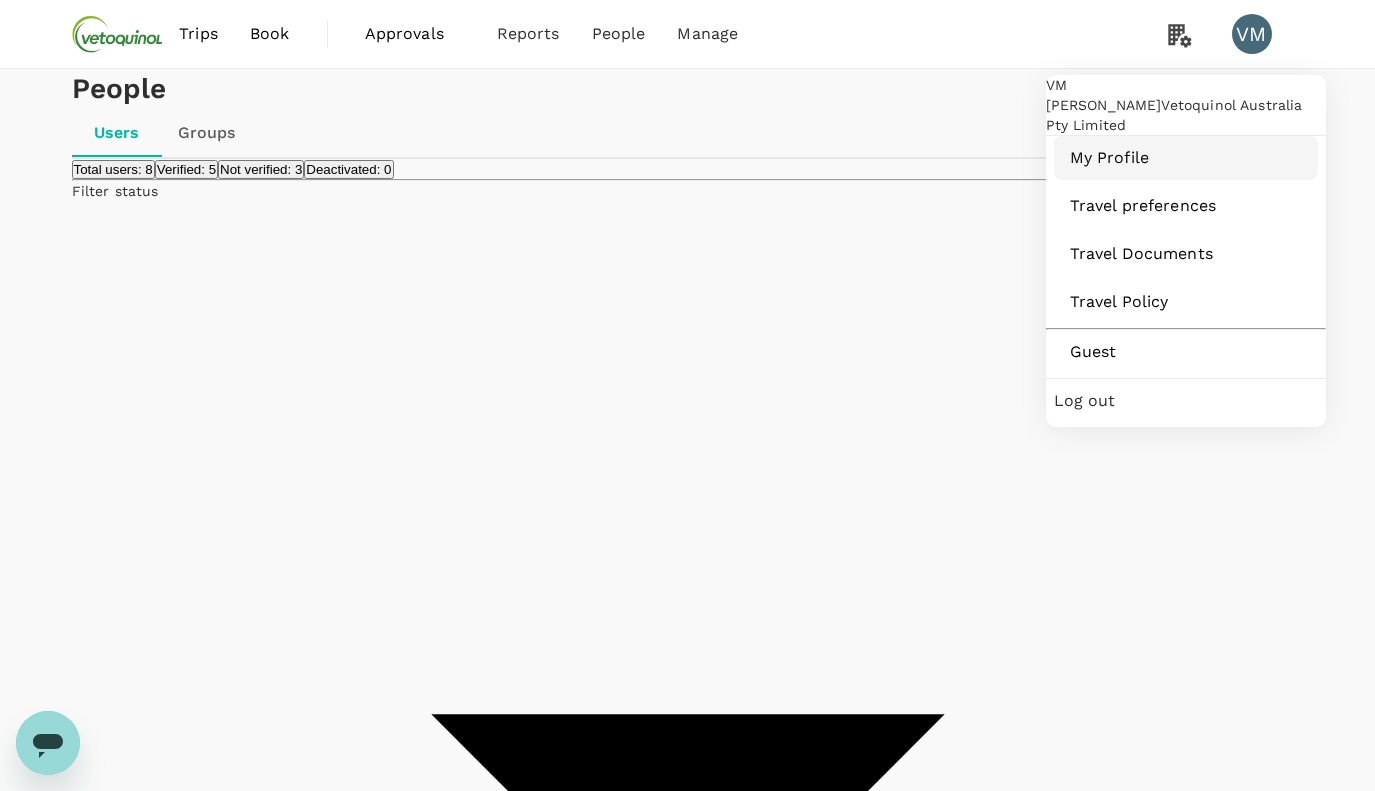 click on "My Profile" at bounding box center (1186, 158) 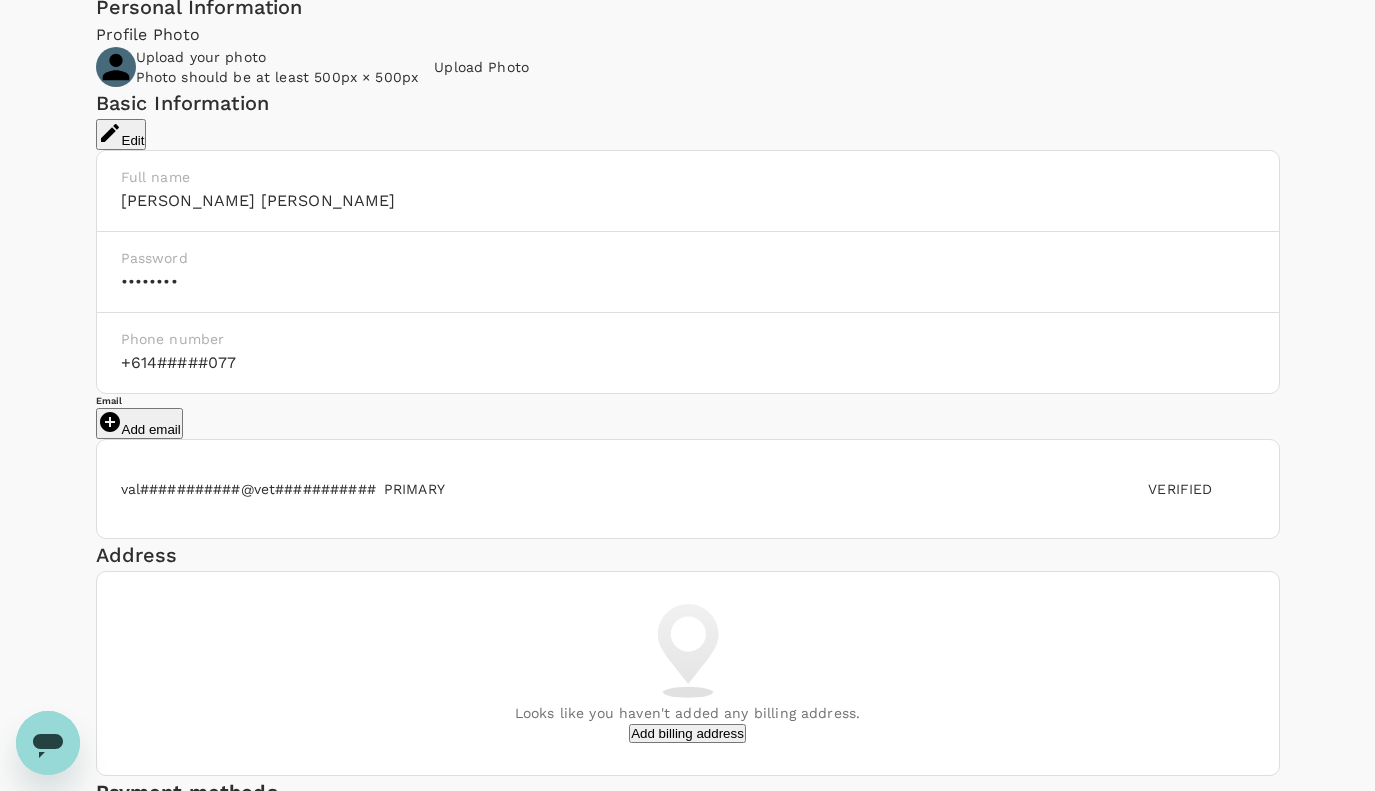 scroll, scrollTop: 0, scrollLeft: 0, axis: both 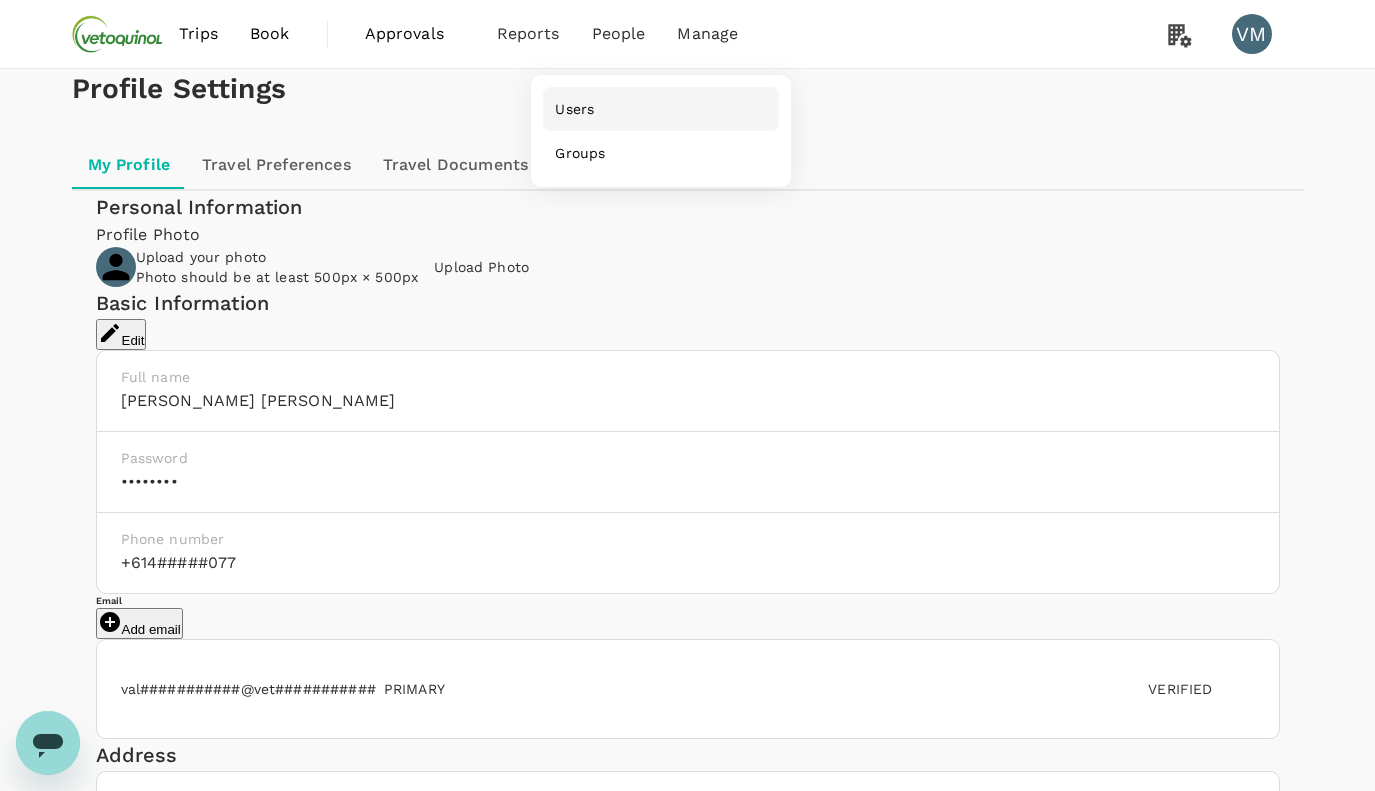 click on "Users" at bounding box center [574, 109] 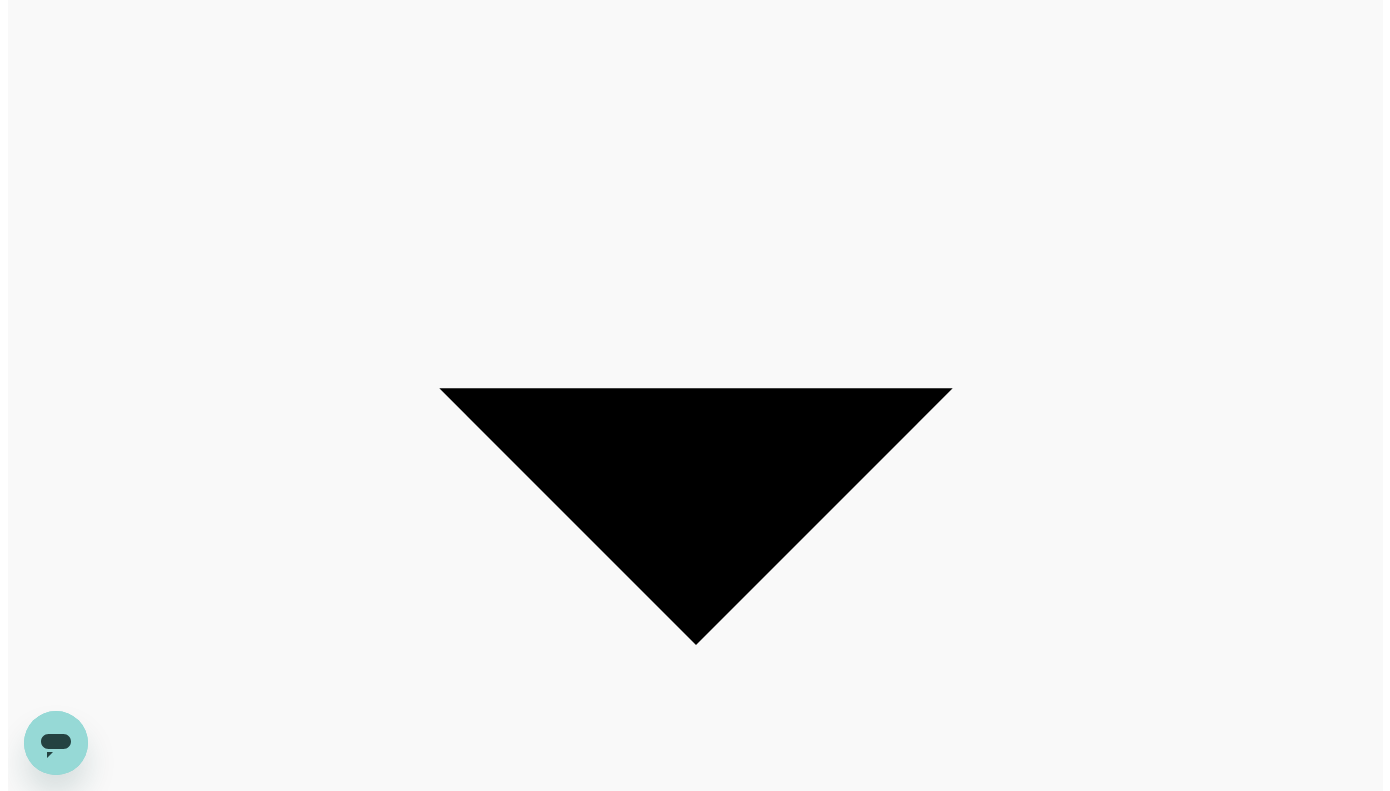 scroll, scrollTop: 333, scrollLeft: 0, axis: vertical 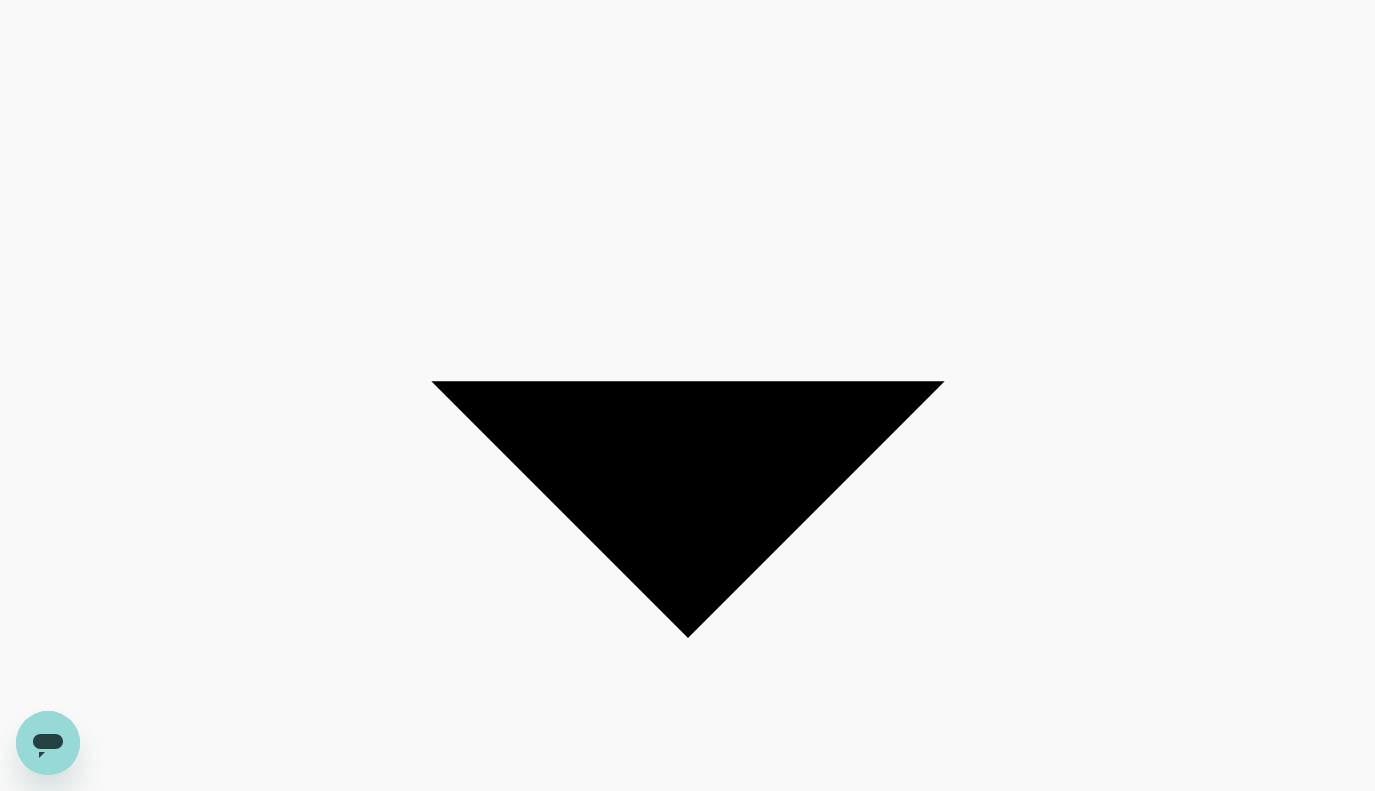 click 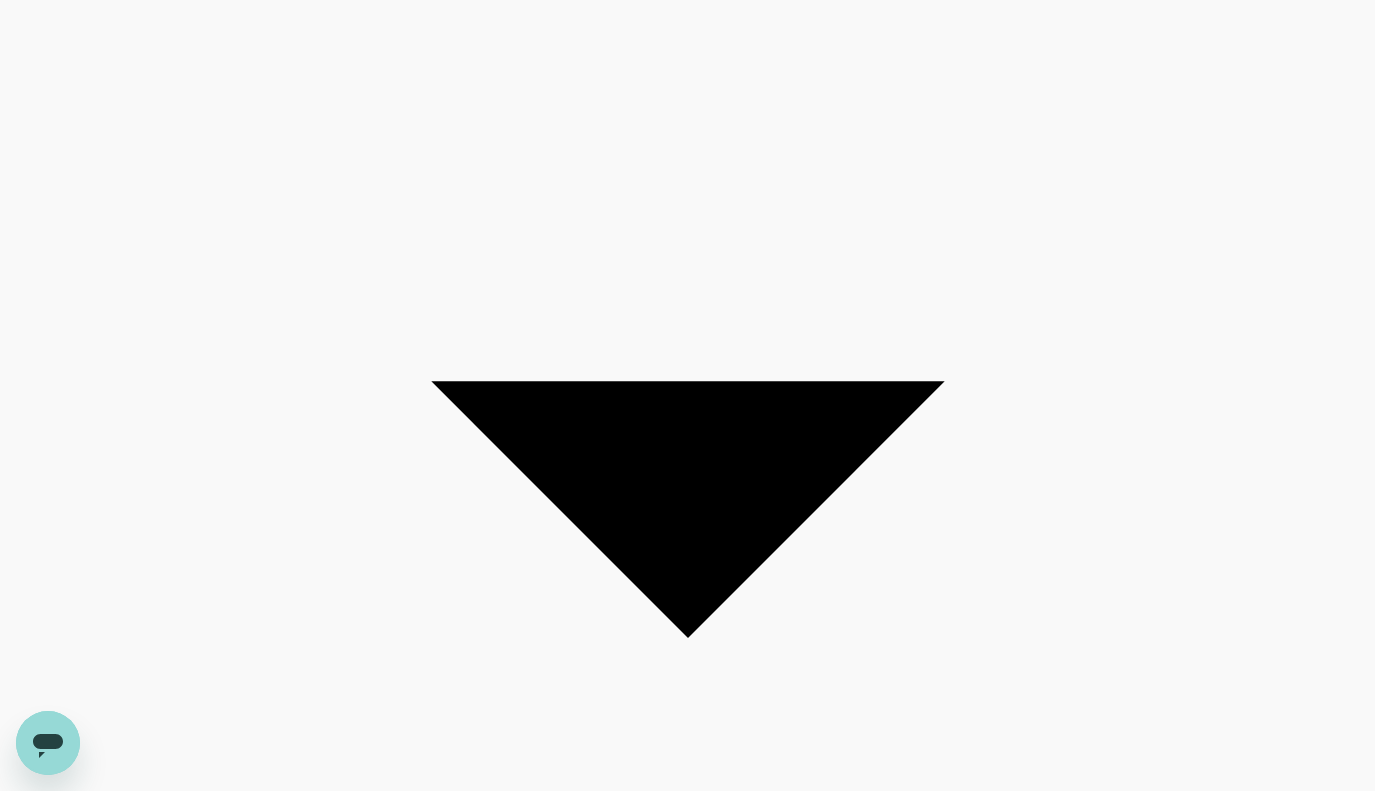 click on "Edit" at bounding box center (687, 2834) 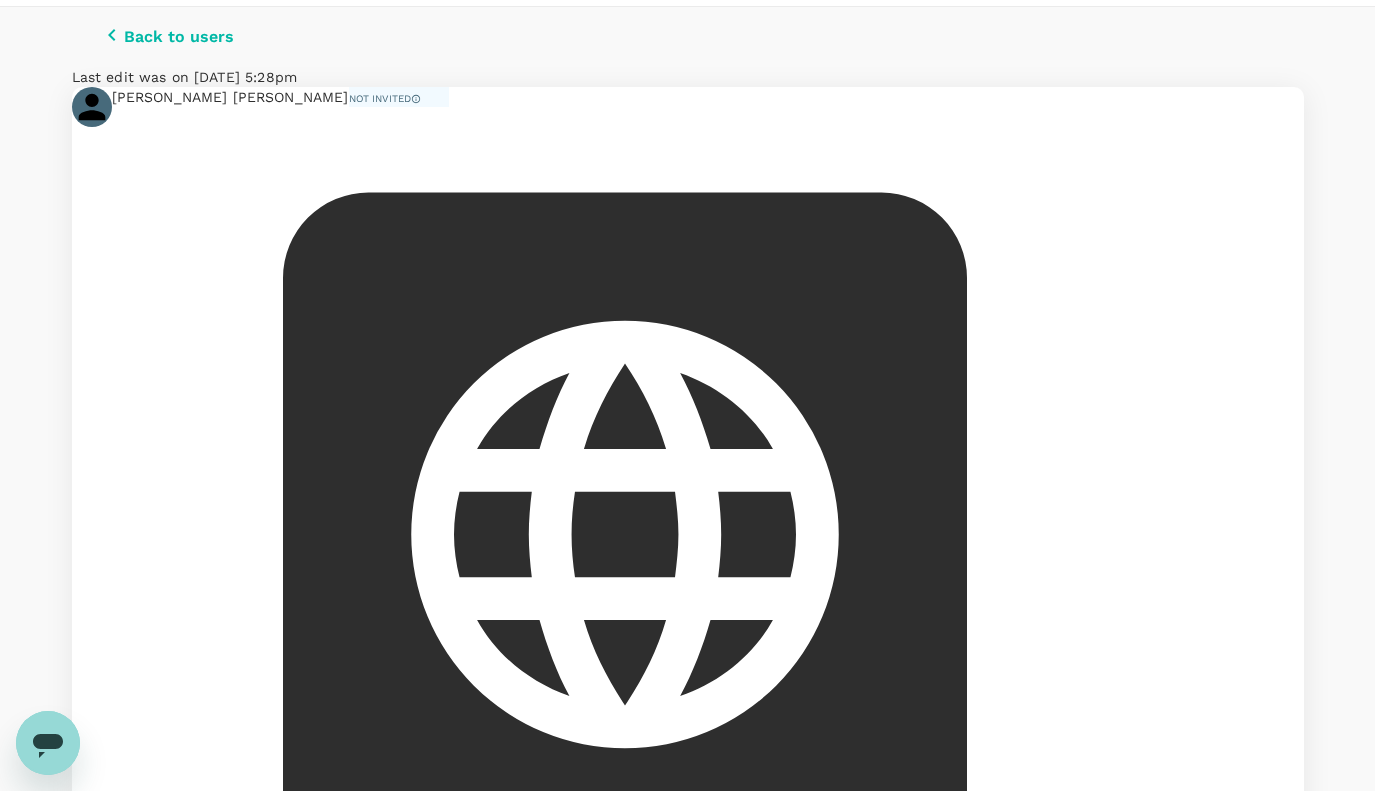 scroll, scrollTop: 0, scrollLeft: 0, axis: both 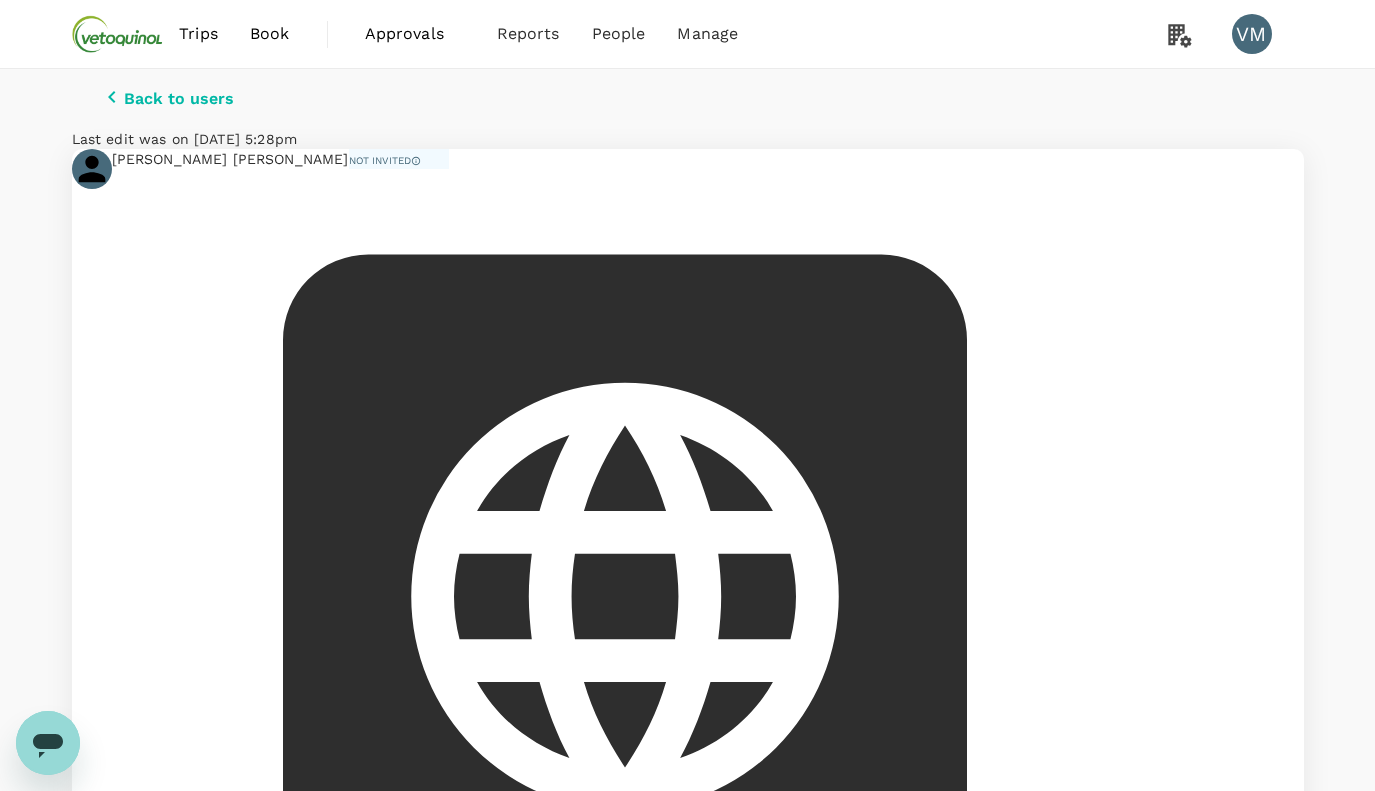 click 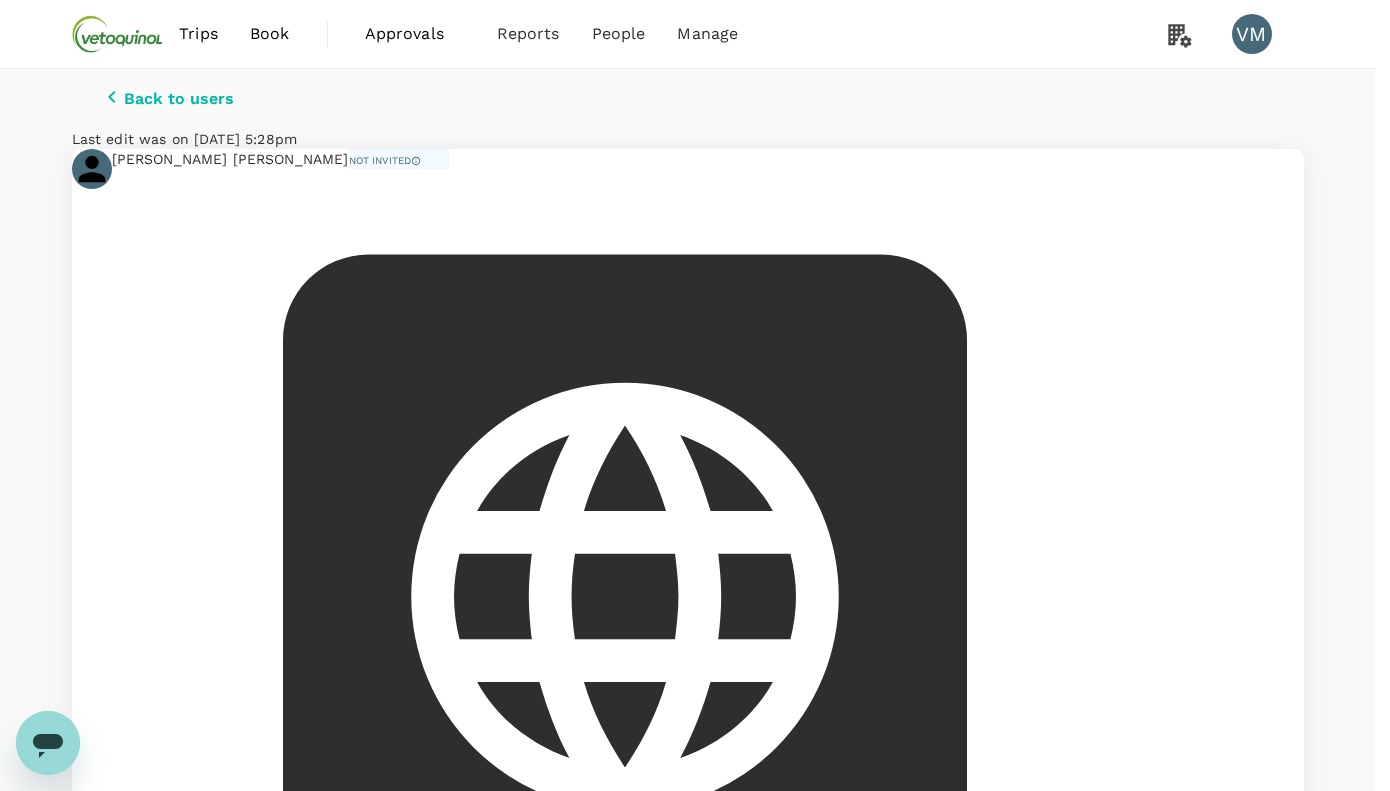 click on "Edit user details" at bounding box center [687, 2365] 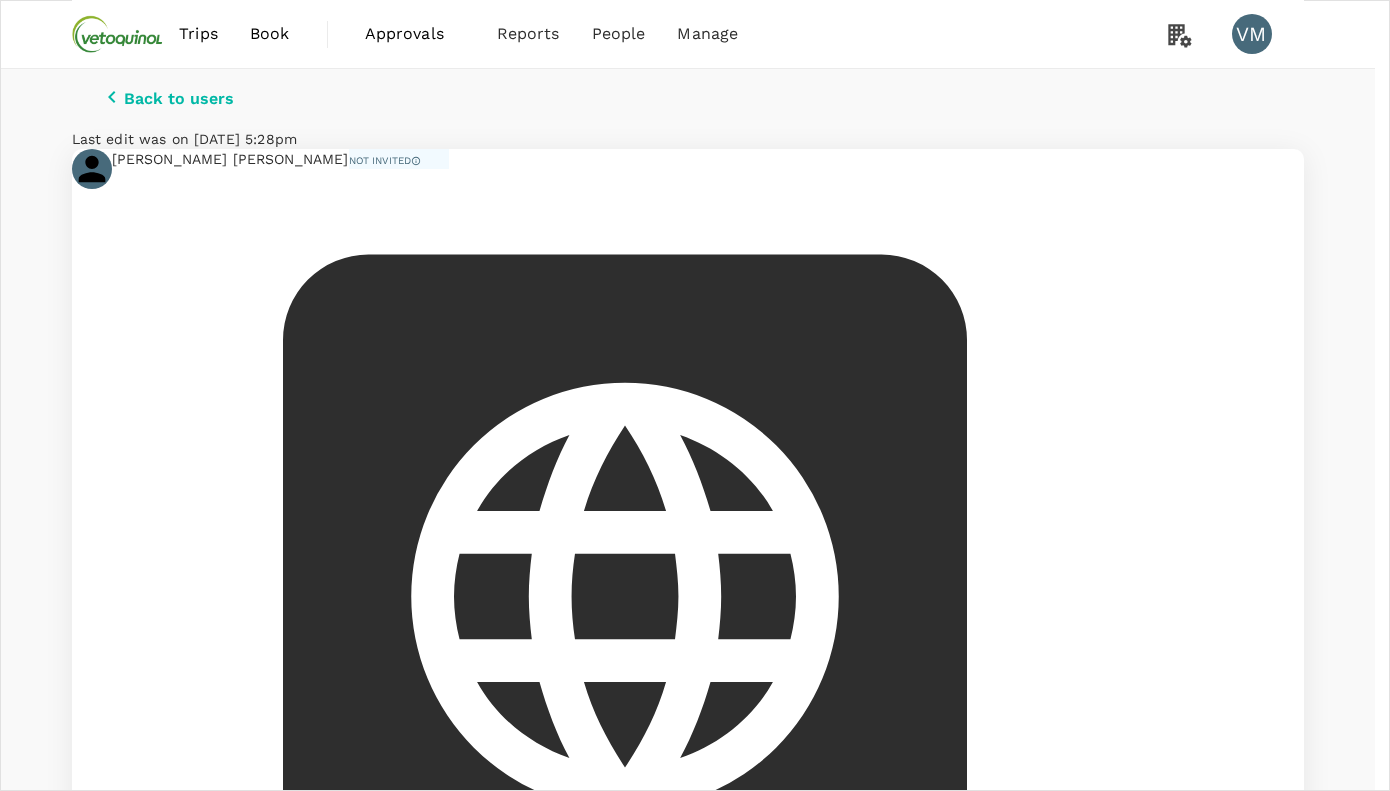 click on "Cancel" at bounding box center (349, 3244) 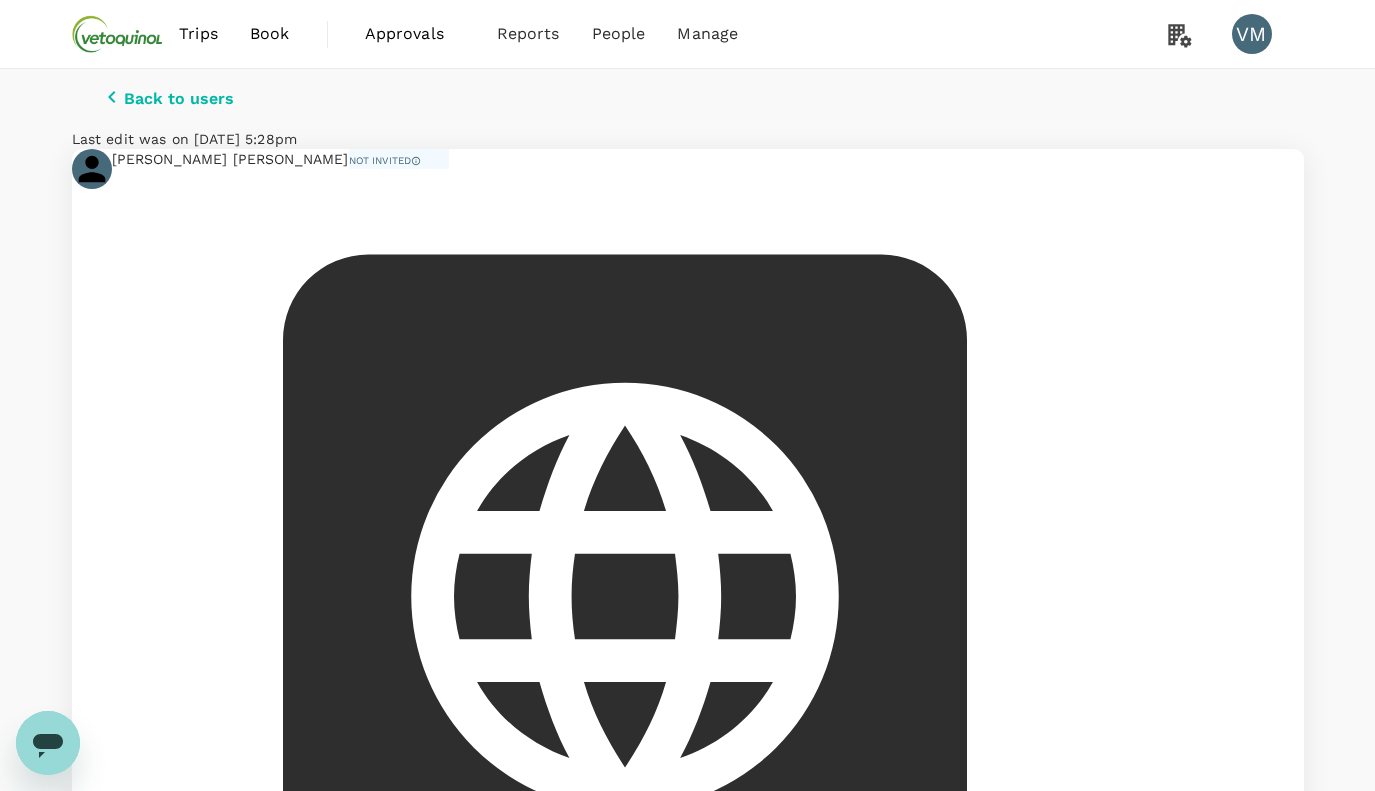 click on "Country" at bounding box center (228, 1322) 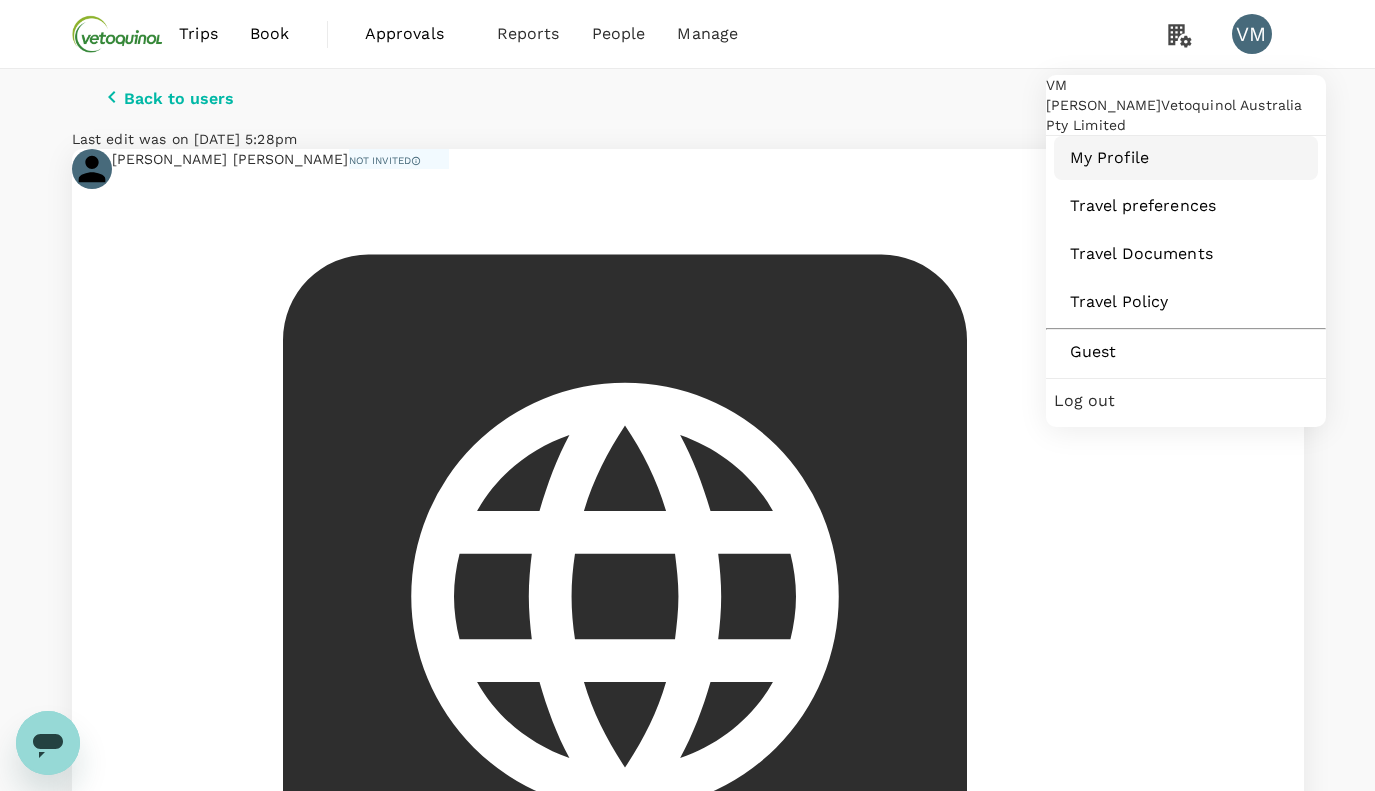 click on "My Profile" at bounding box center (1186, 158) 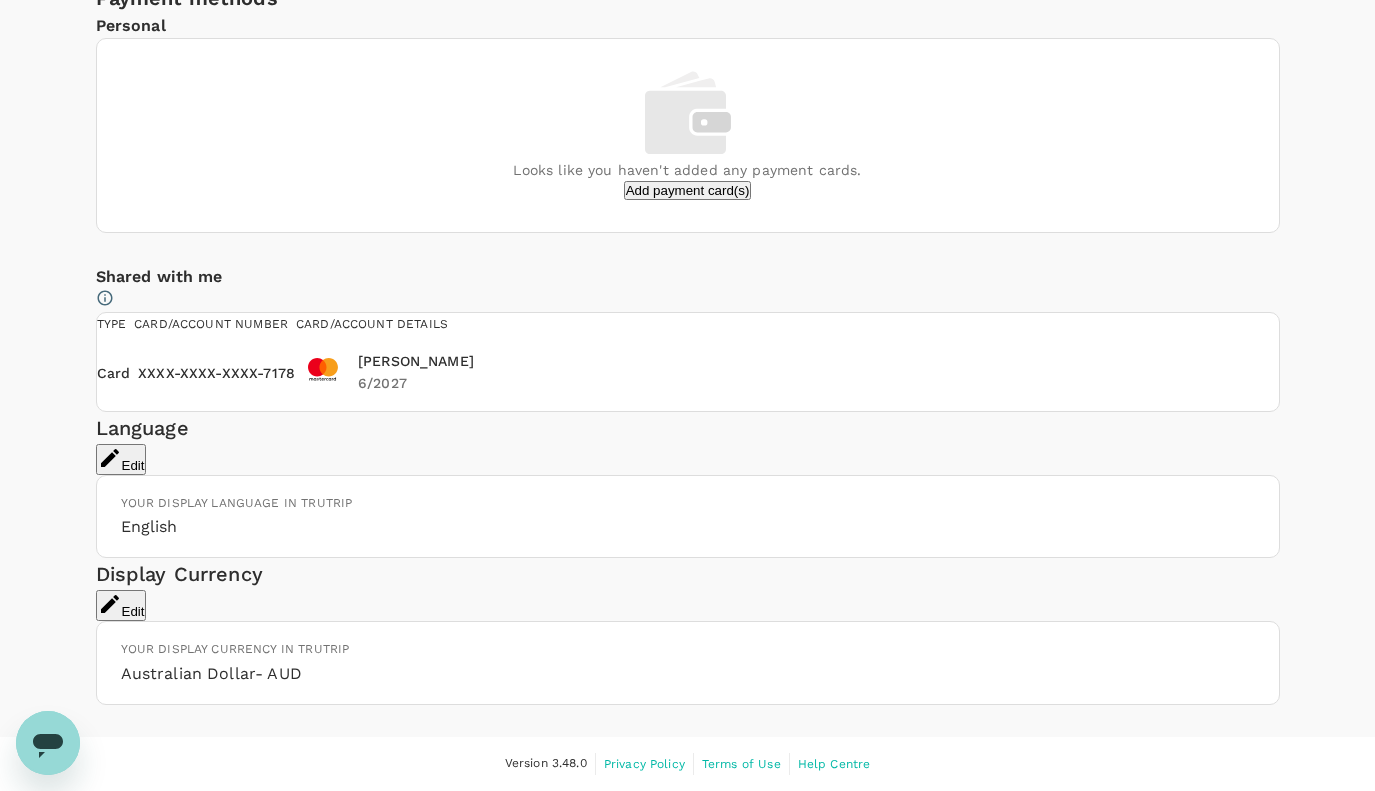 scroll, scrollTop: 1635, scrollLeft: 0, axis: vertical 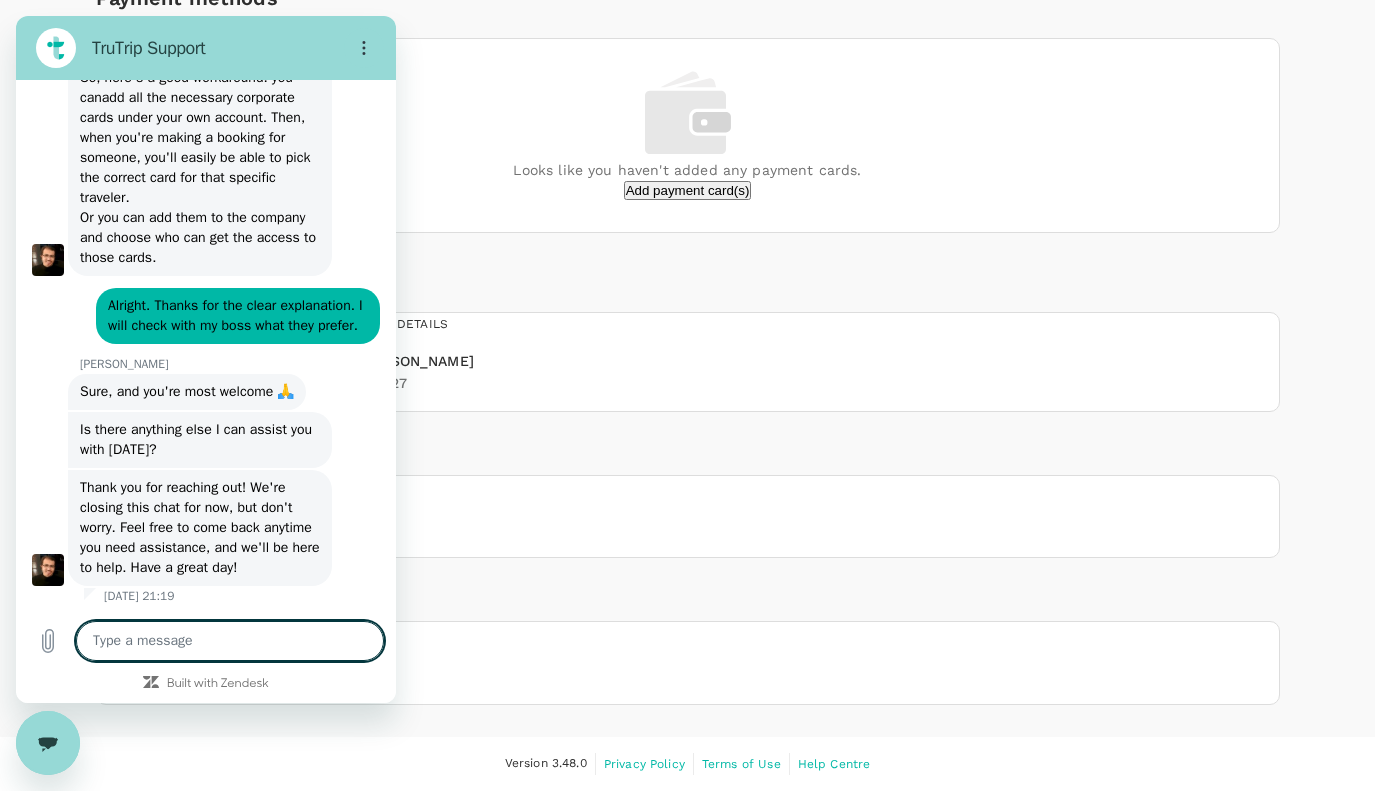 type on "x" 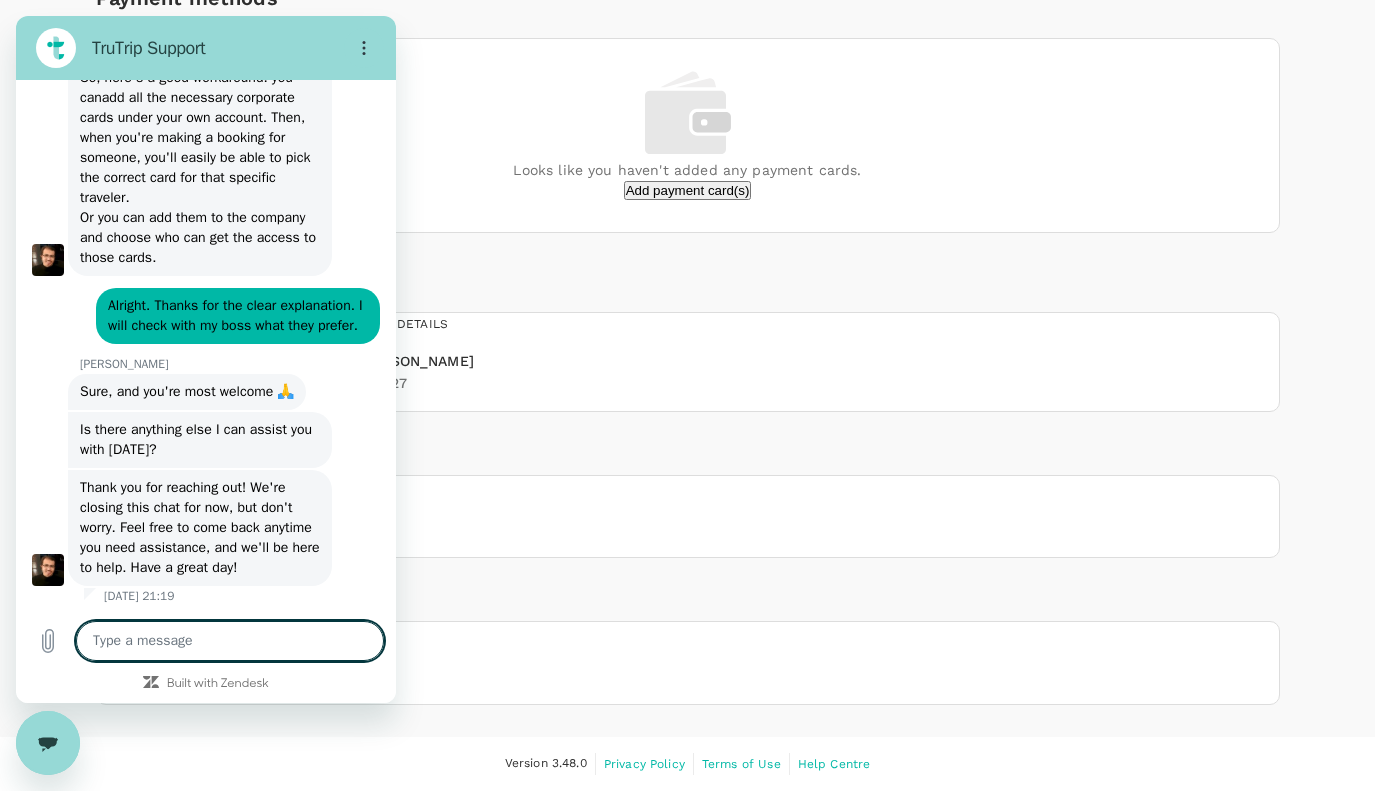 type on "H" 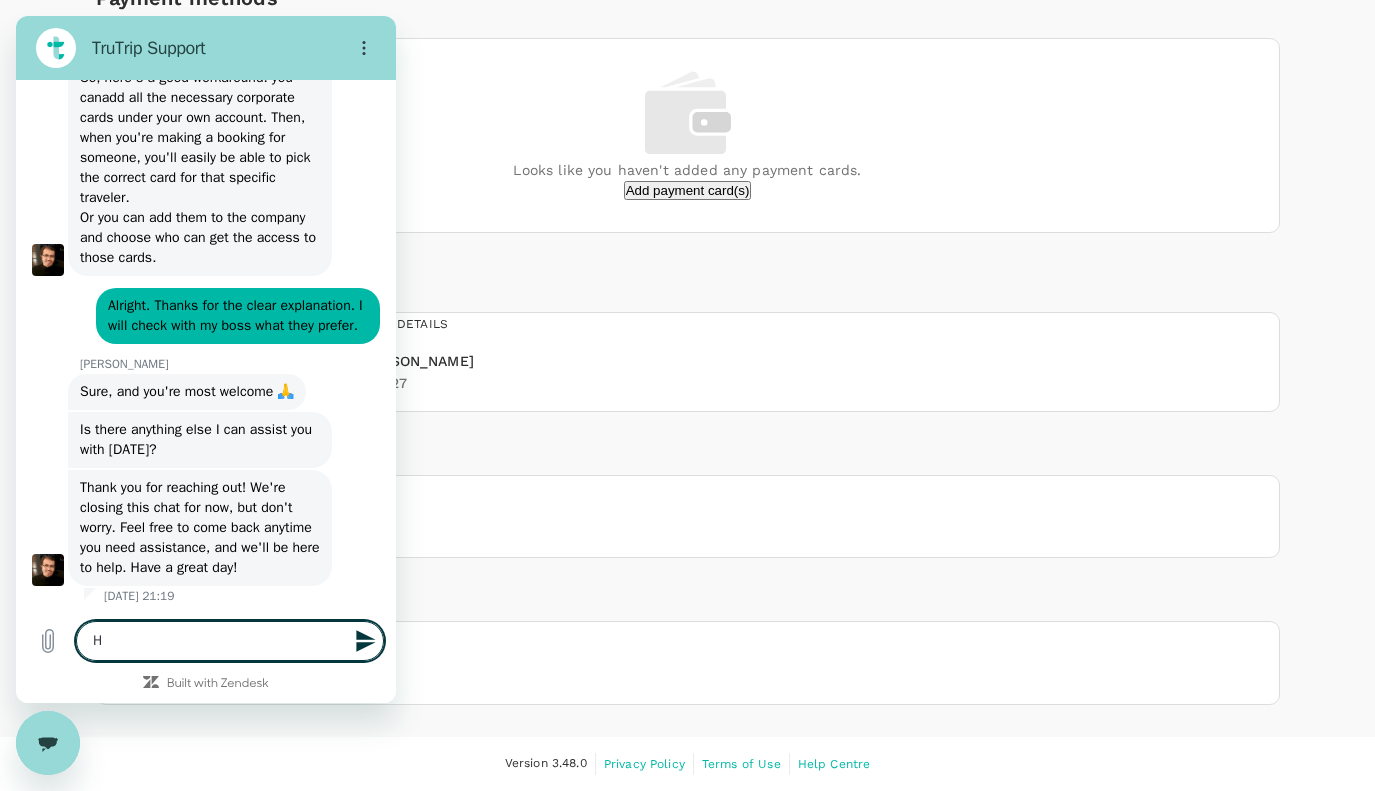 type on "Hi" 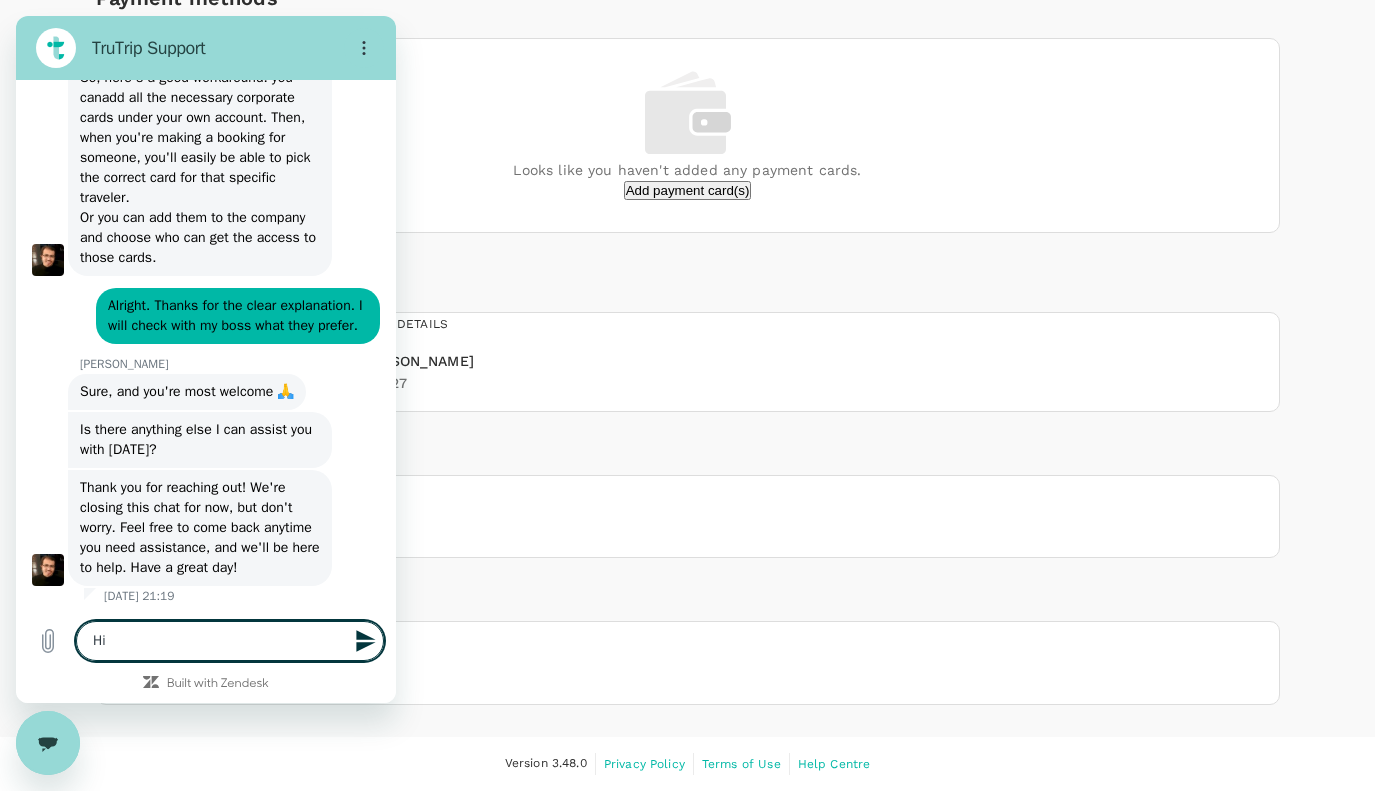 type 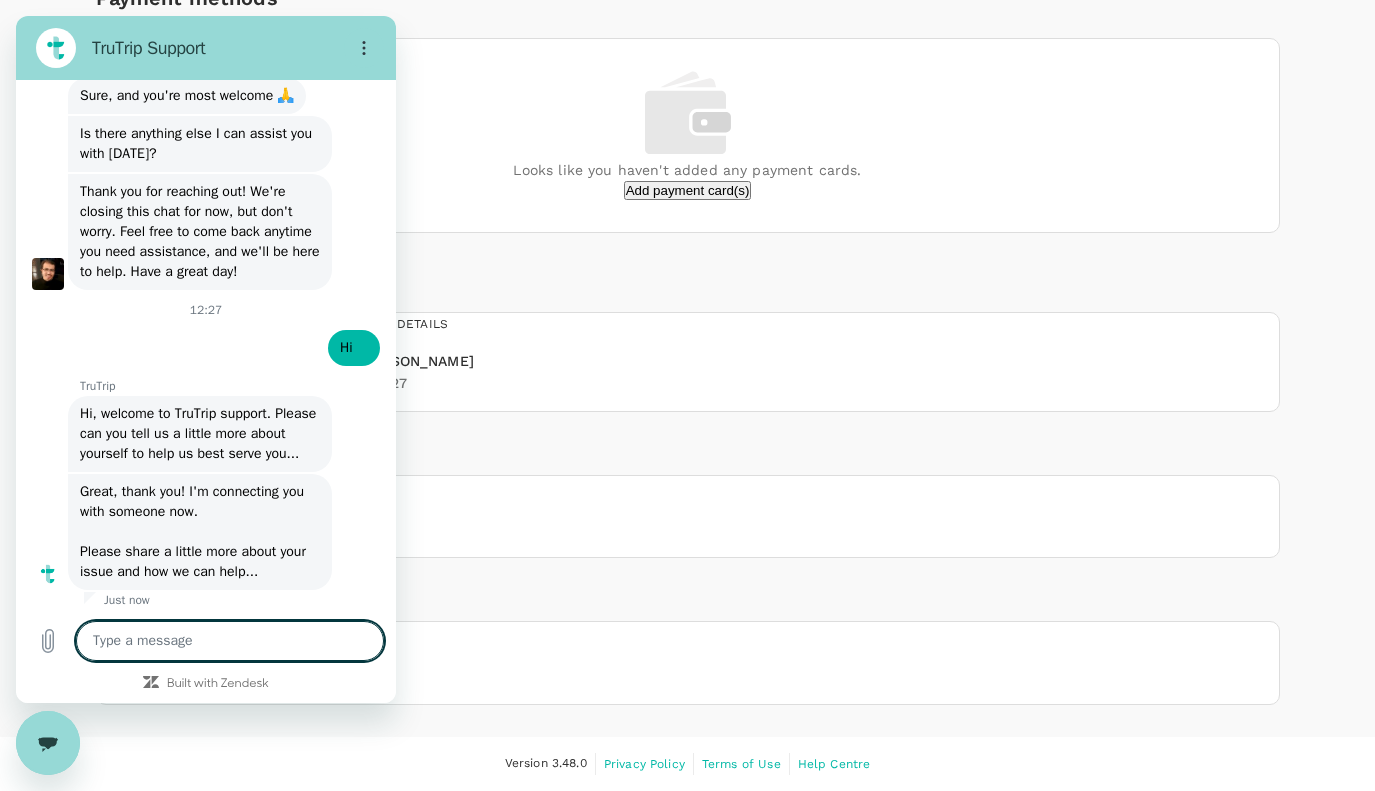 scroll, scrollTop: 11968, scrollLeft: 0, axis: vertical 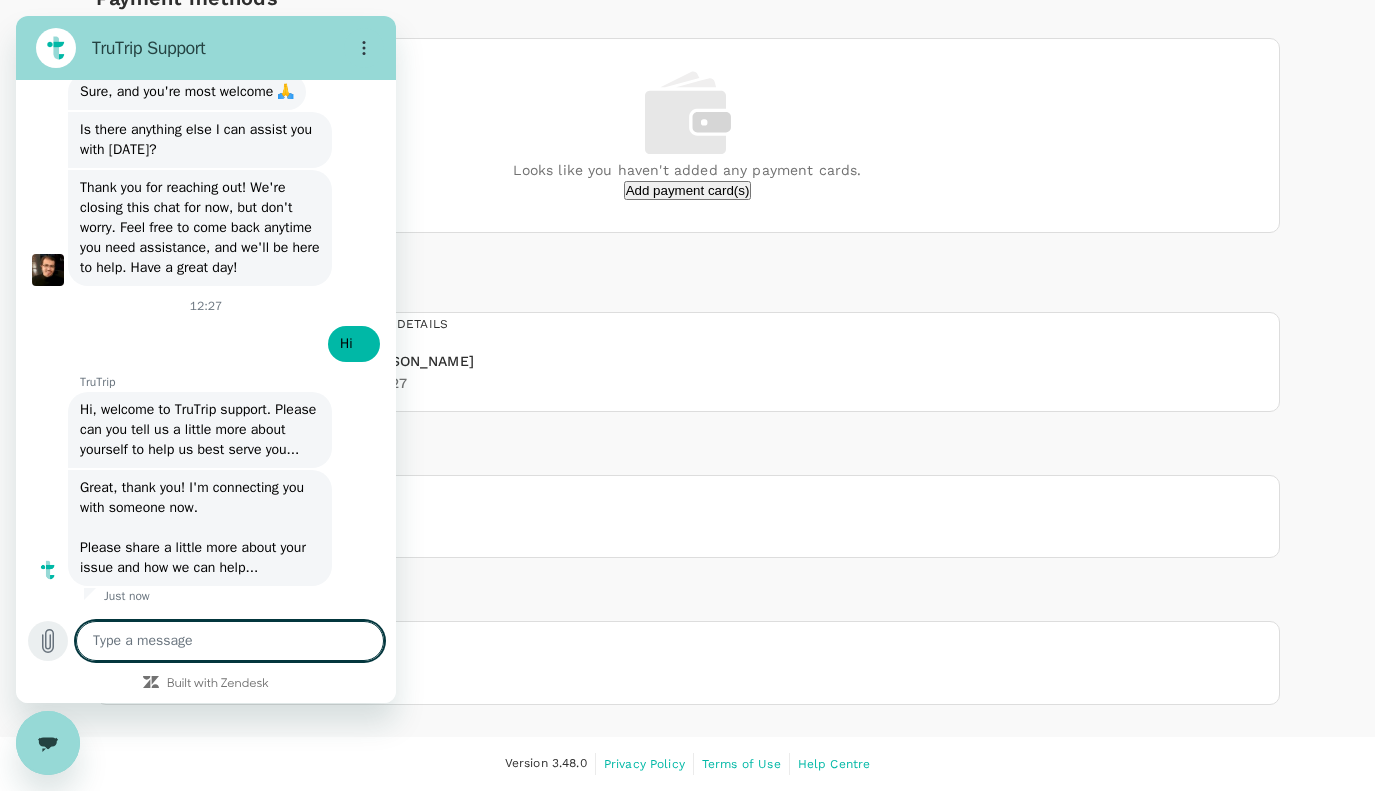 click 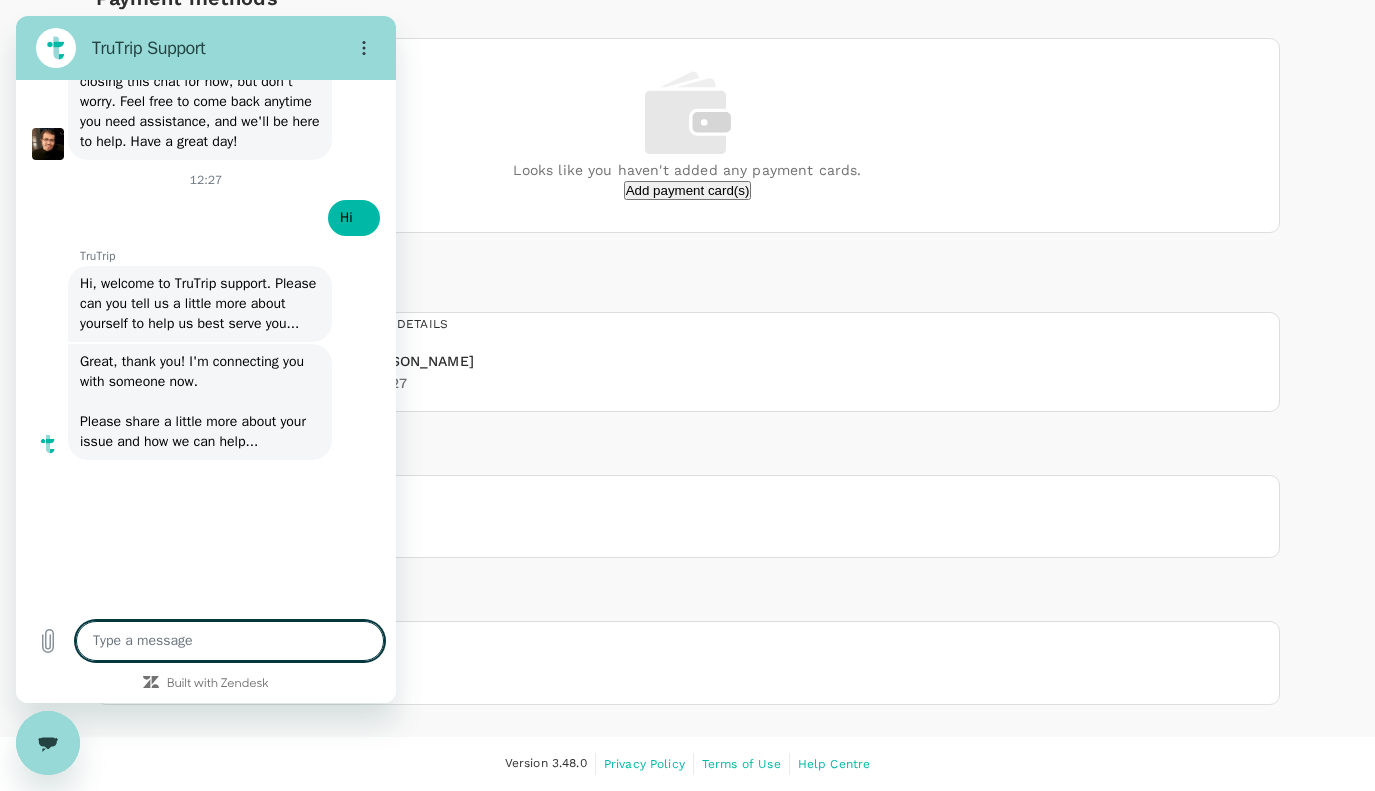scroll, scrollTop: 12092, scrollLeft: 0, axis: vertical 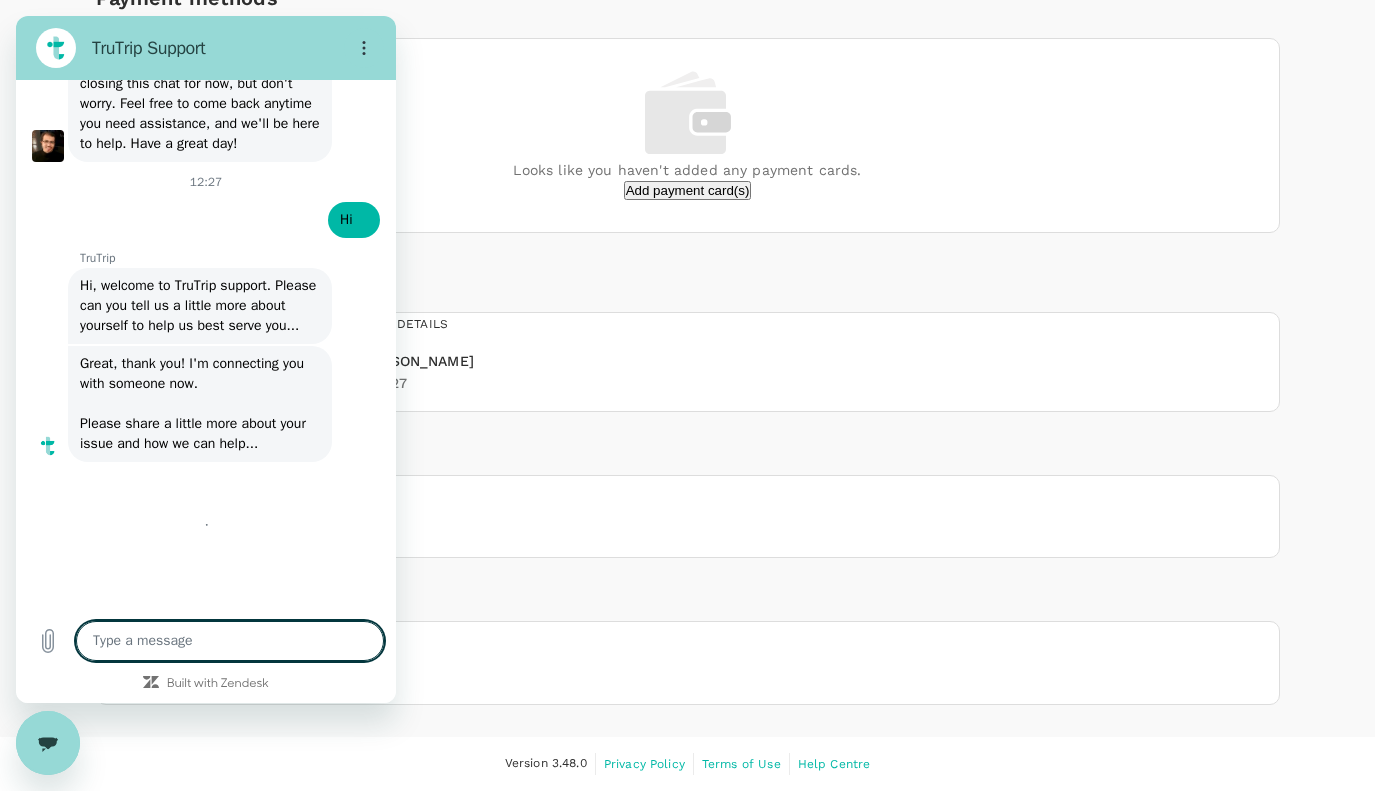 click at bounding box center (230, 641) 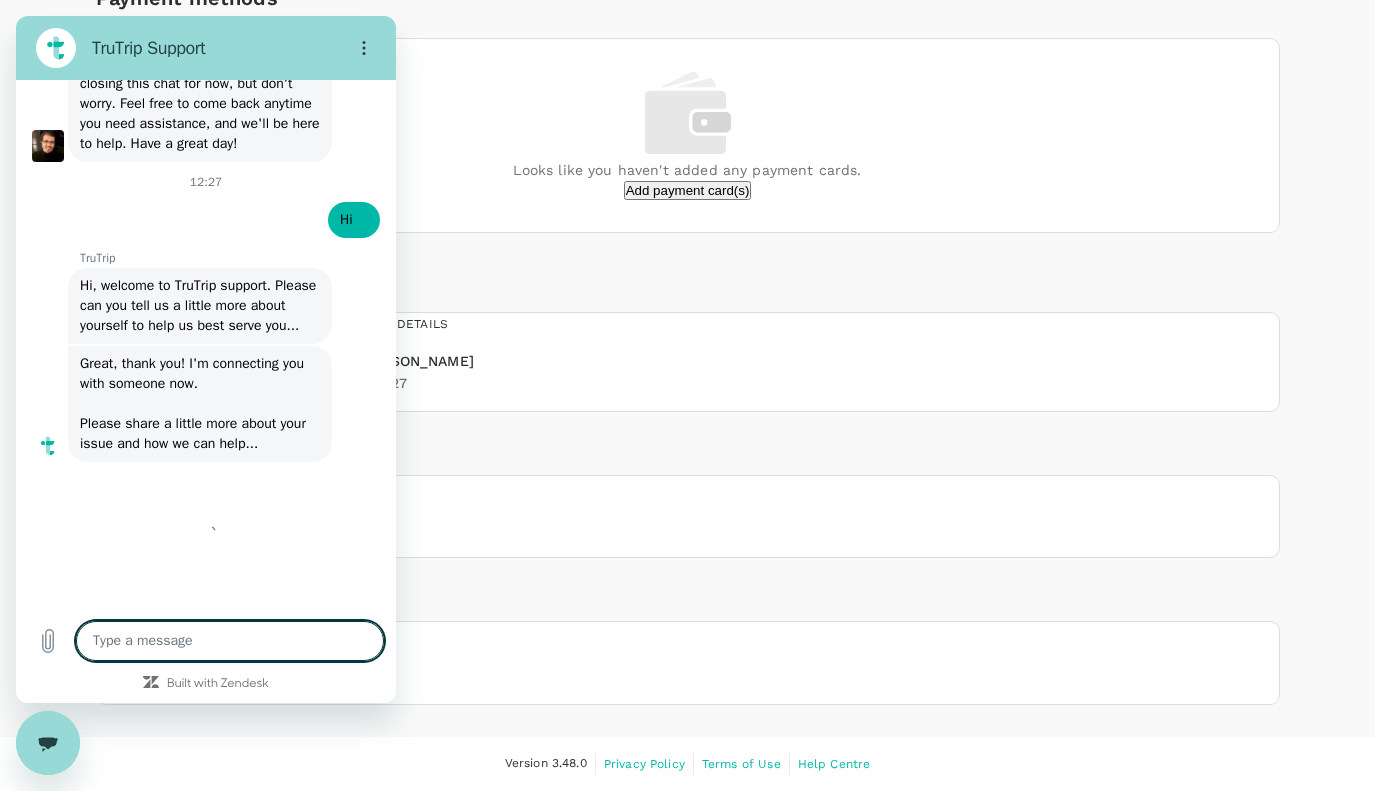 type on "x" 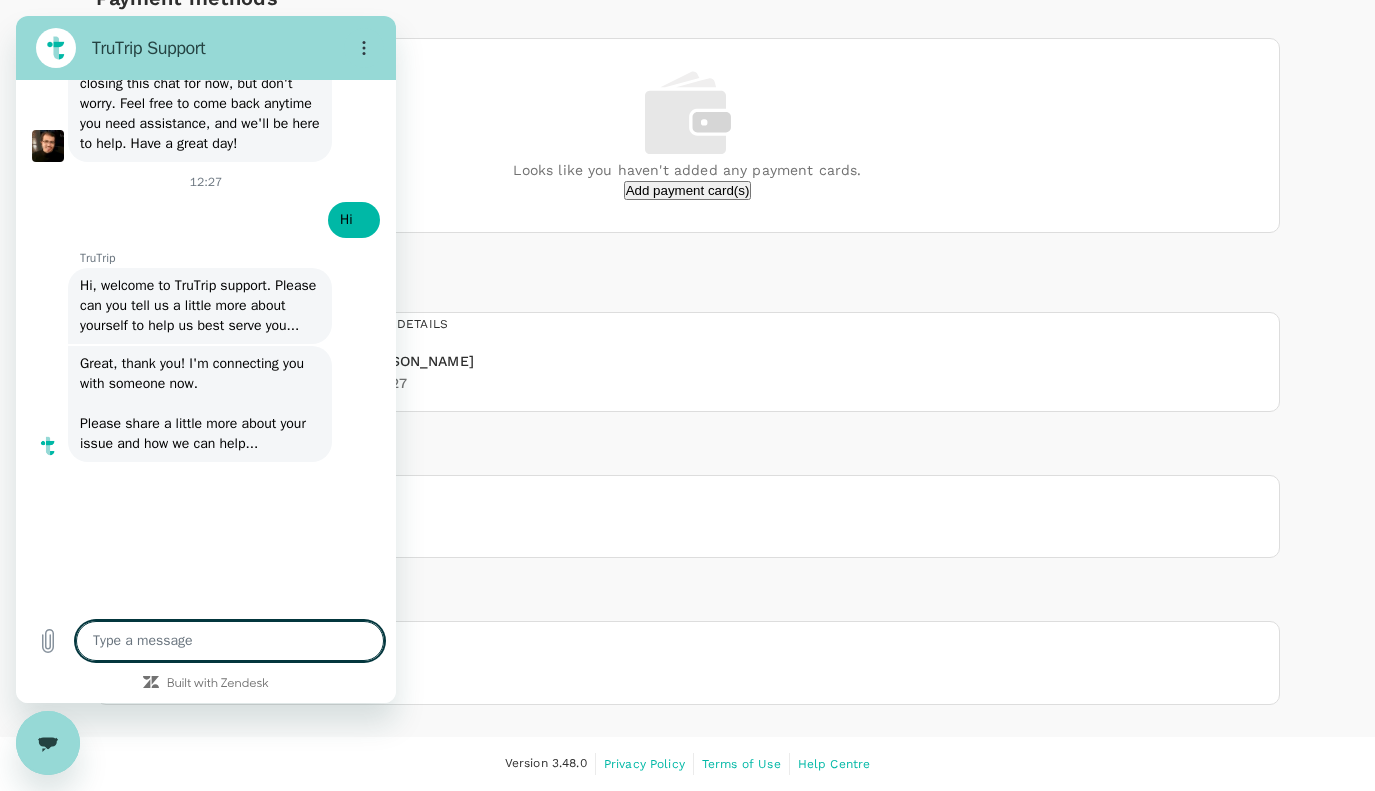 type on "I" 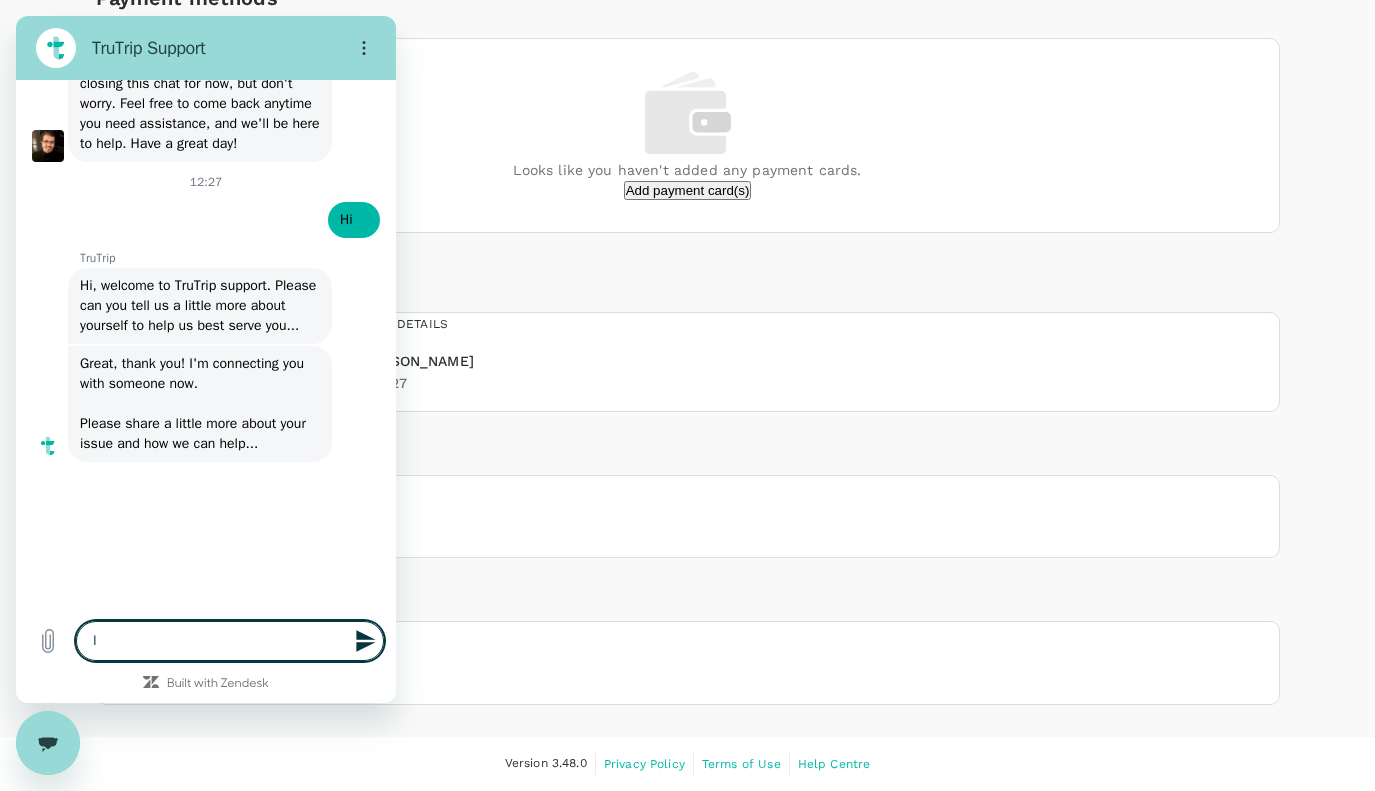 type on "I" 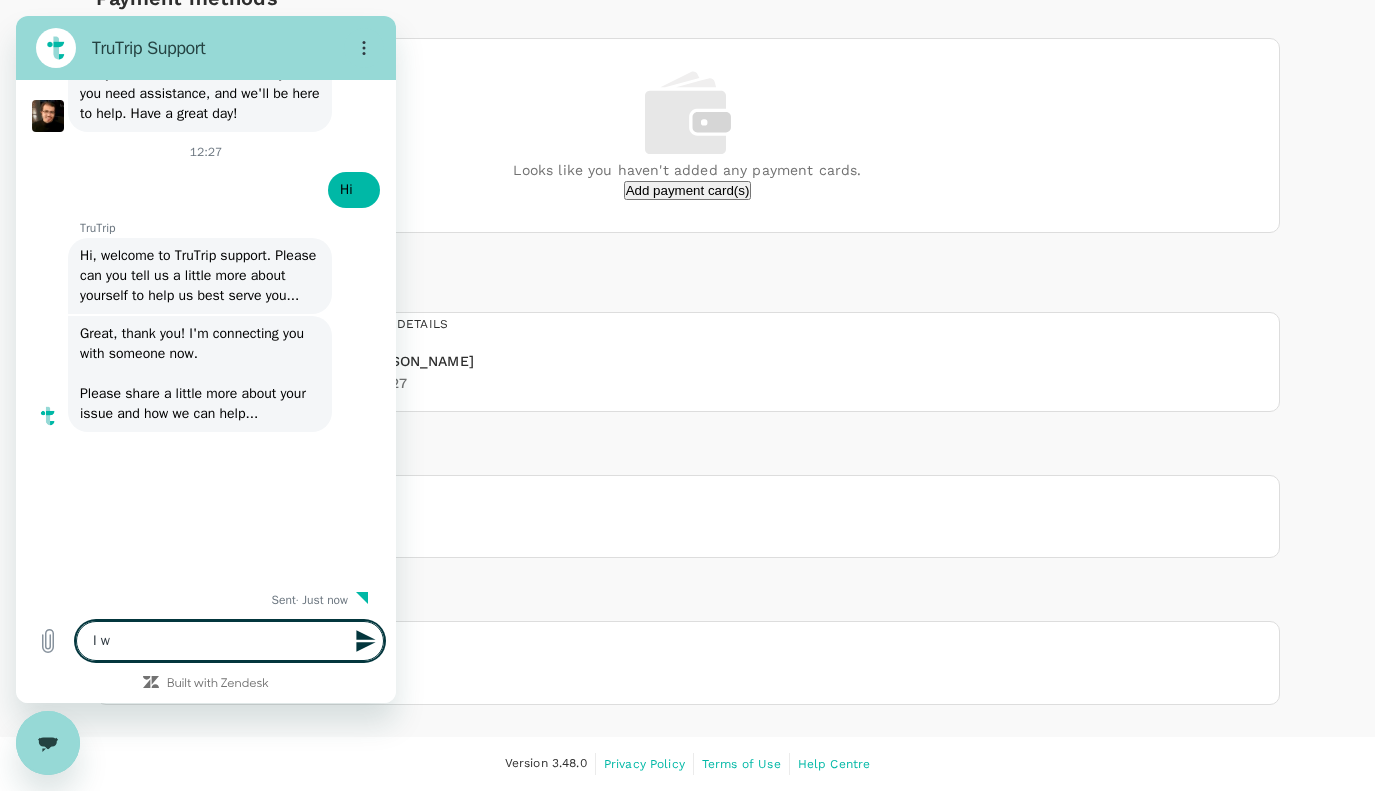 type on "I wo" 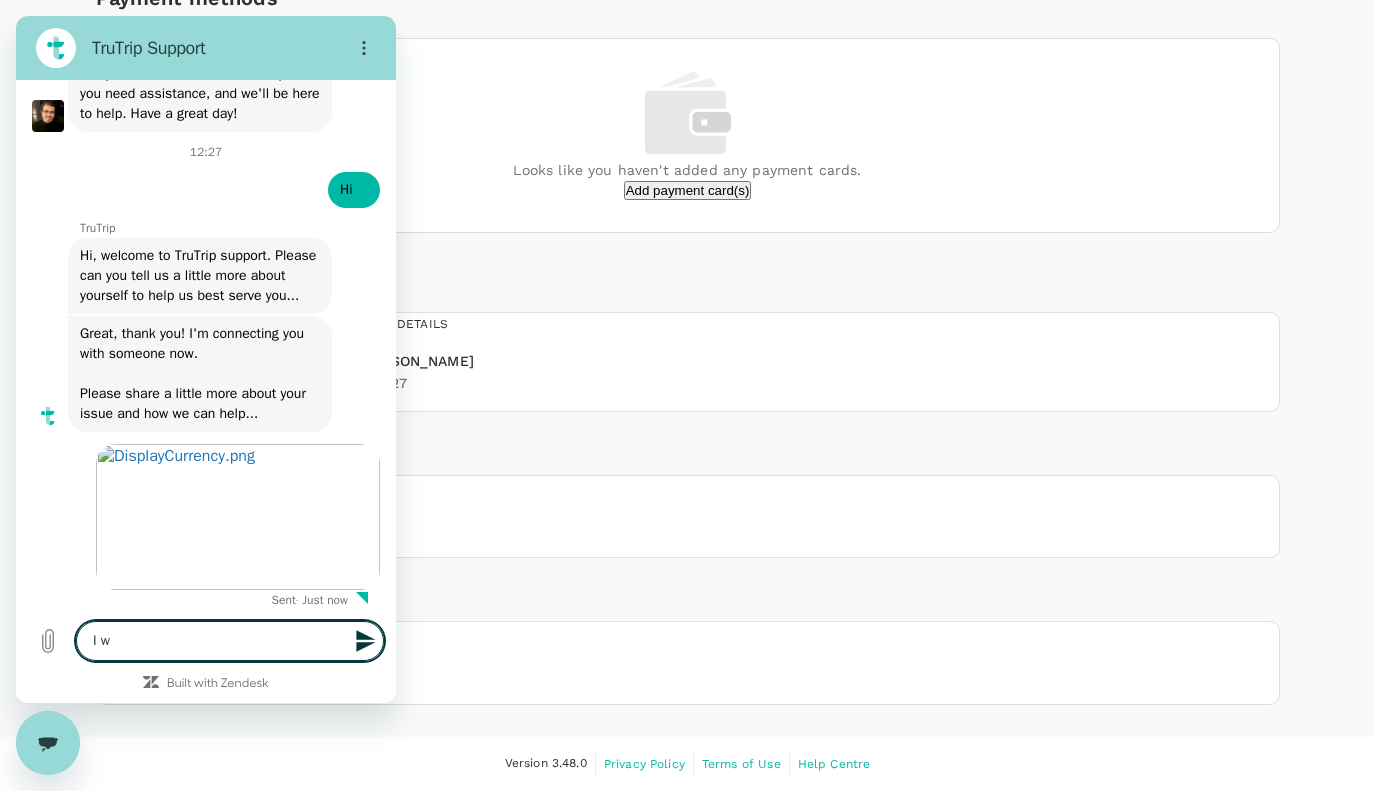 type on "x" 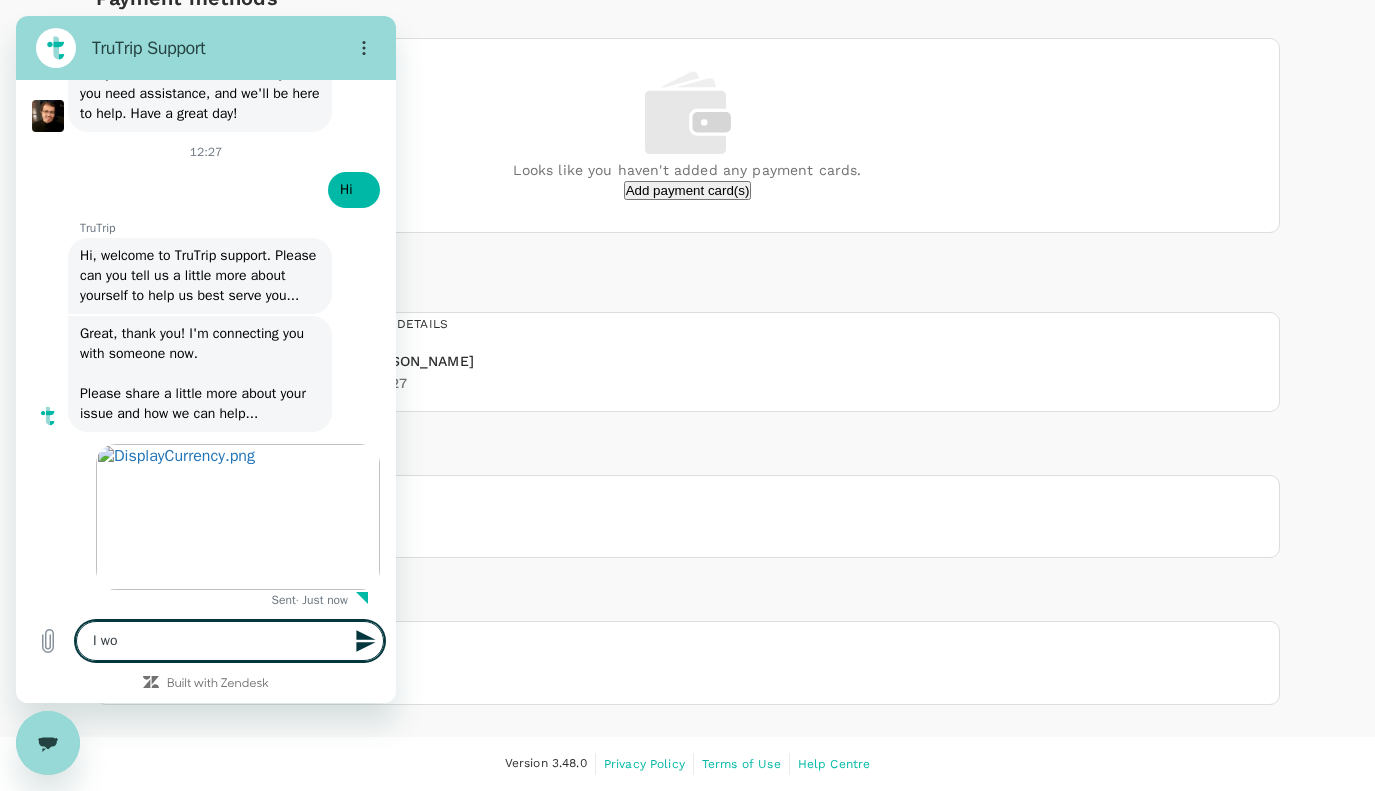 type on "I wou" 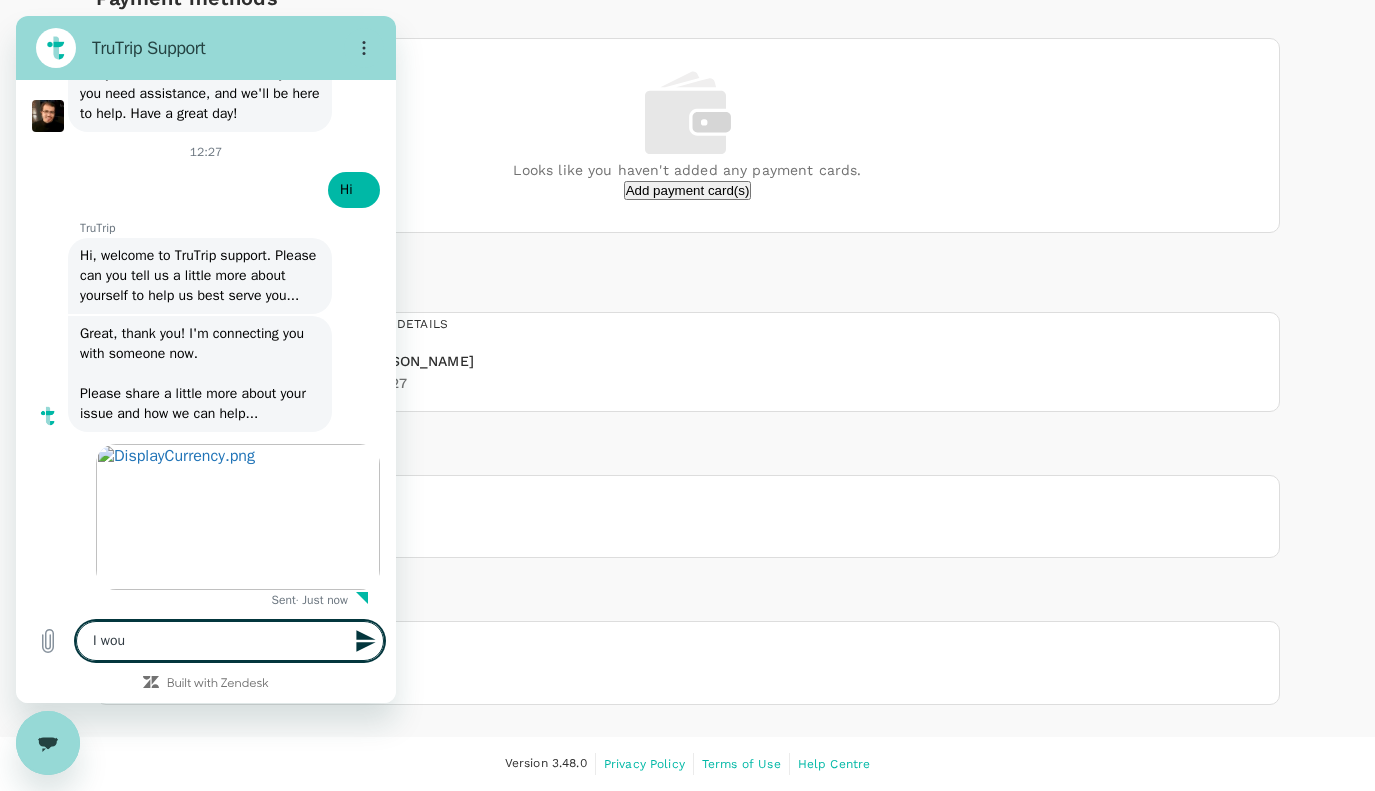 type on "I woul" 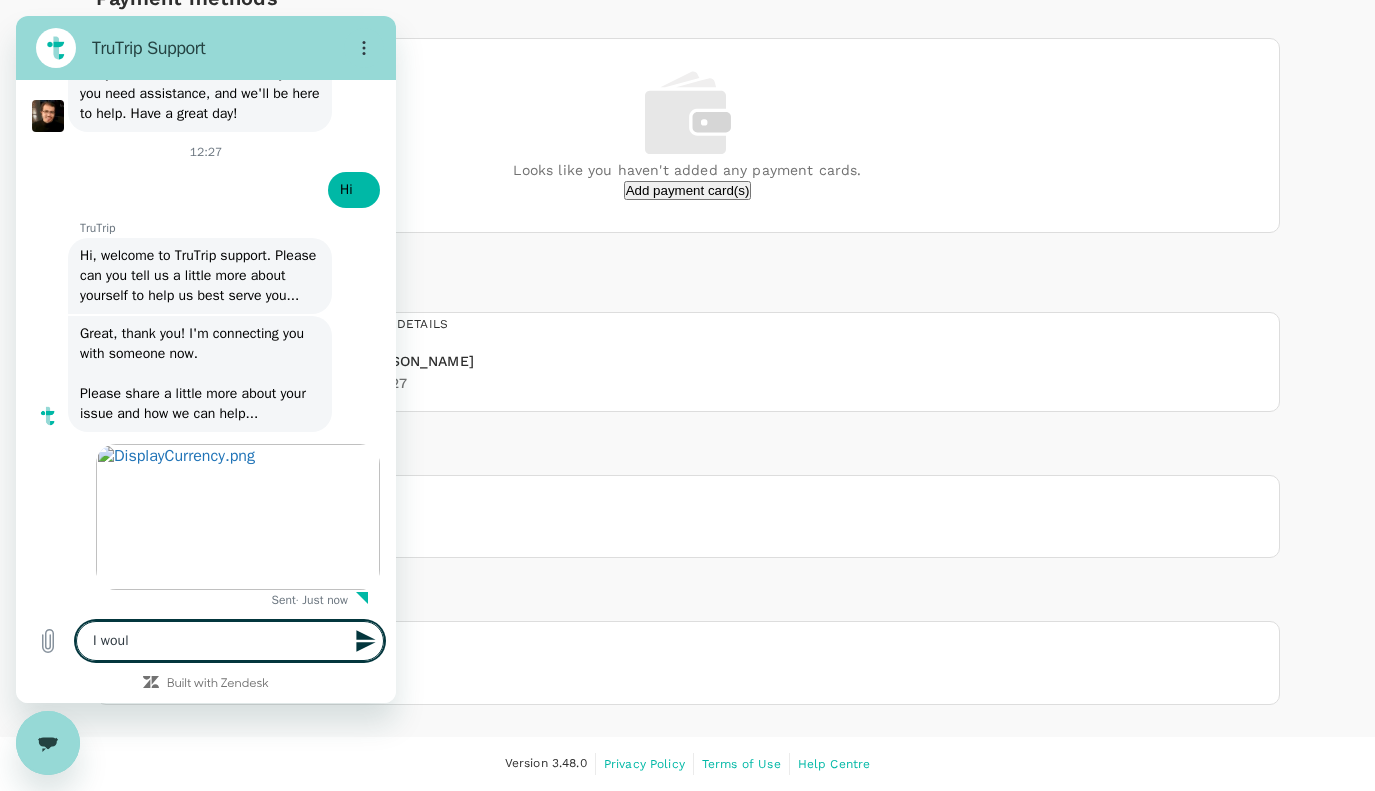 type on "I would" 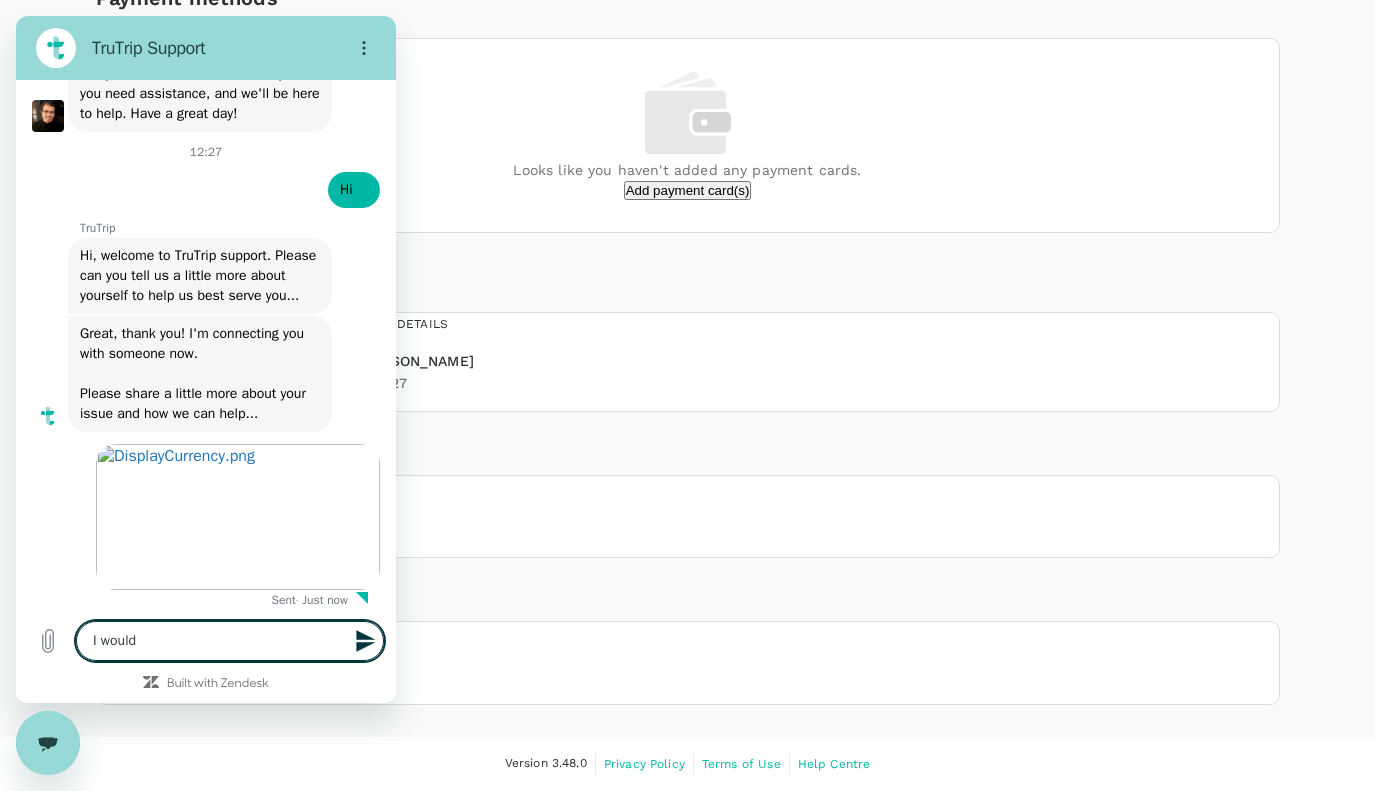 scroll, scrollTop: 12126, scrollLeft: 0, axis: vertical 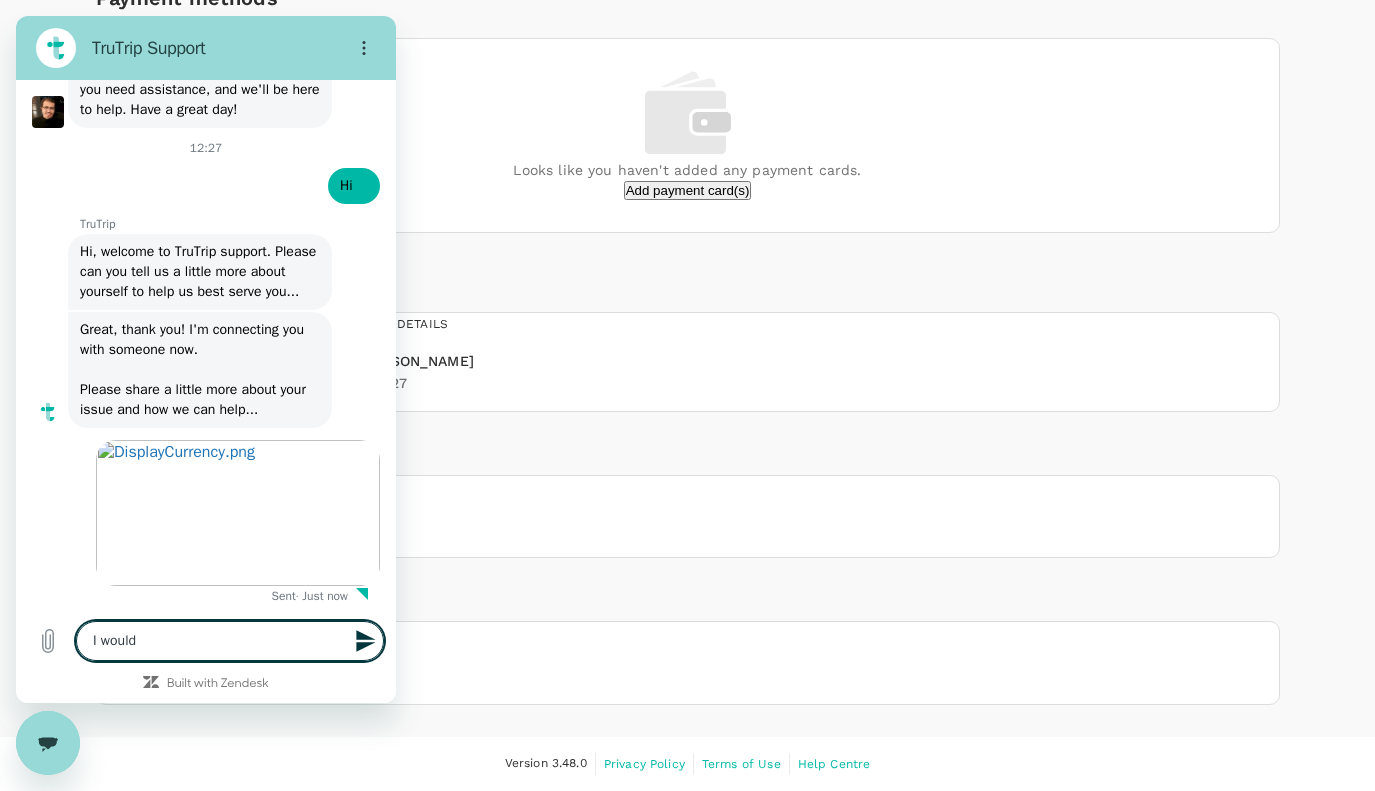 type on "I wouldl" 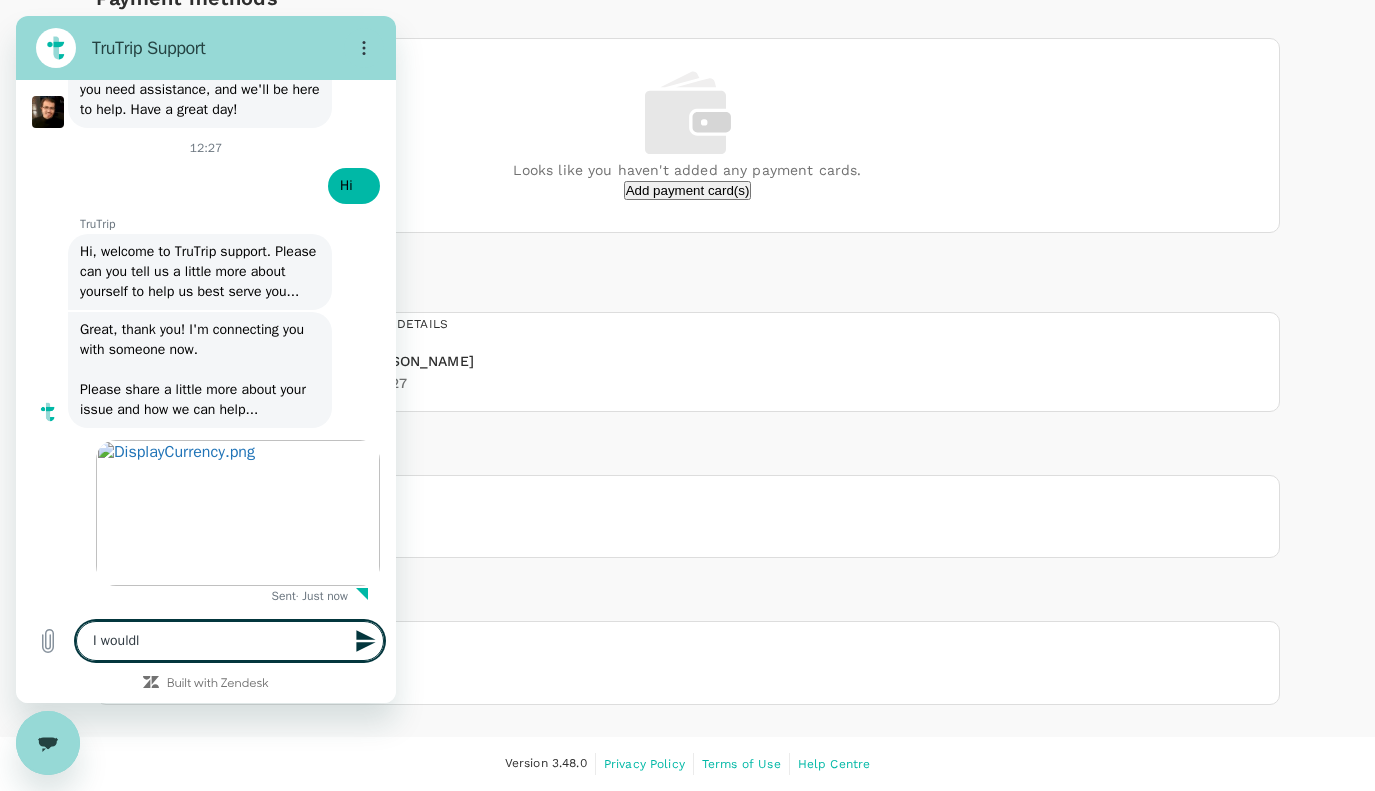 type on "x" 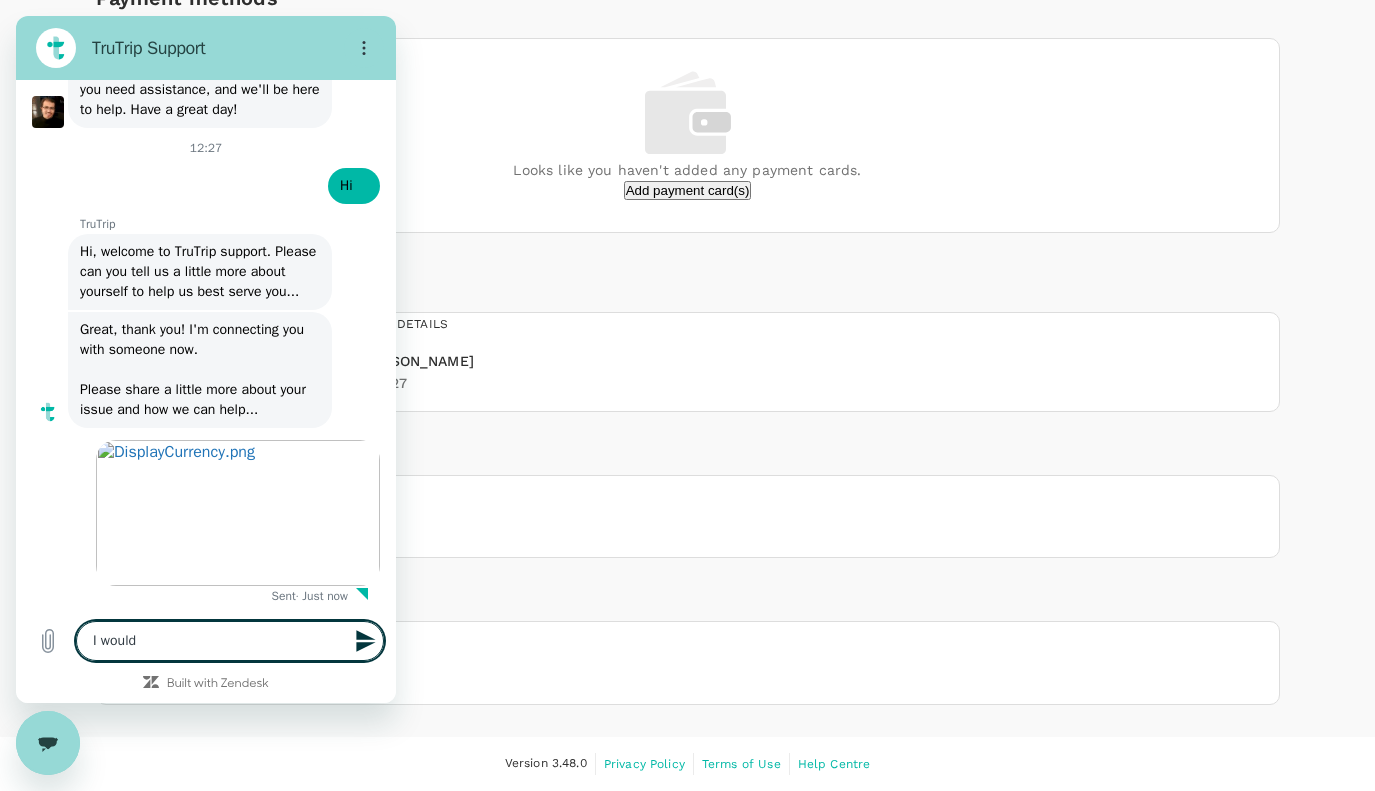 type on "I would" 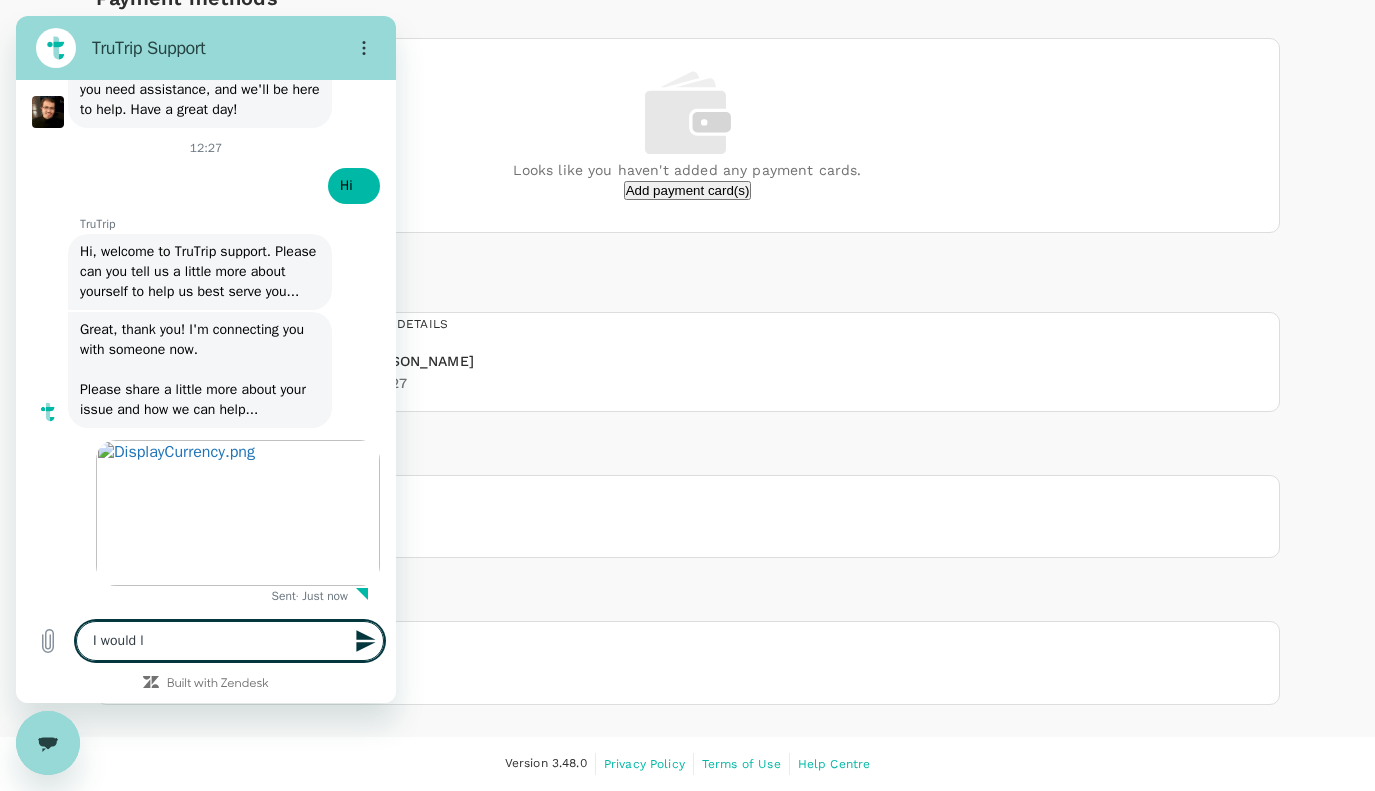 type on "I would li" 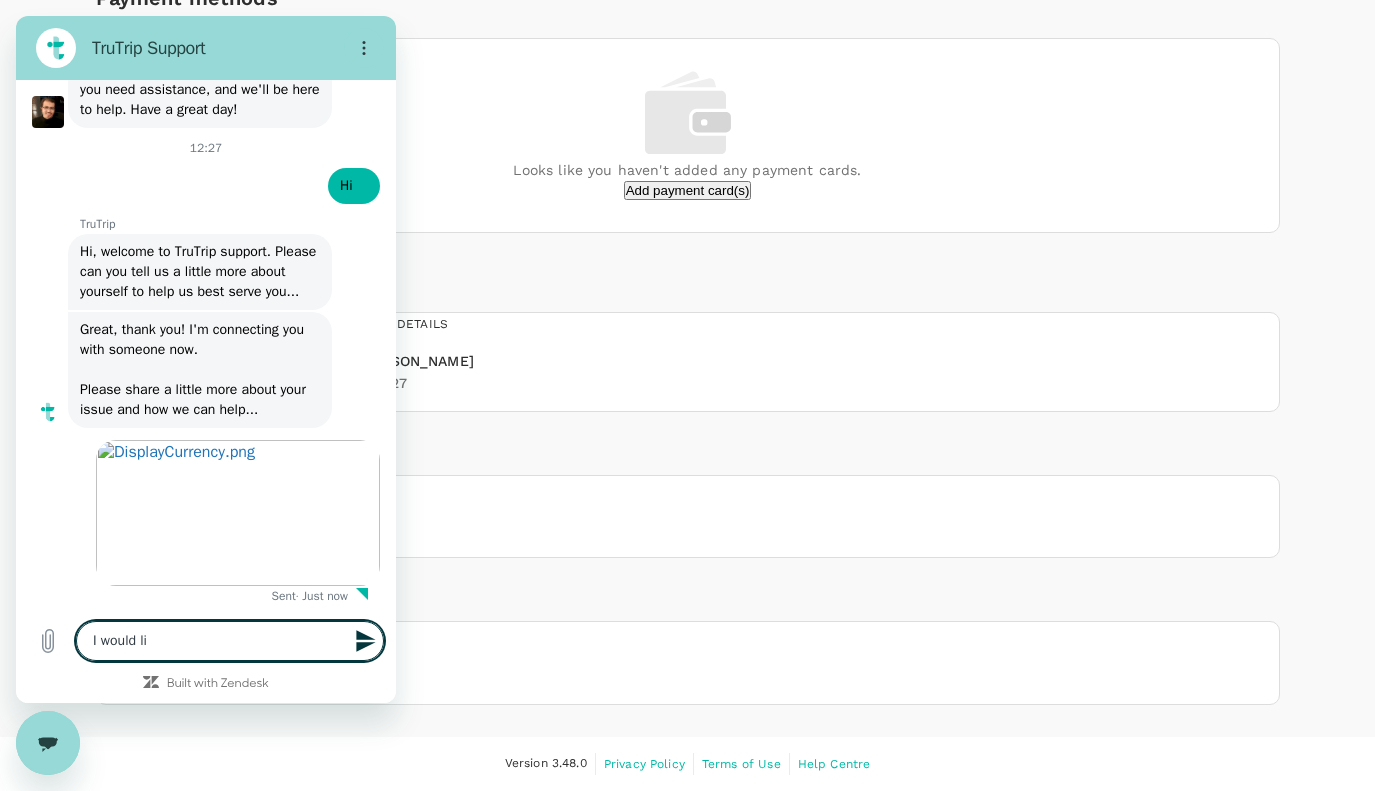 type on "I would lik" 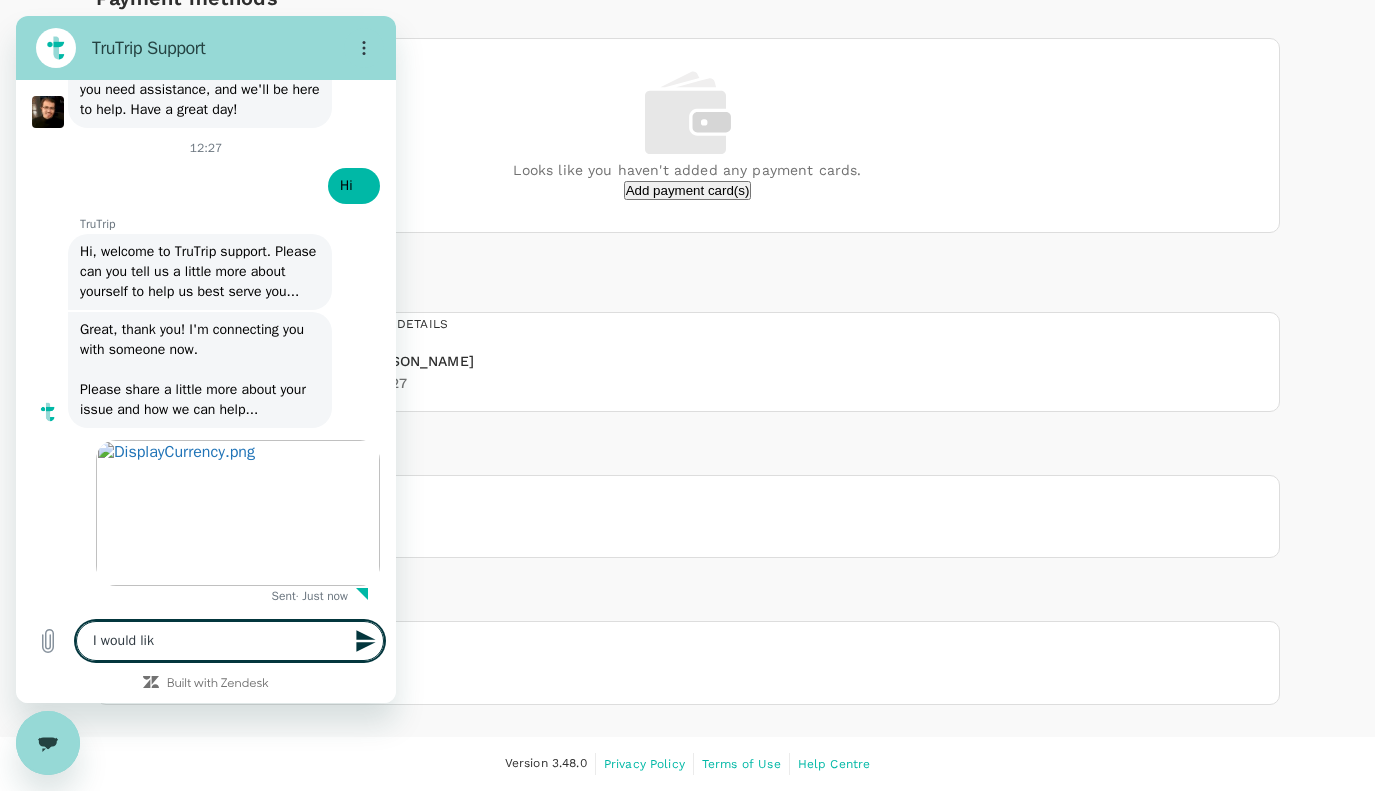 type on "I would like" 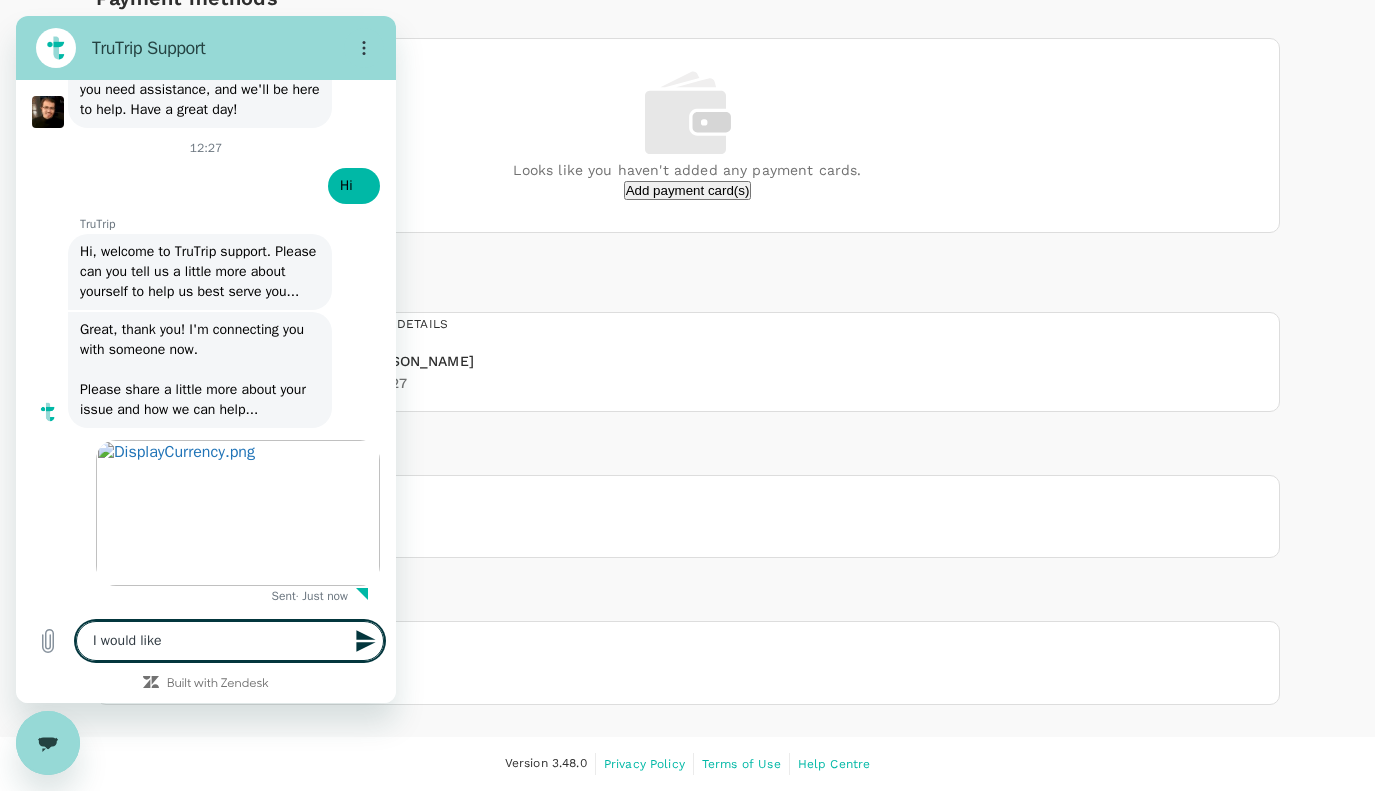type on "I would like" 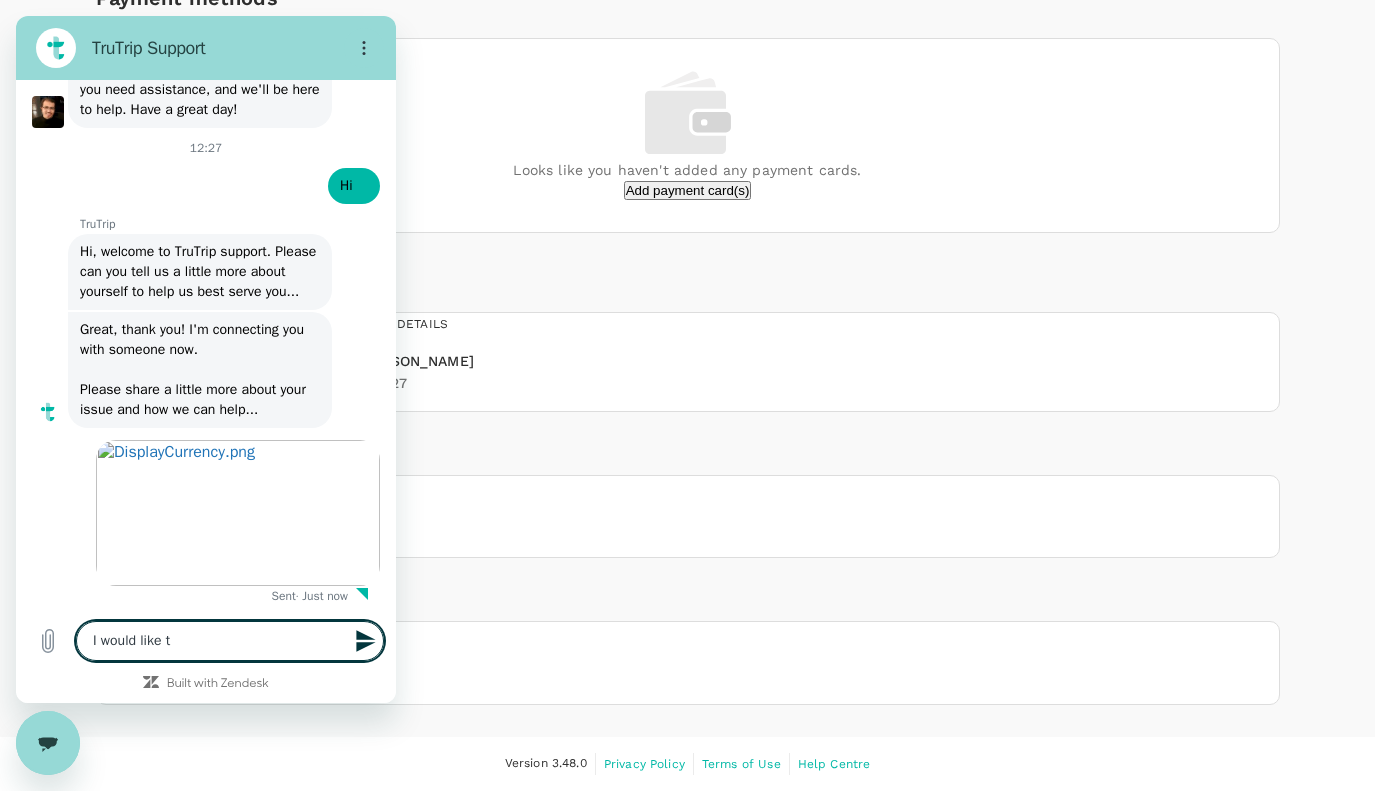 type on "x" 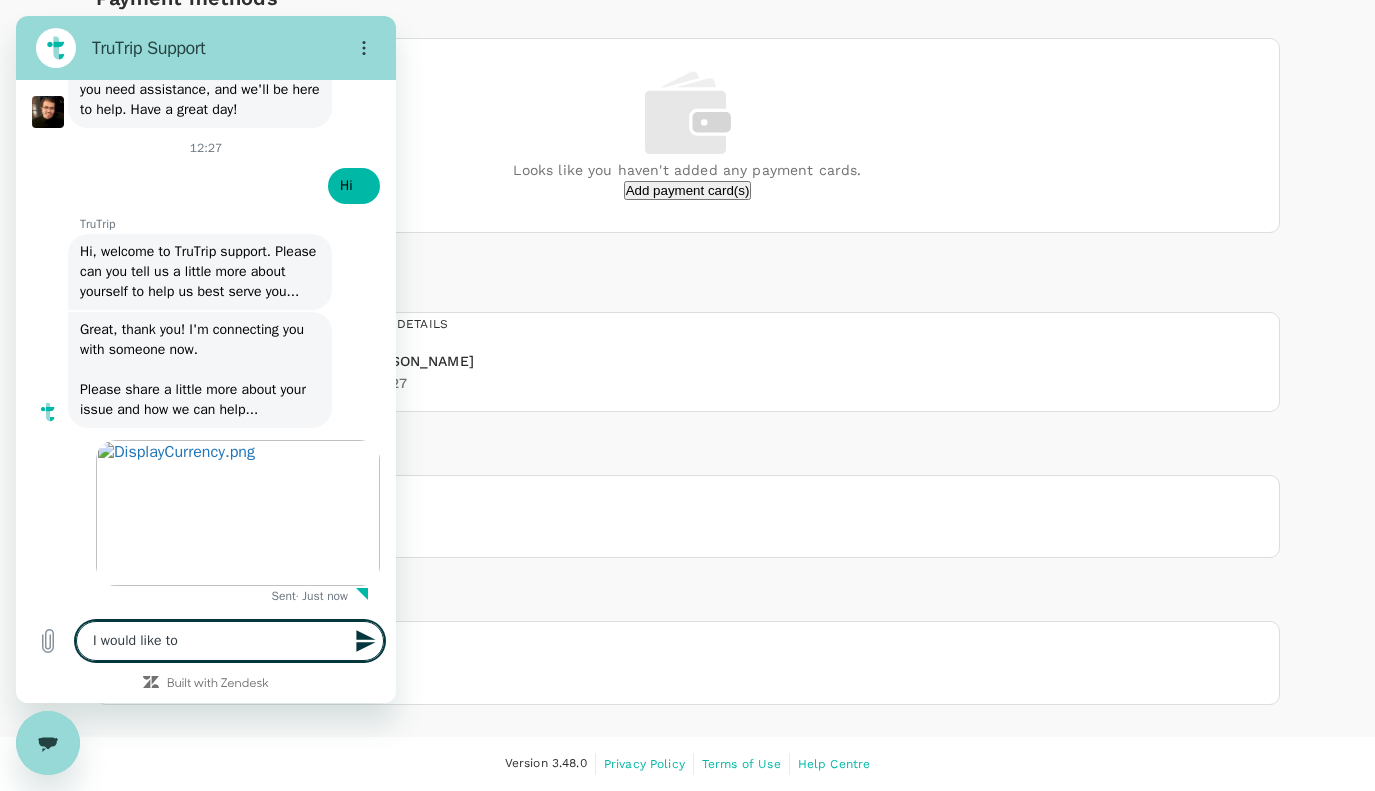 type on "I would like to" 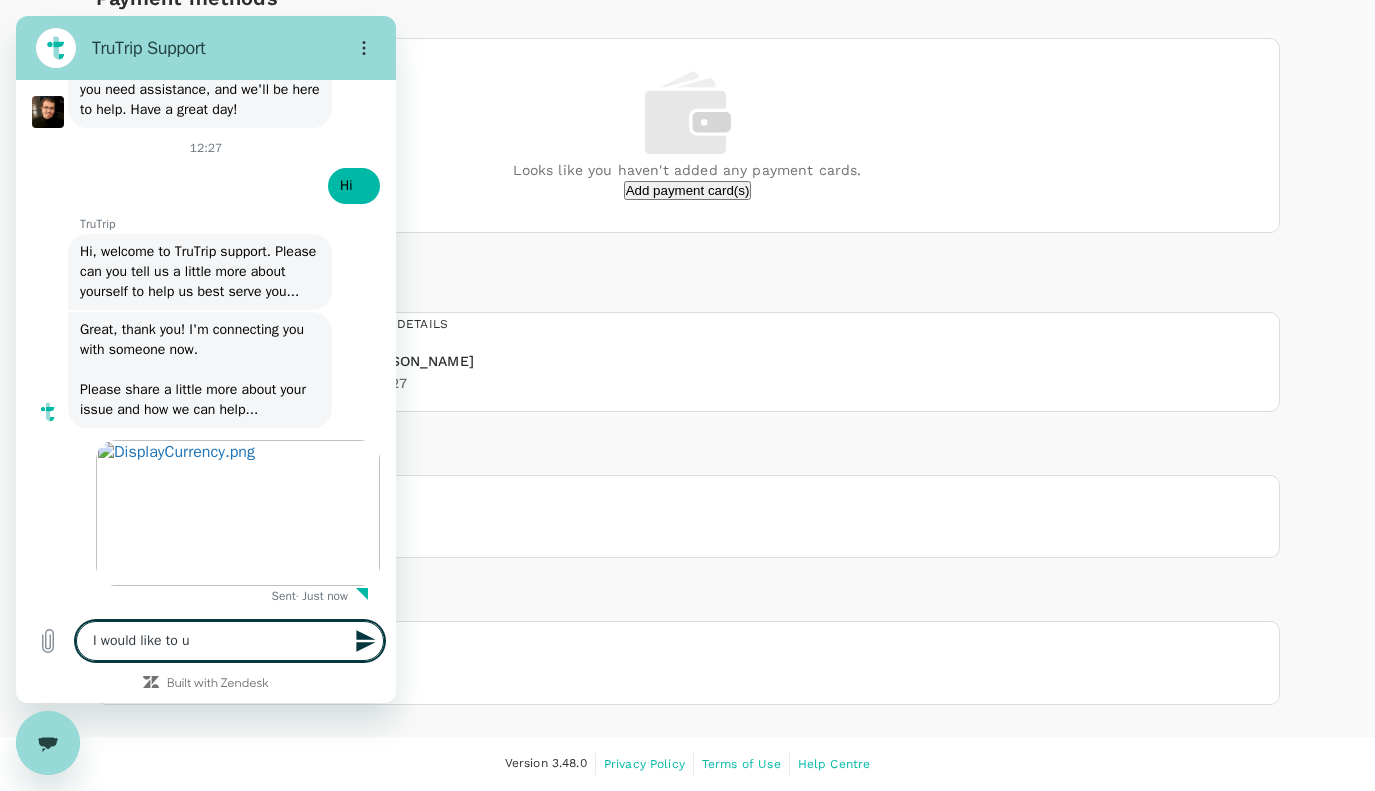 type on "I would like to up" 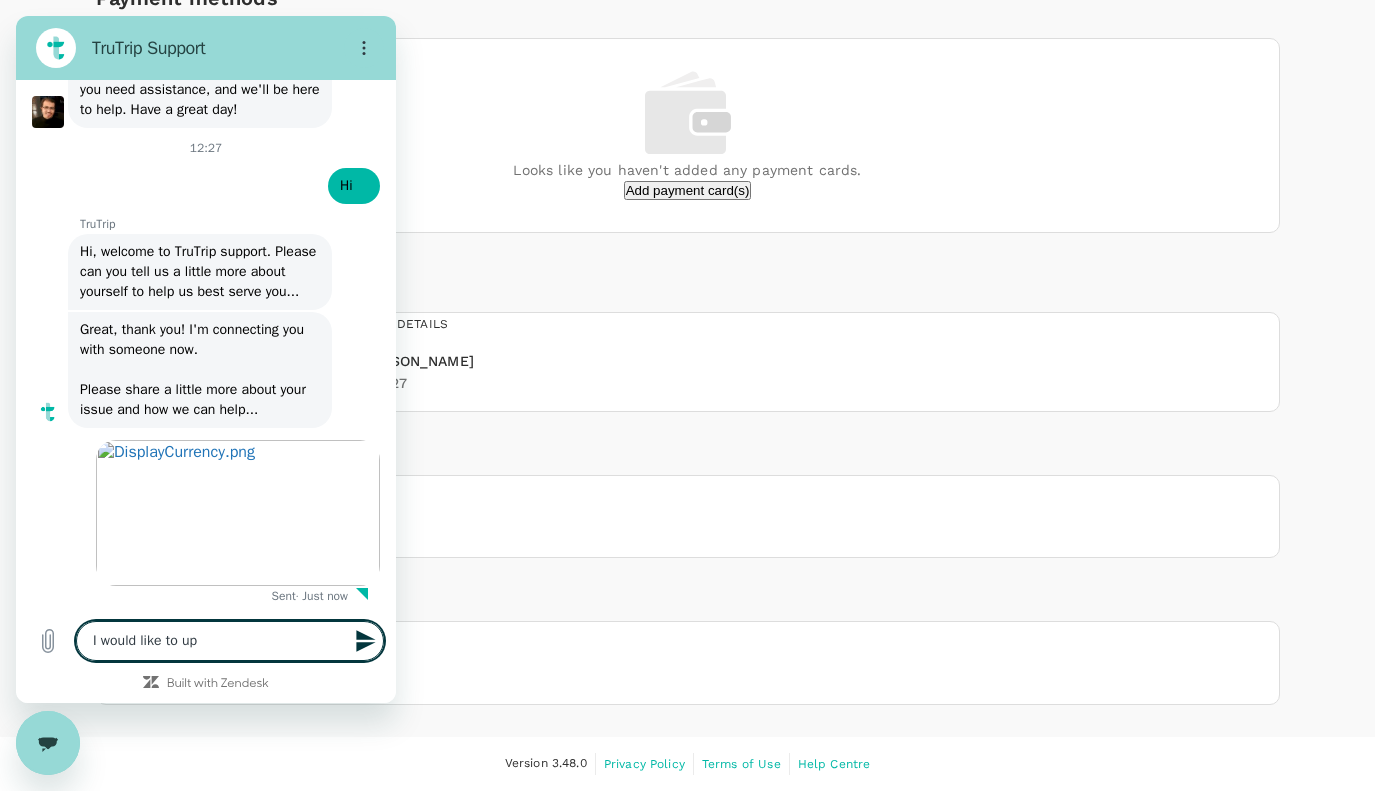 type on "I would like to upd" 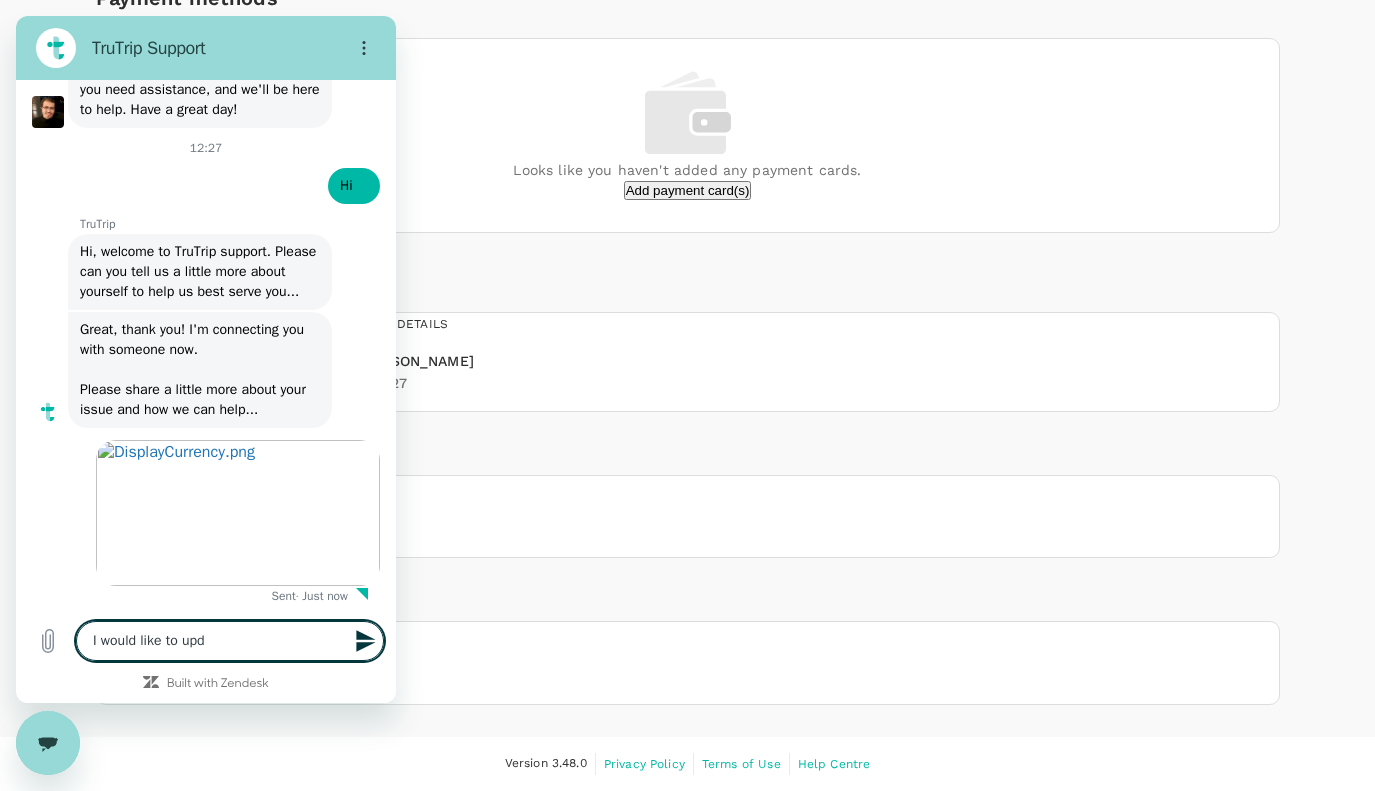 type on "I would like to upda" 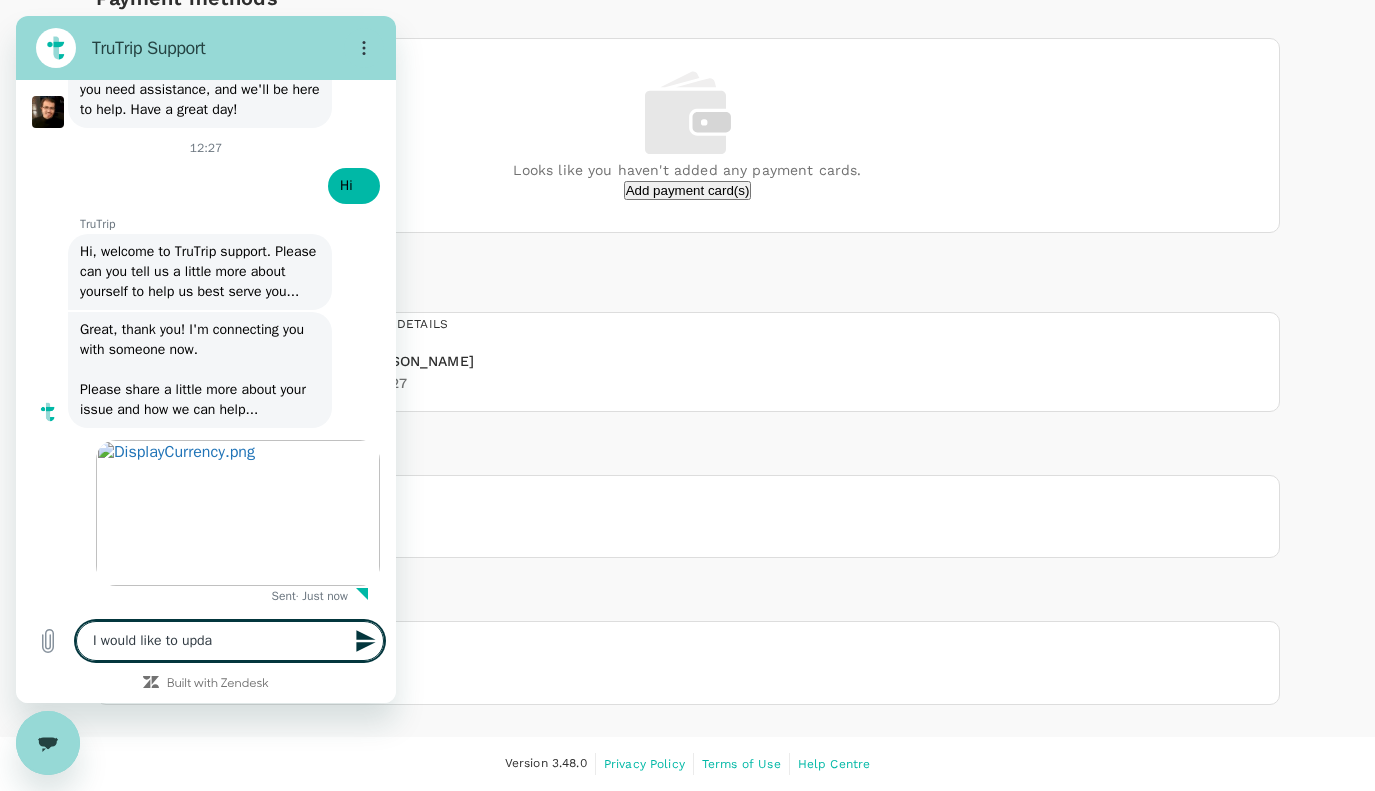 type on "I would like to updat" 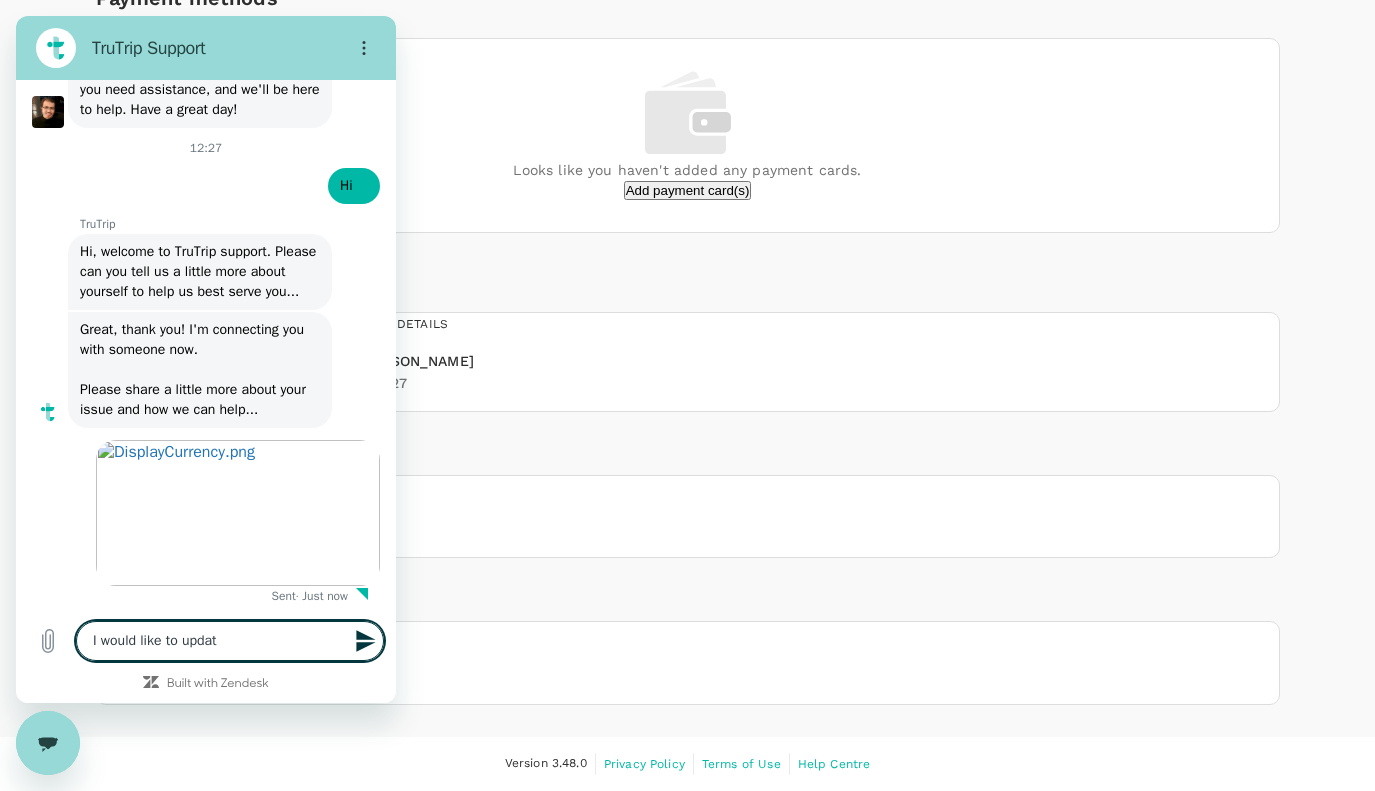type on "I would like to update" 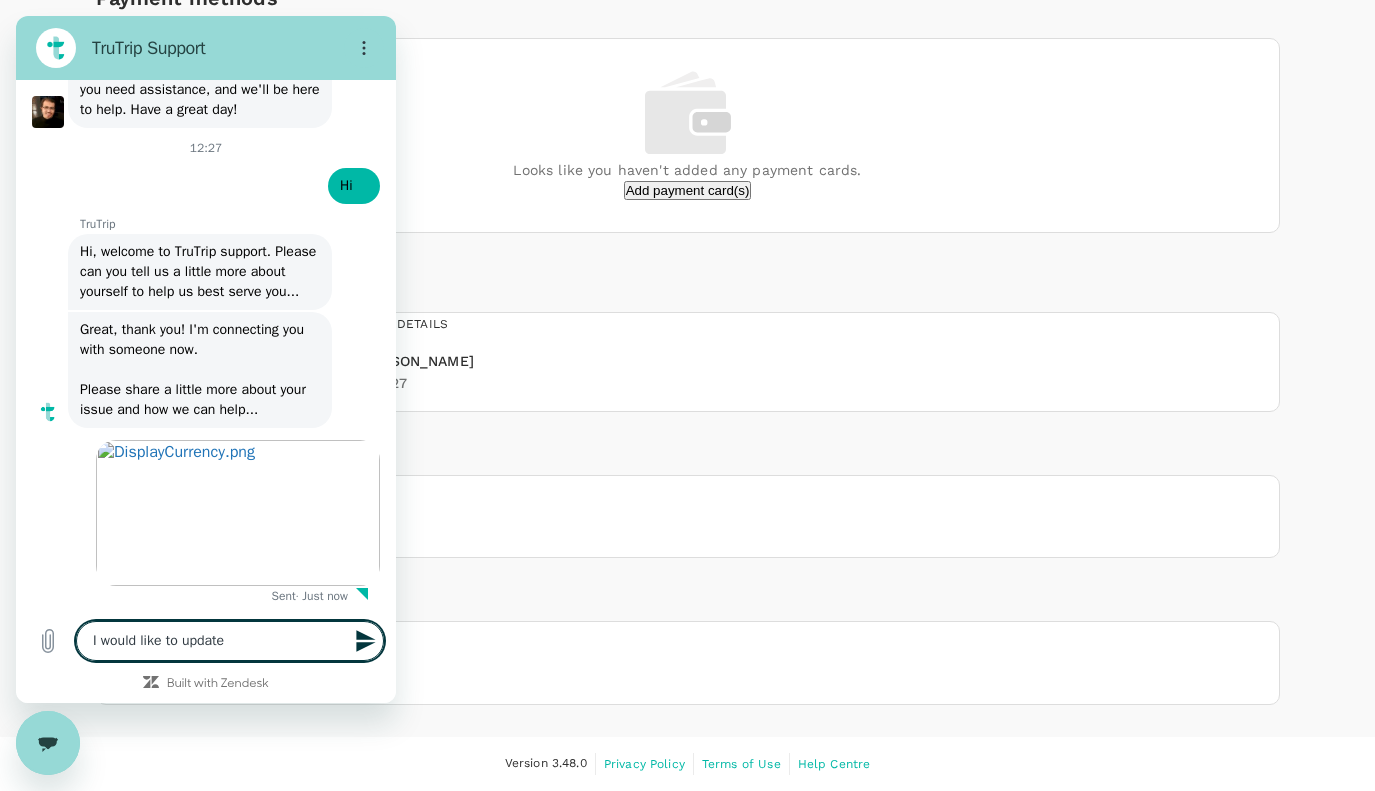 type on "I would like to update" 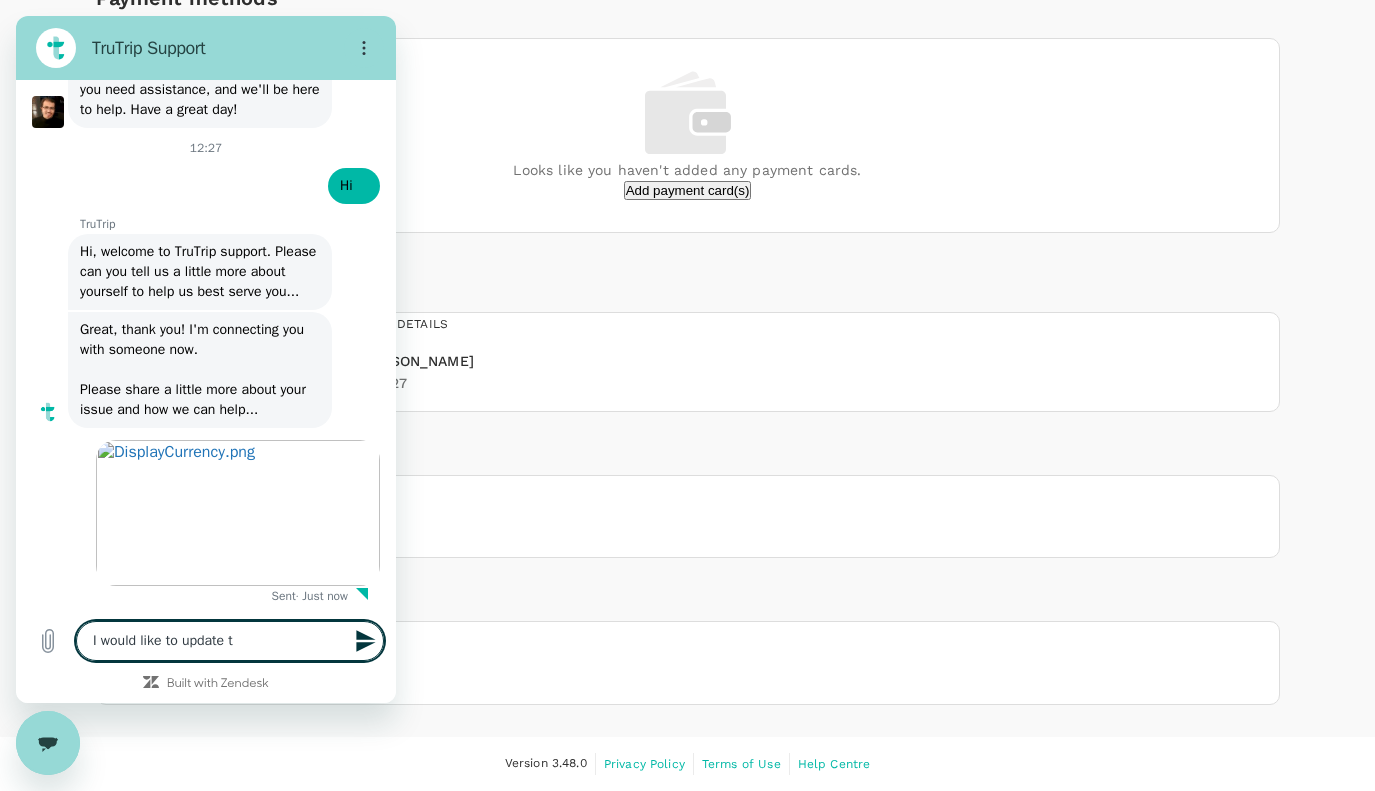 type on "I would like to update th" 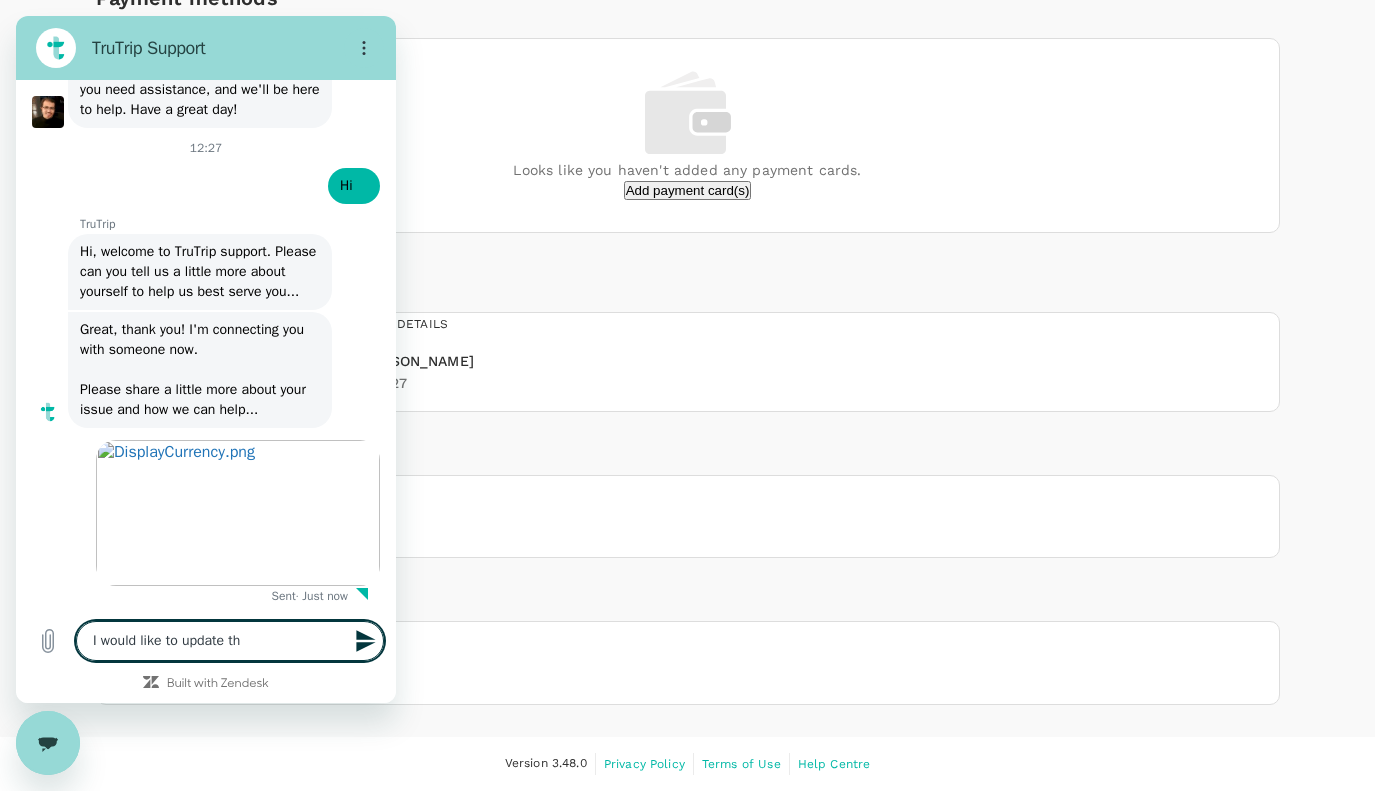 type on "I would like to update the" 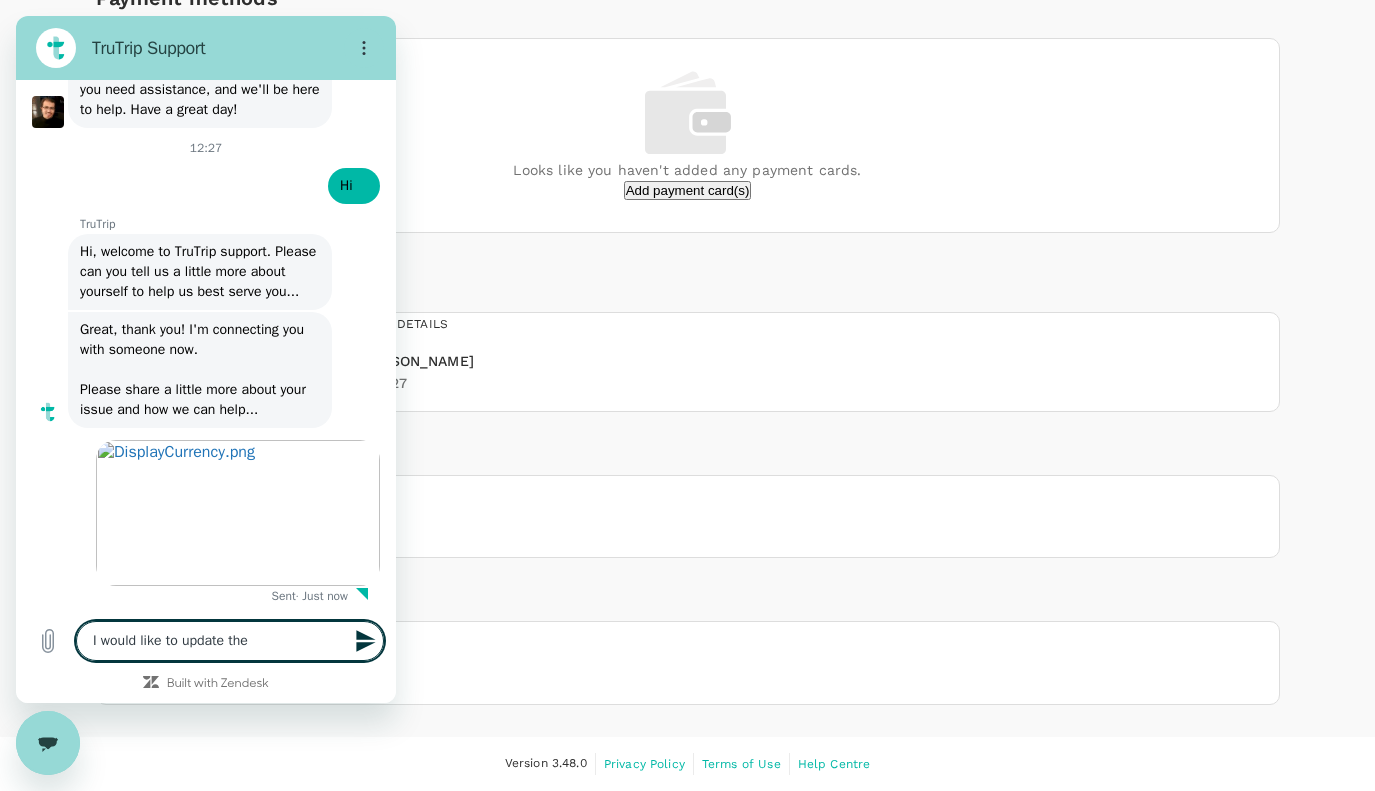 type on "I would like to update the" 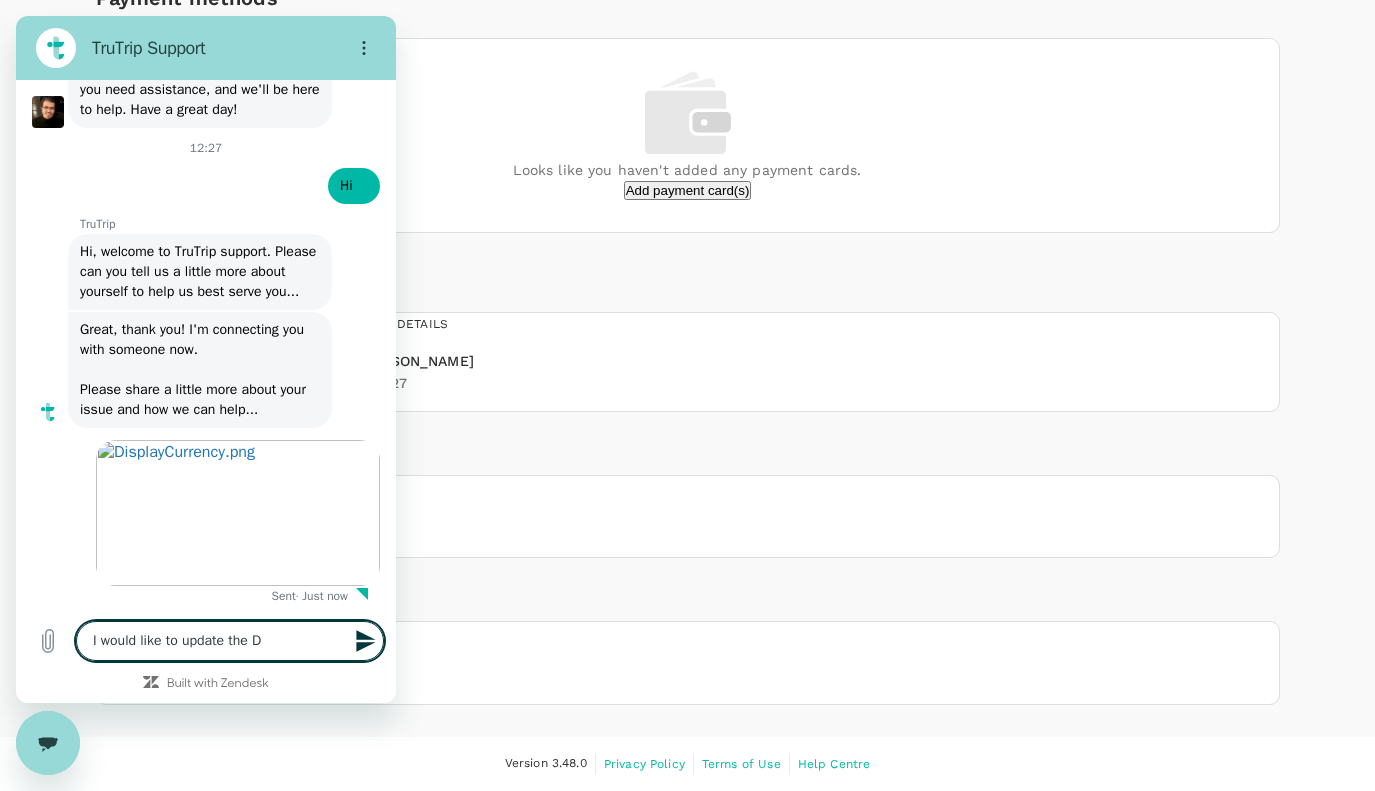 type on "I would like to update the Di" 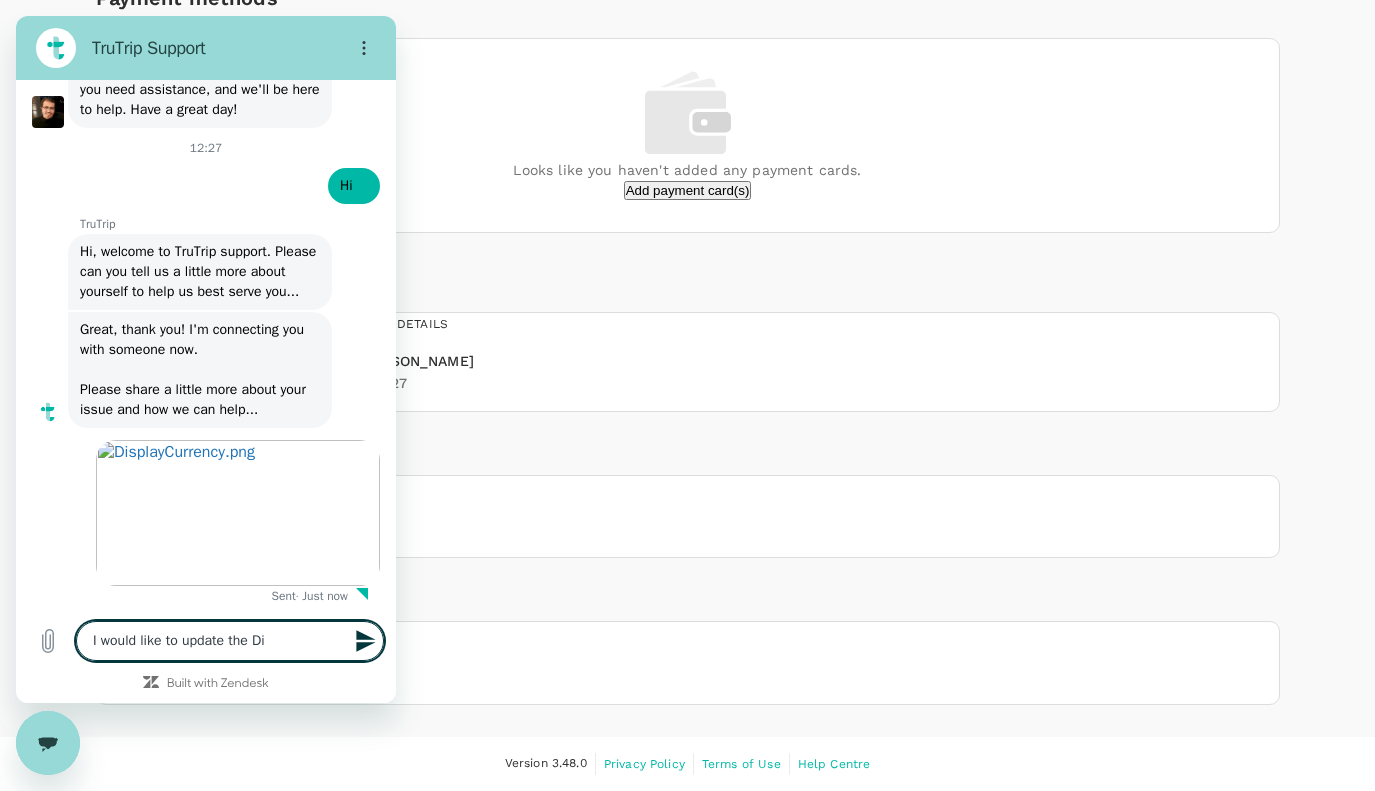 type on "I would like to update the Dis" 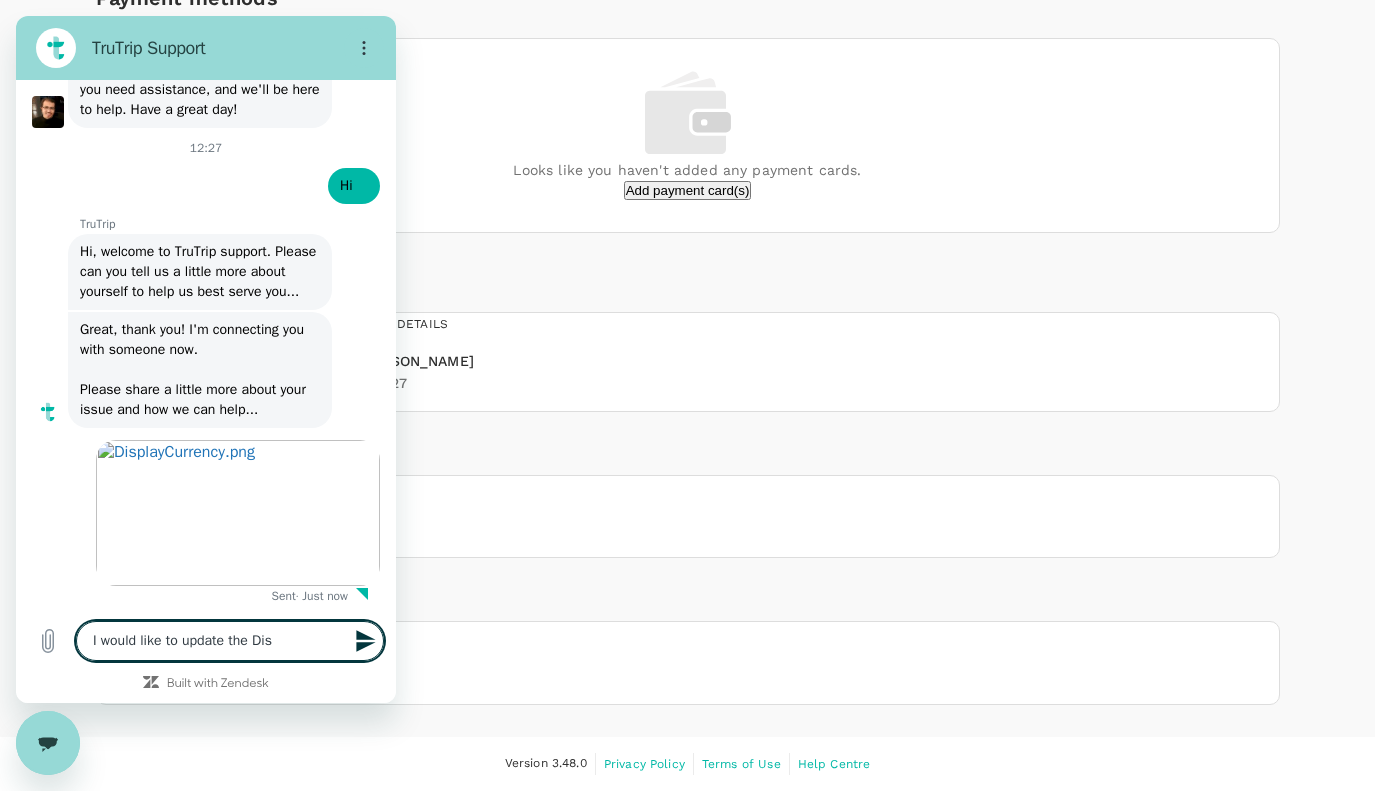 type on "I would like to update the Disp" 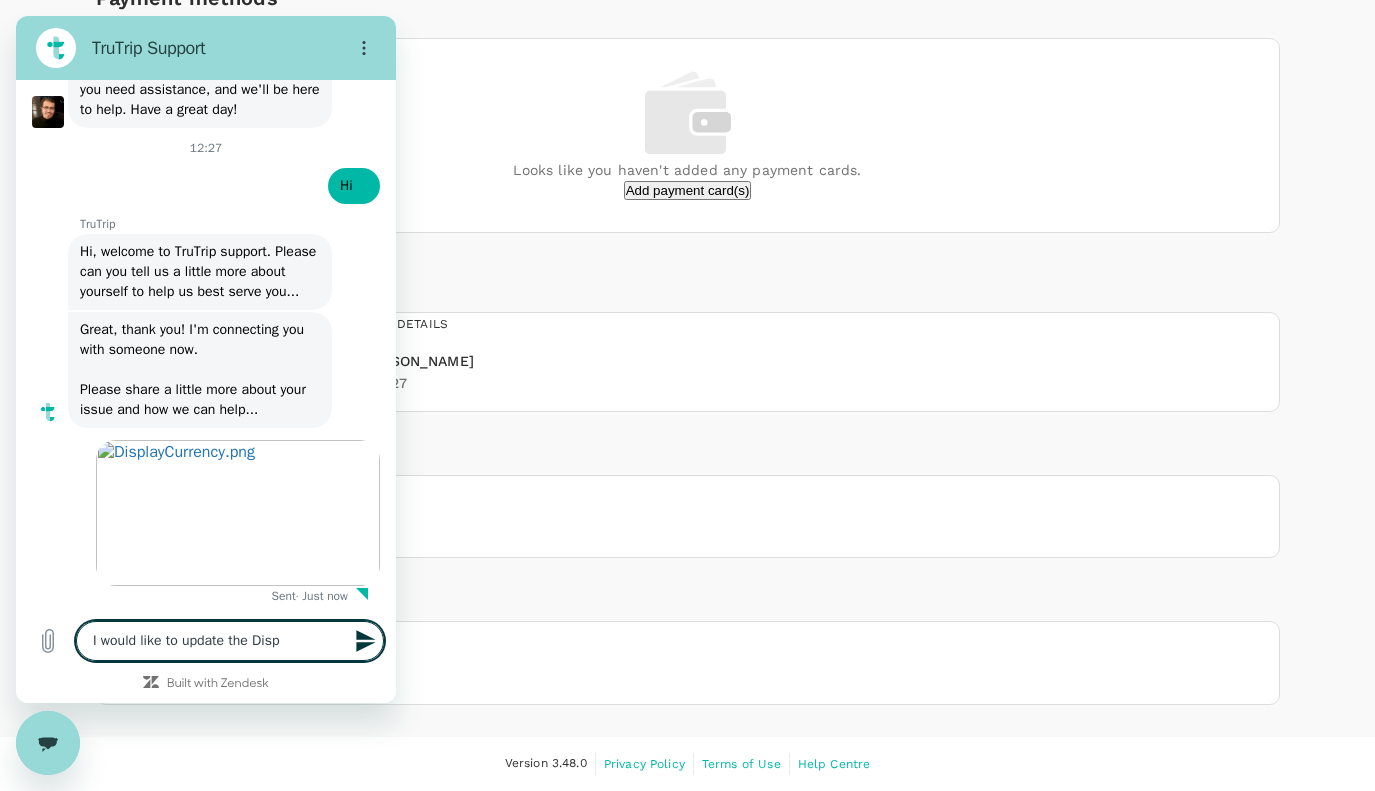 type on "I would like to update the Displ" 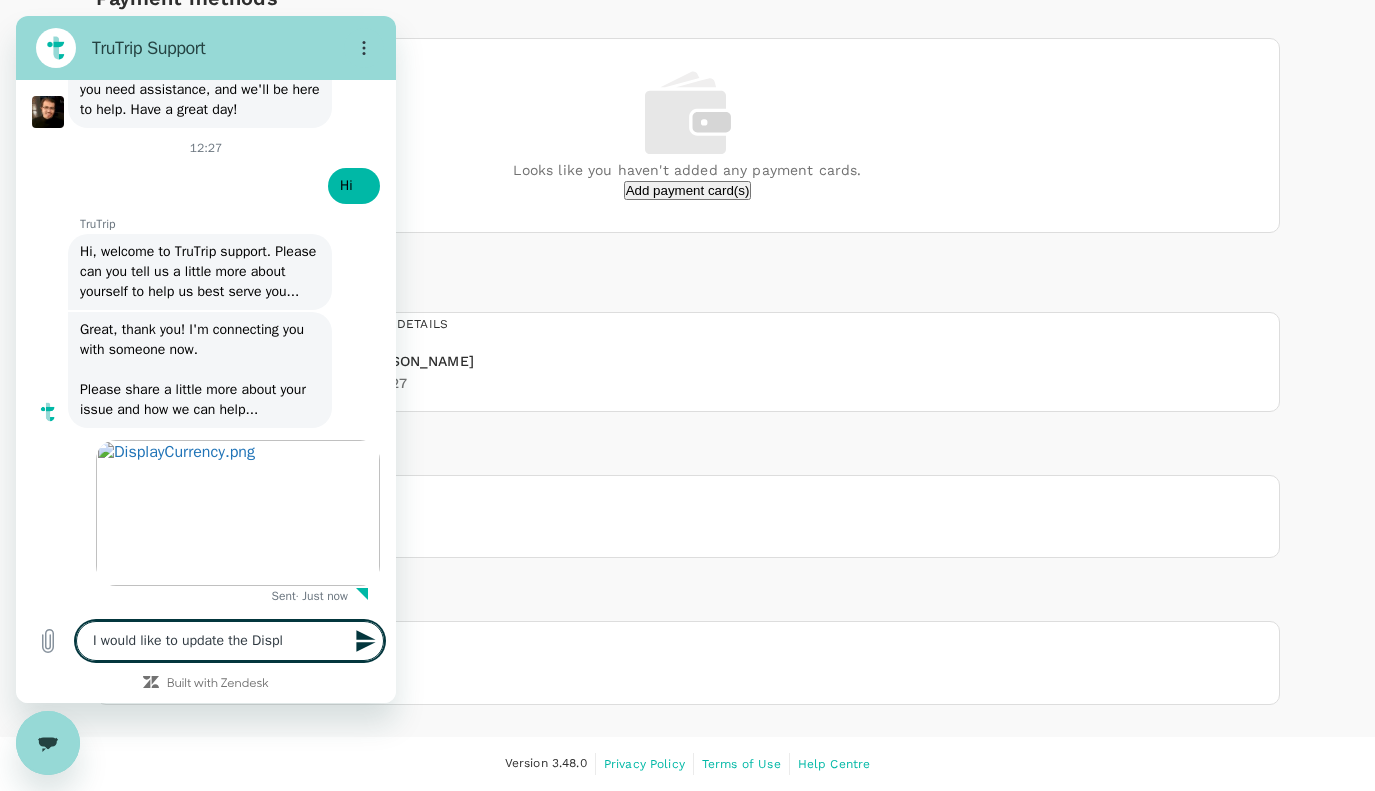 type on "I would like to update the Displa" 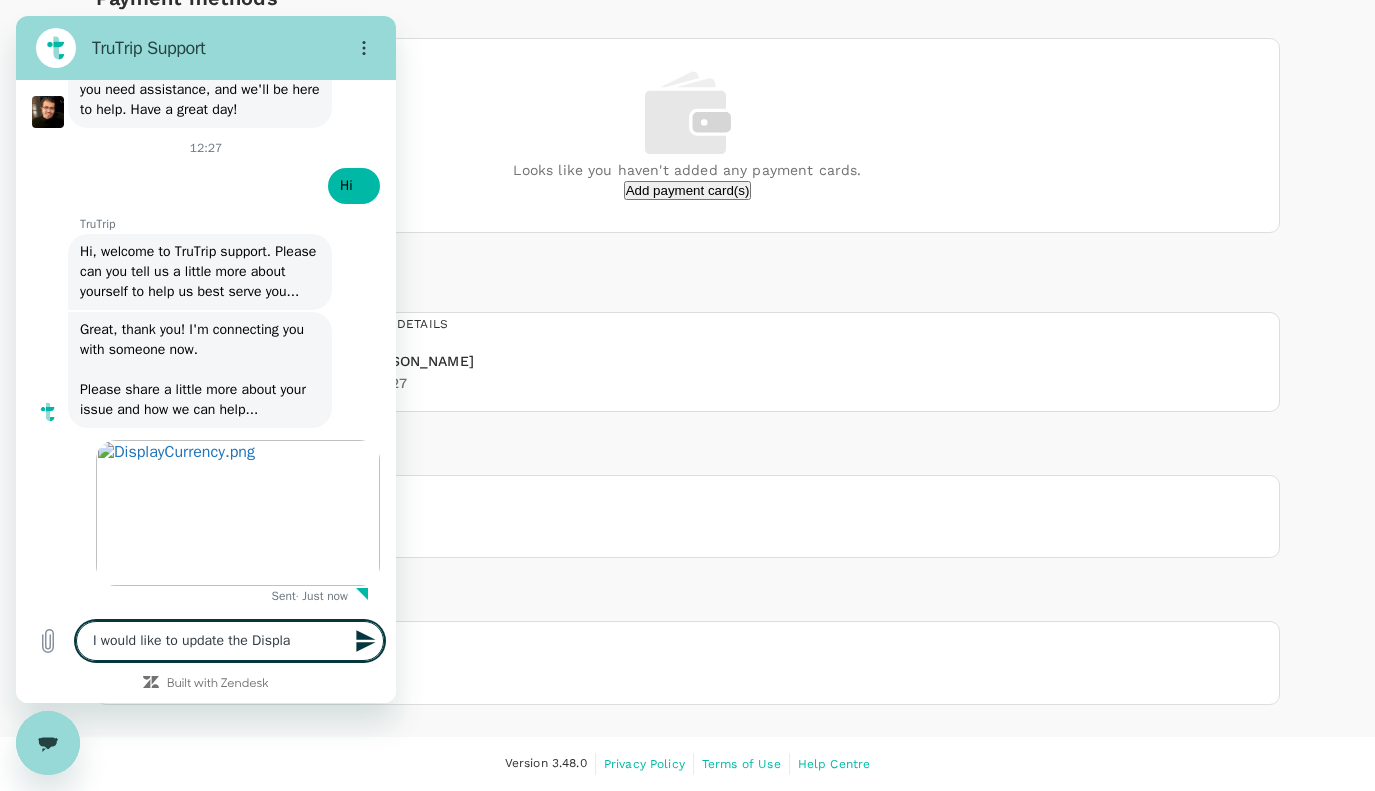 type on "x" 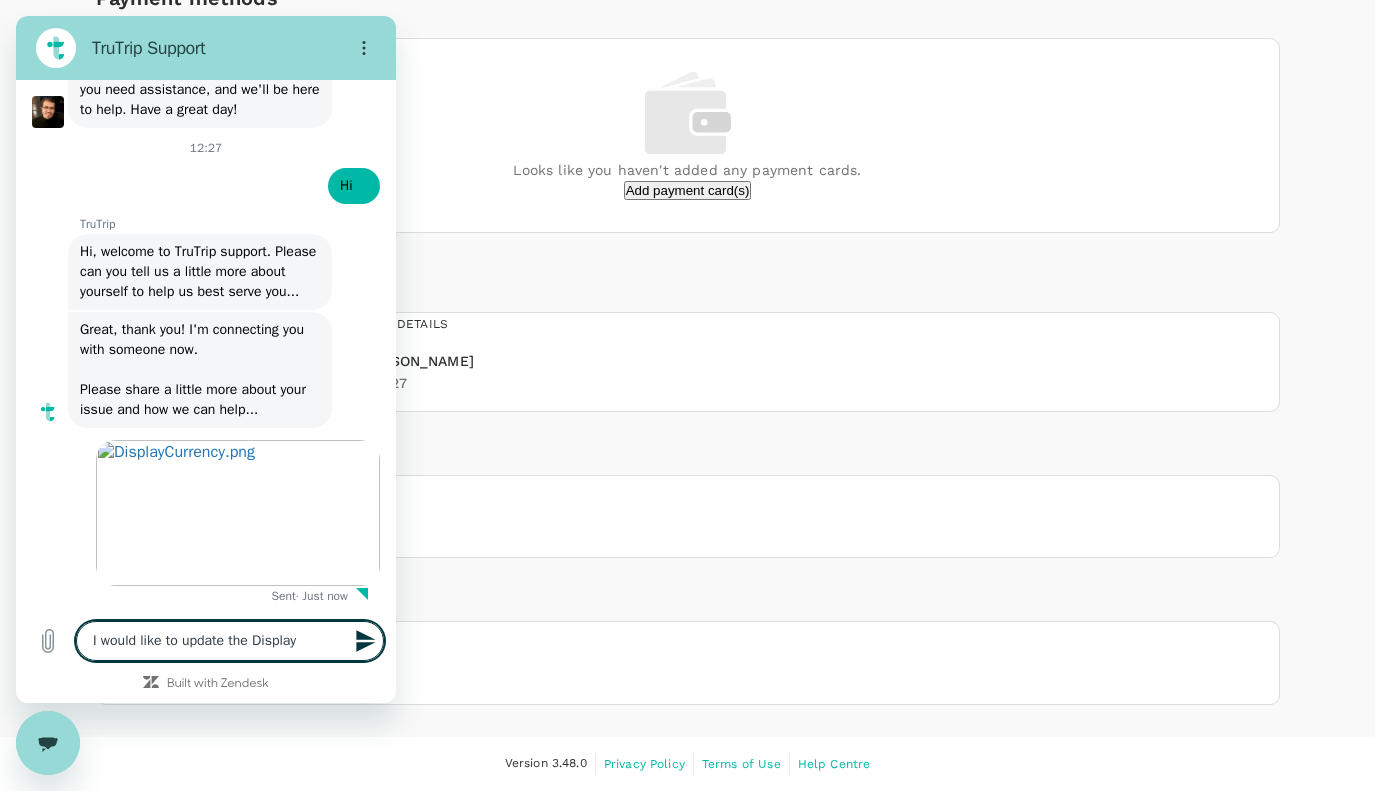 type on "I would like to update the Display" 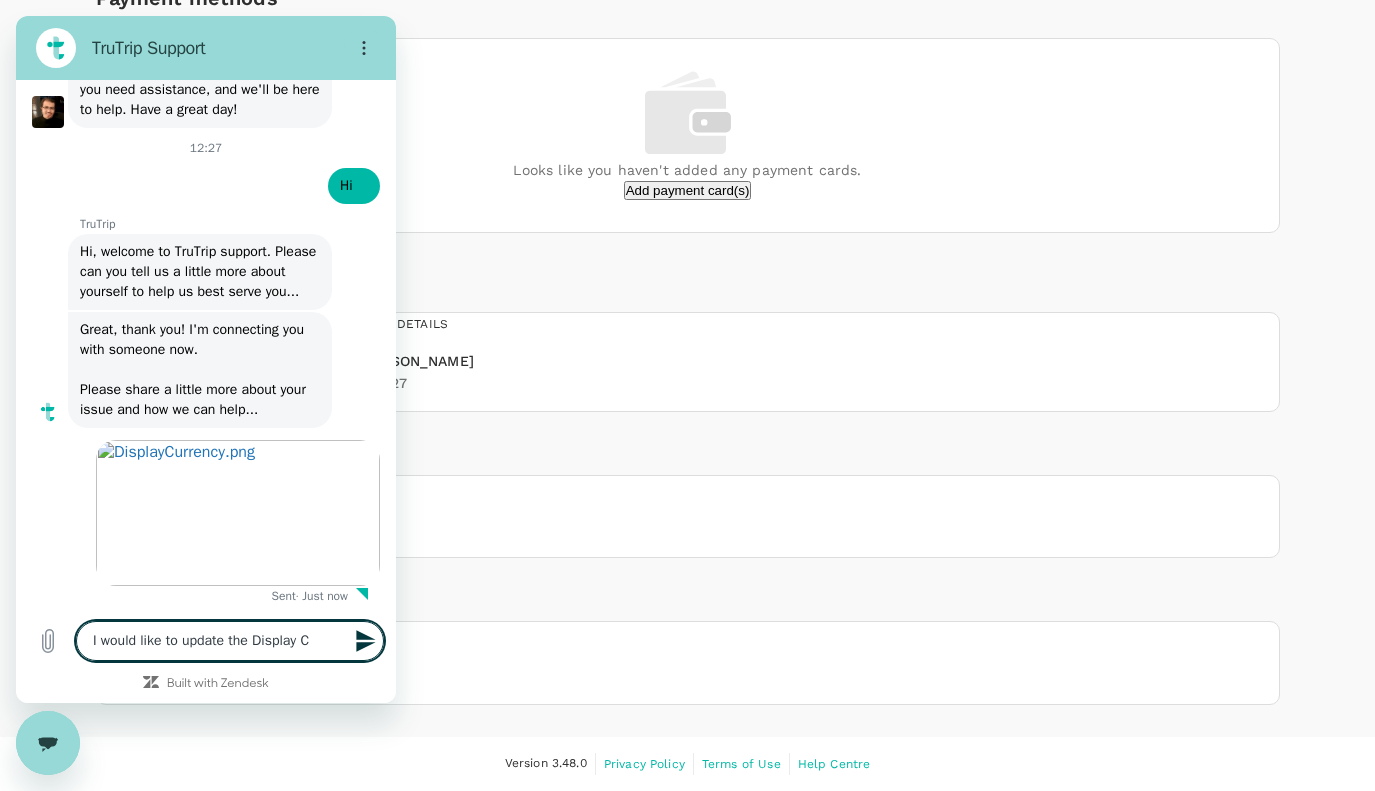 type on "I would like to update the Display Cu" 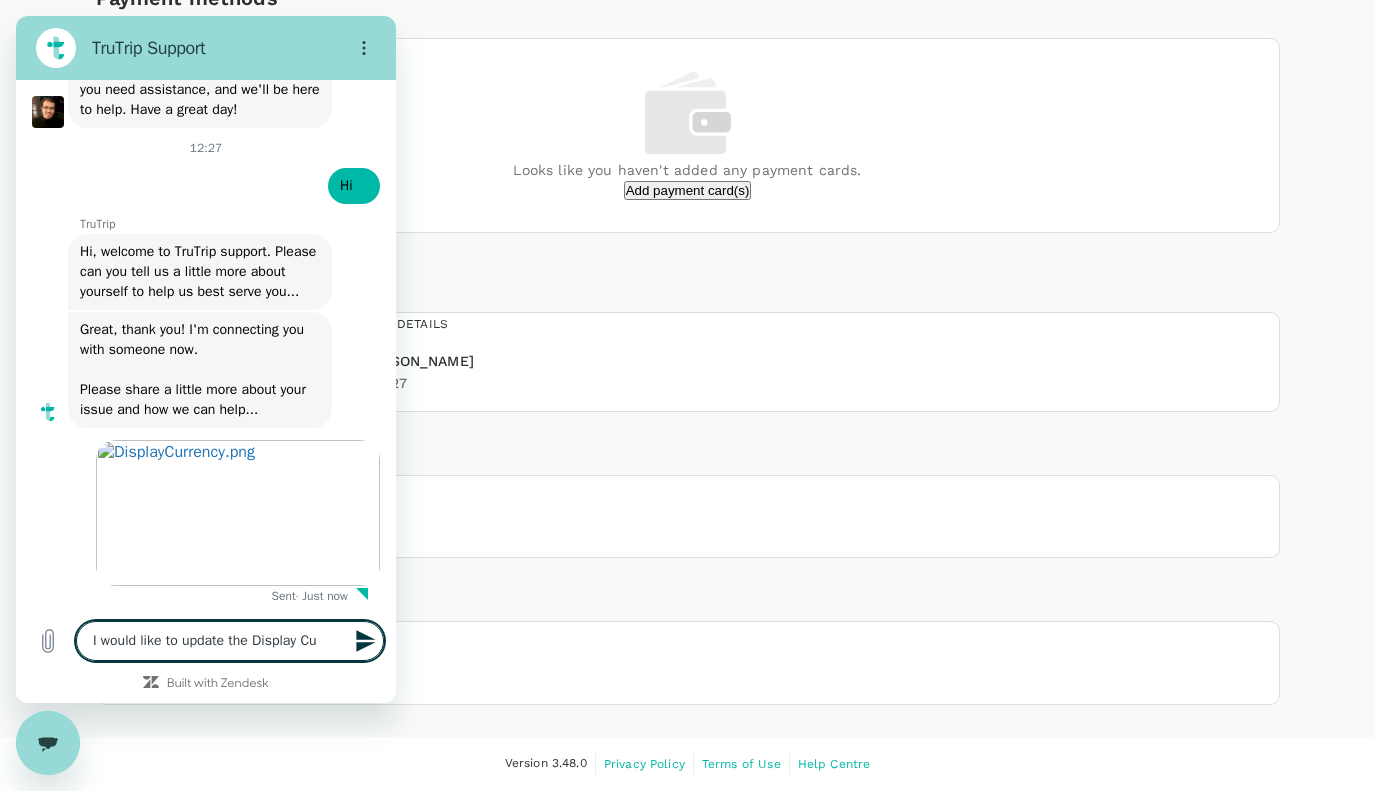 type on "I would like to update the Display Cur" 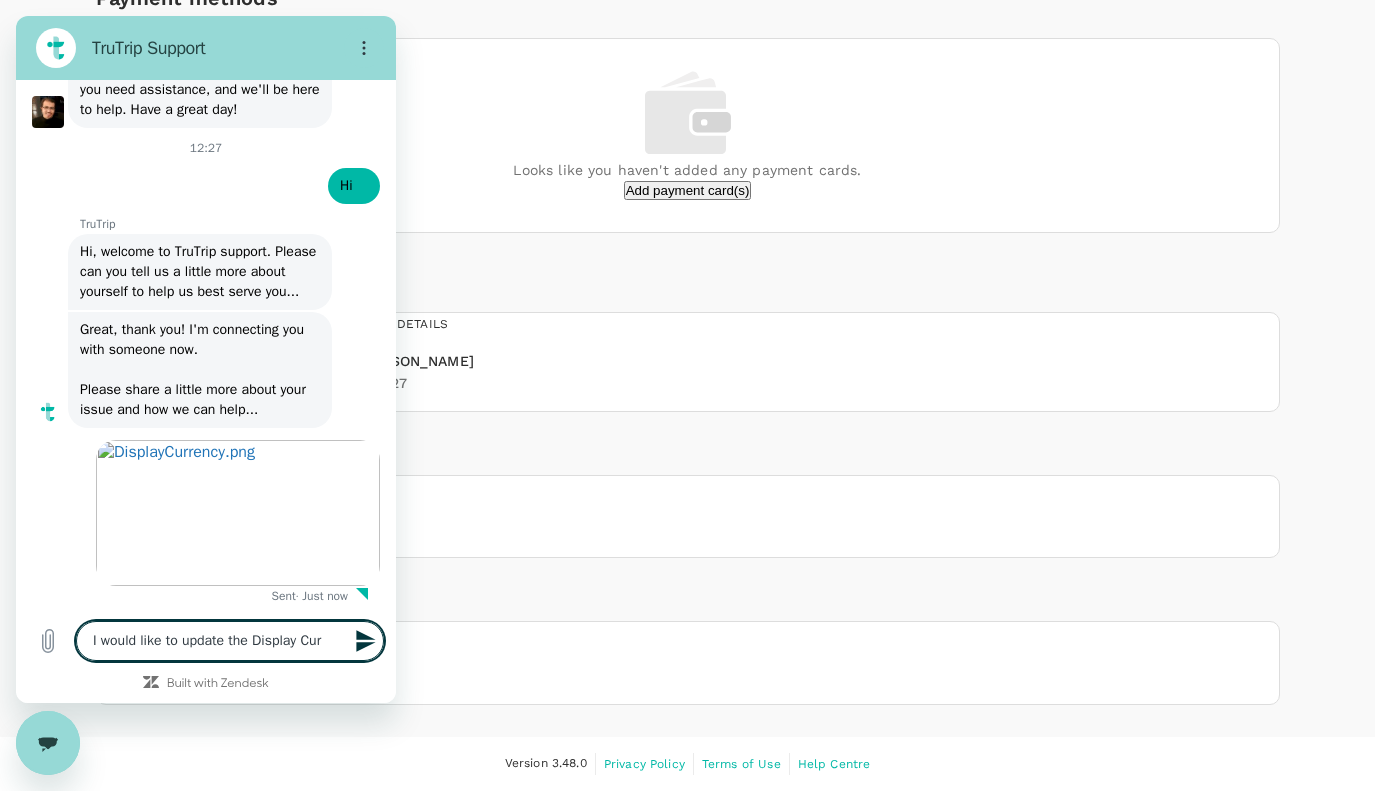 type on "I would like to update the Display Curr" 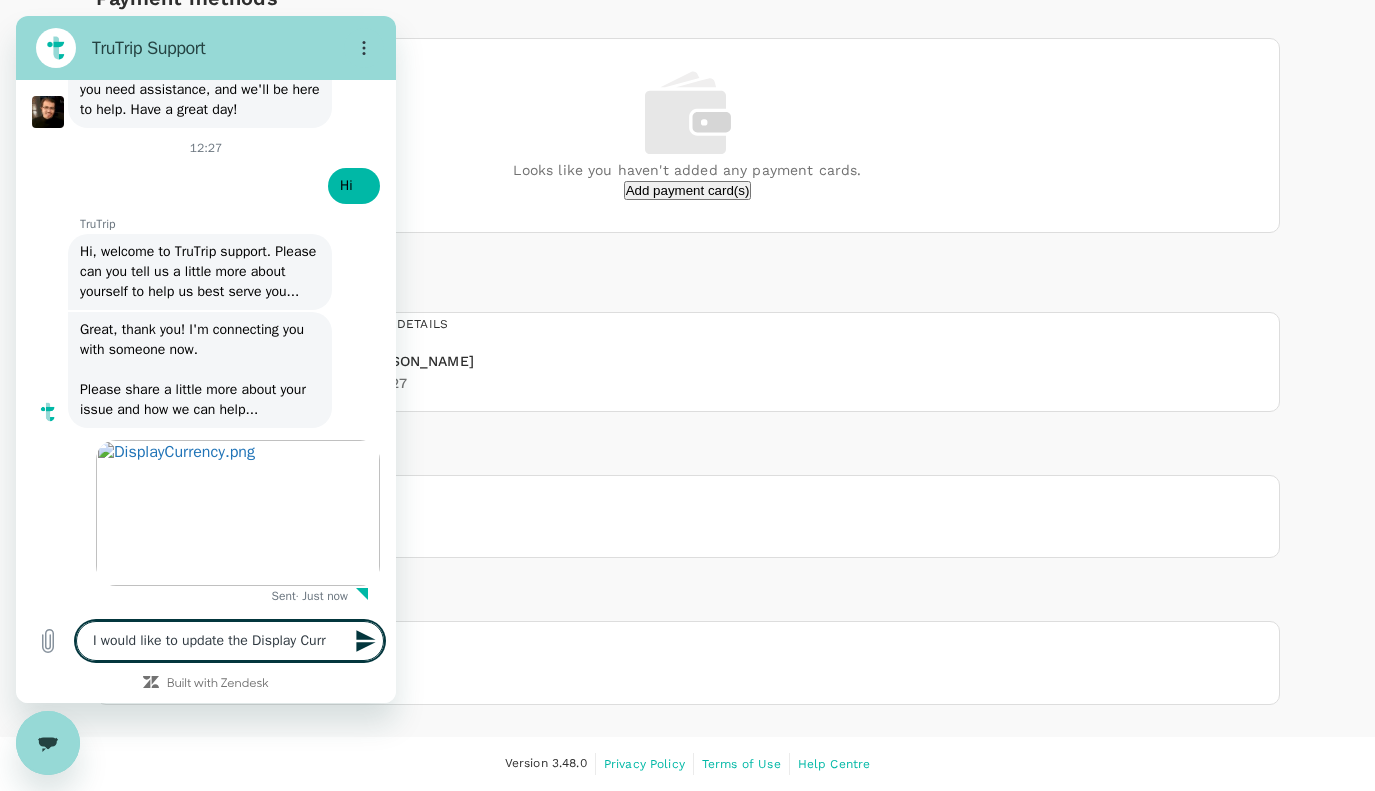 type on "I would like to update the Display Curre" 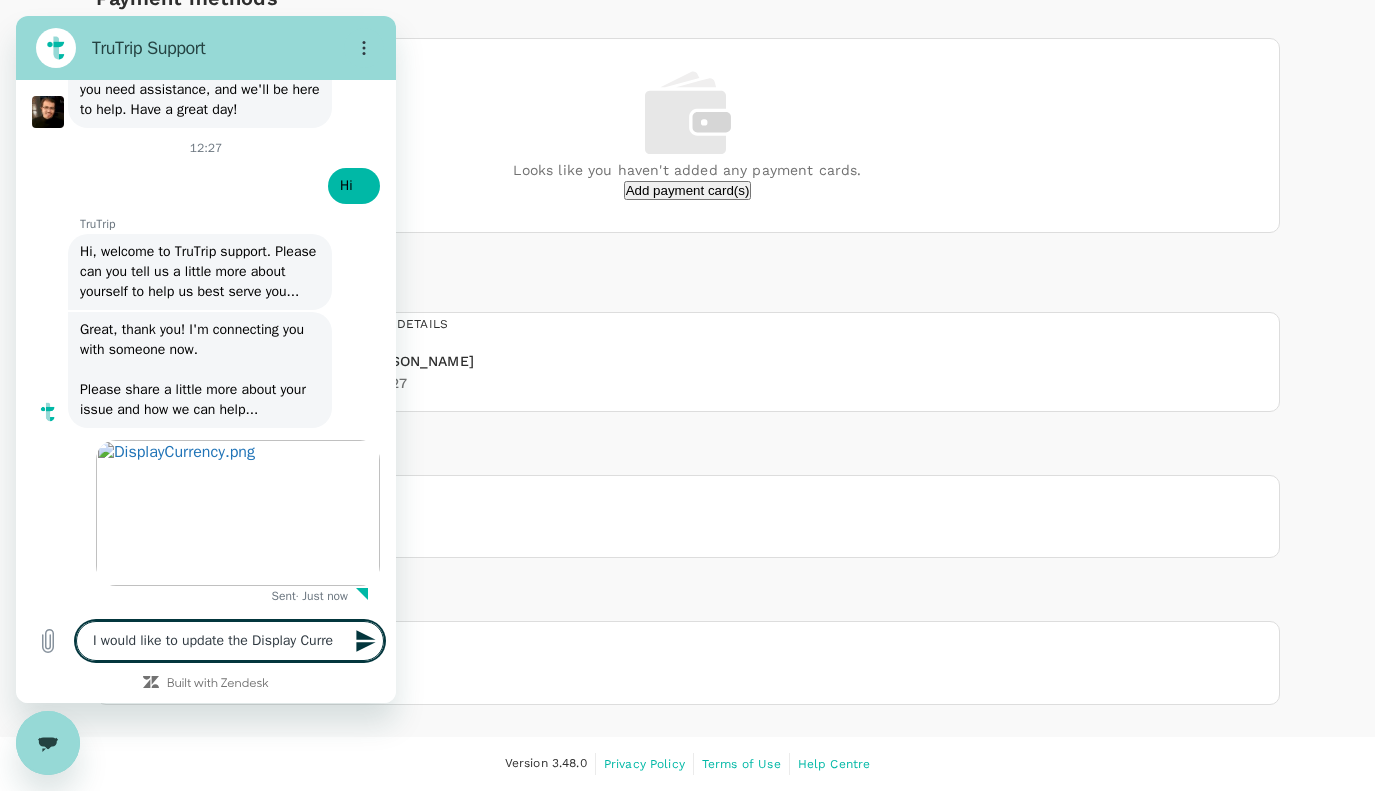 type on "I would like to update the Display Curren" 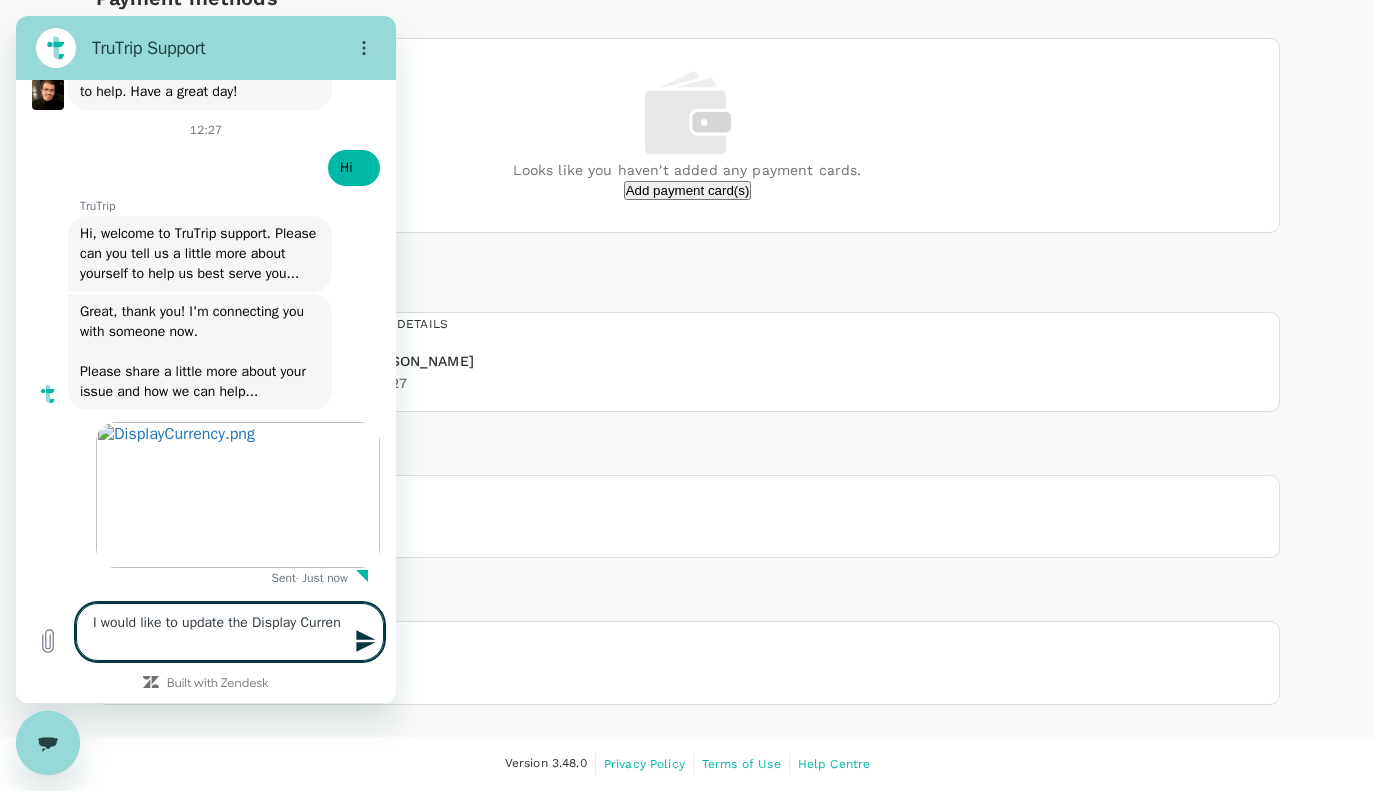 type on "I would like to update the Display Current" 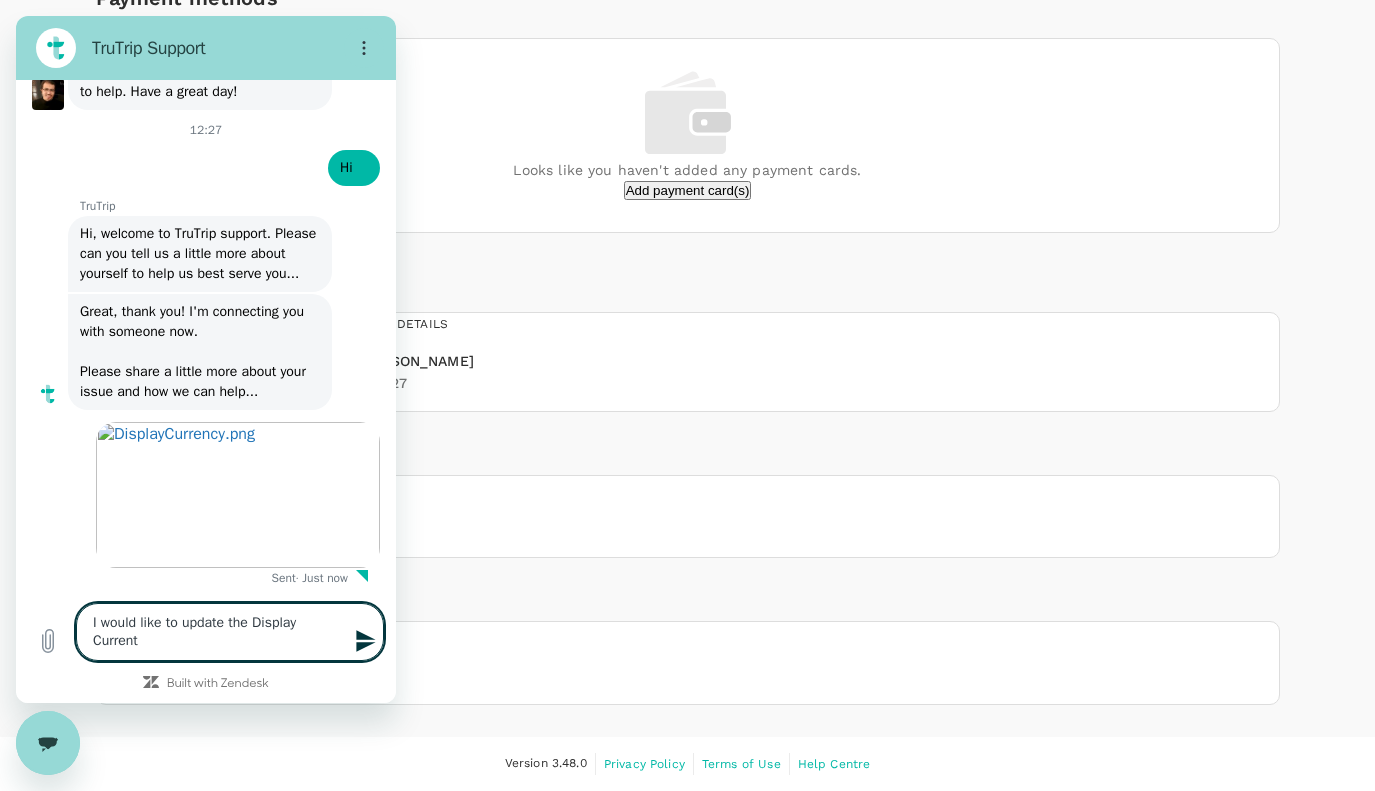 type on "I would like to update the Display Curren" 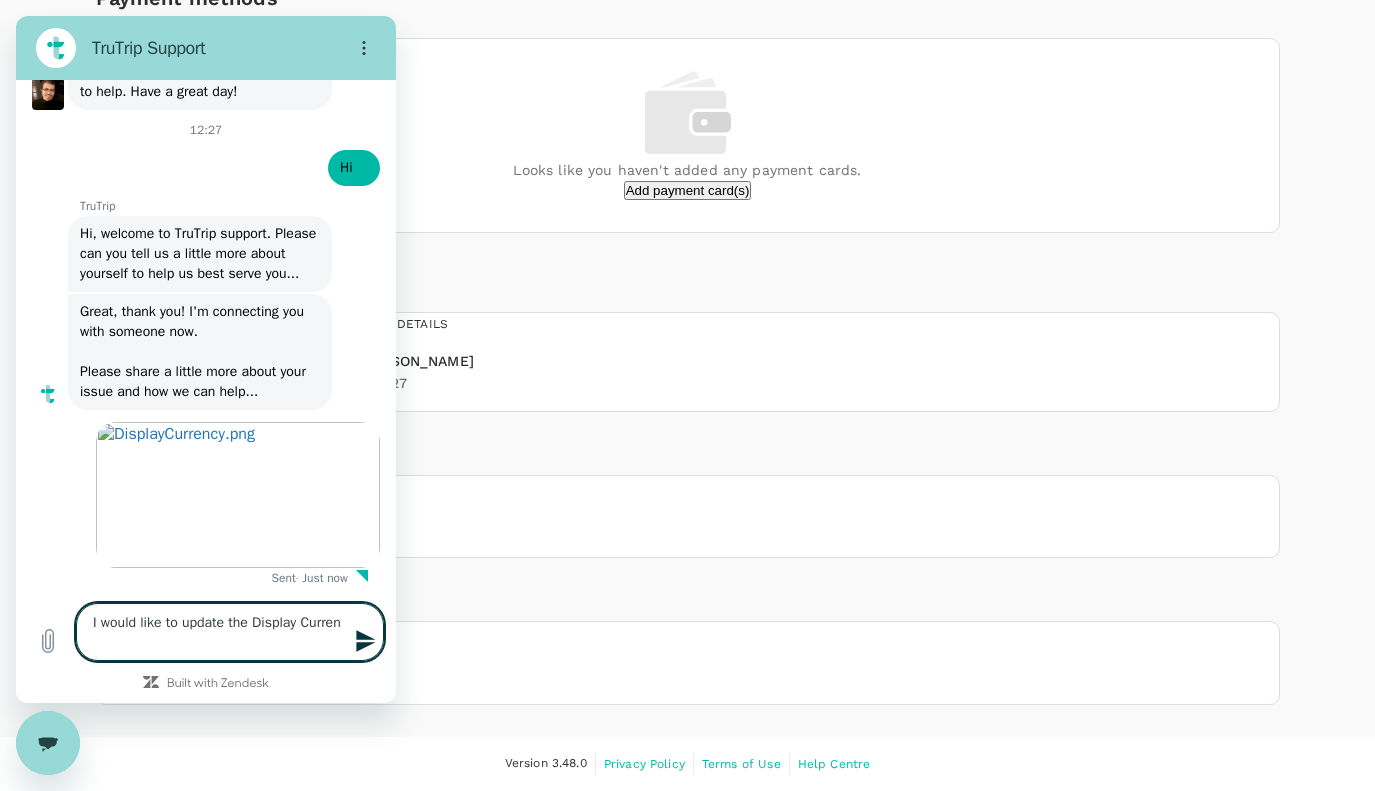 type on "I would like to update the Display Currenc" 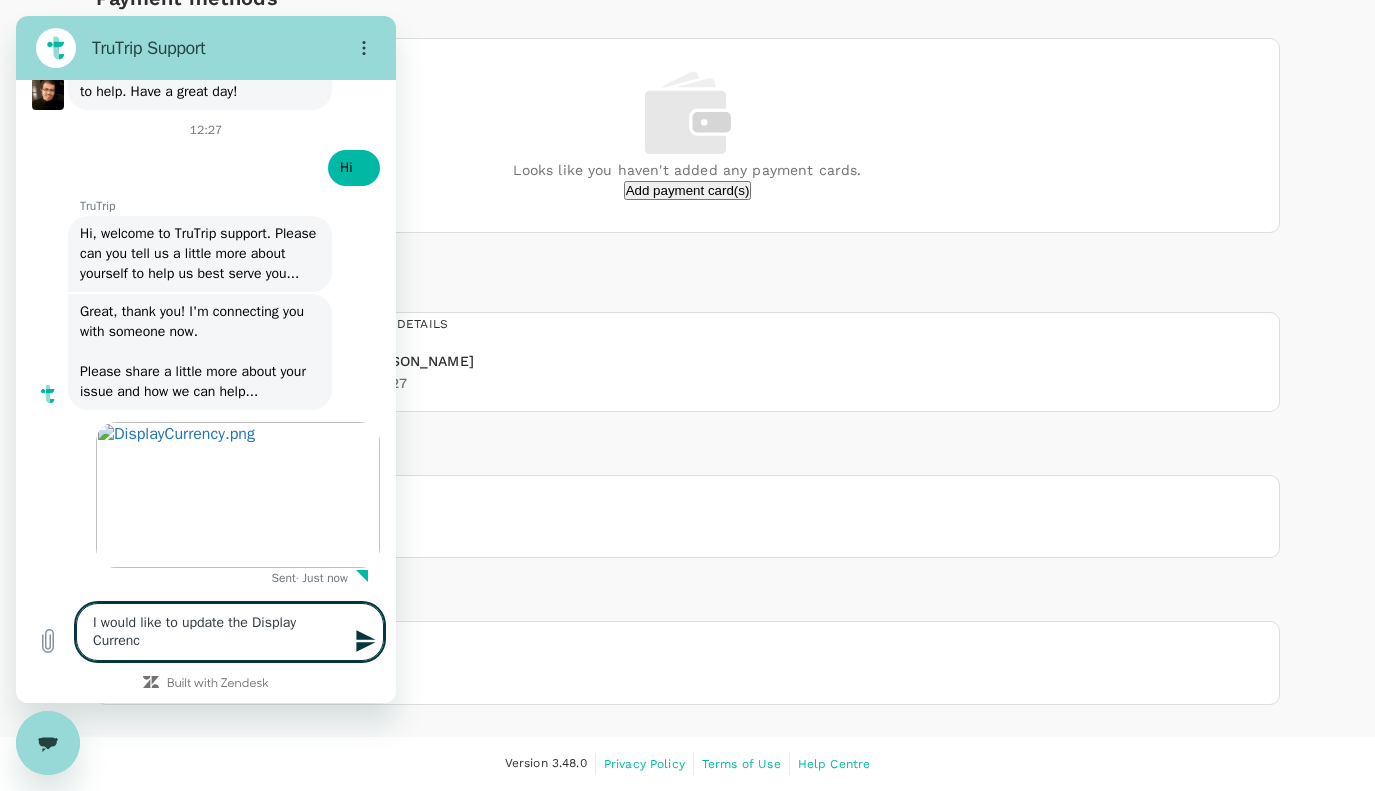 type on "I would like to update the Display Currency" 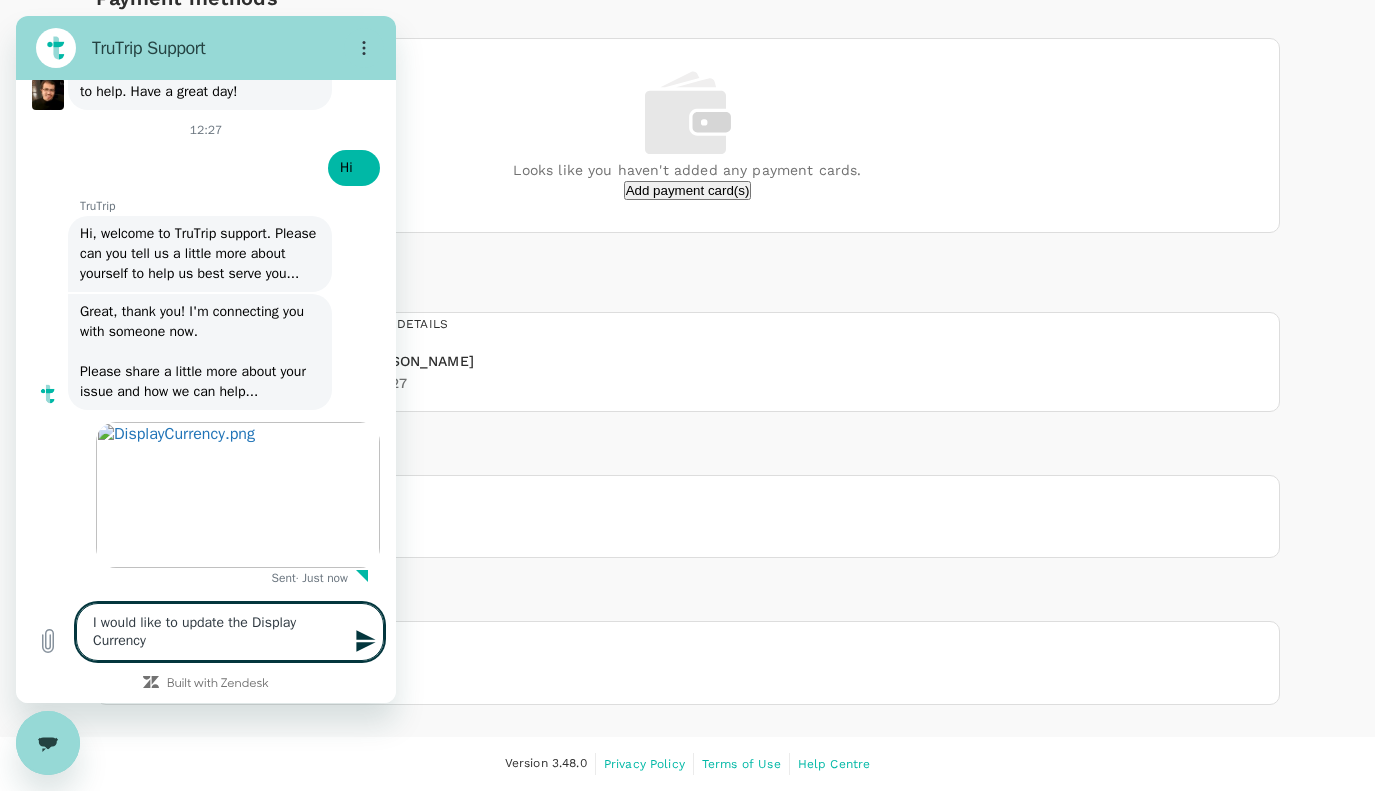 type on "I would like to update the Display Currencyu" 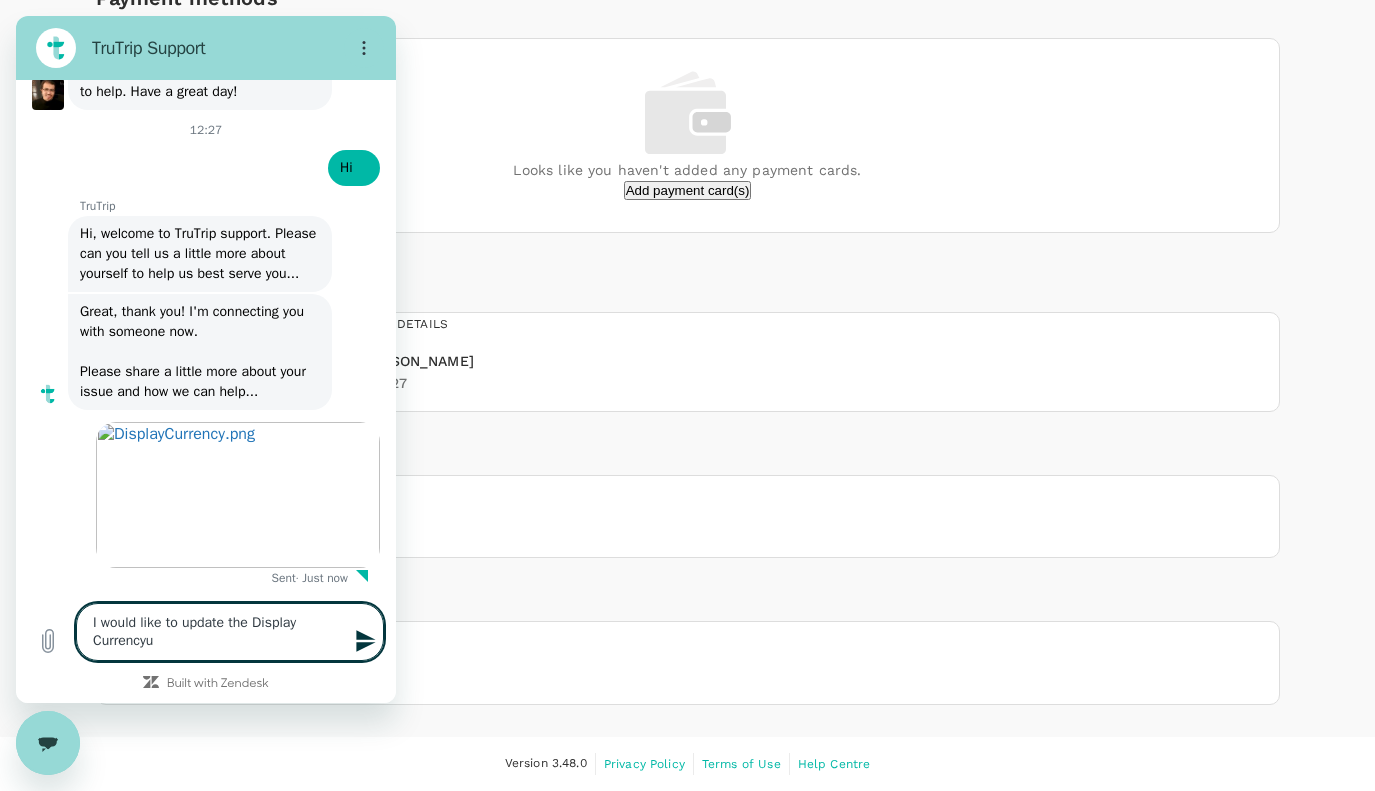 type on "I would like to update the Display Currency" 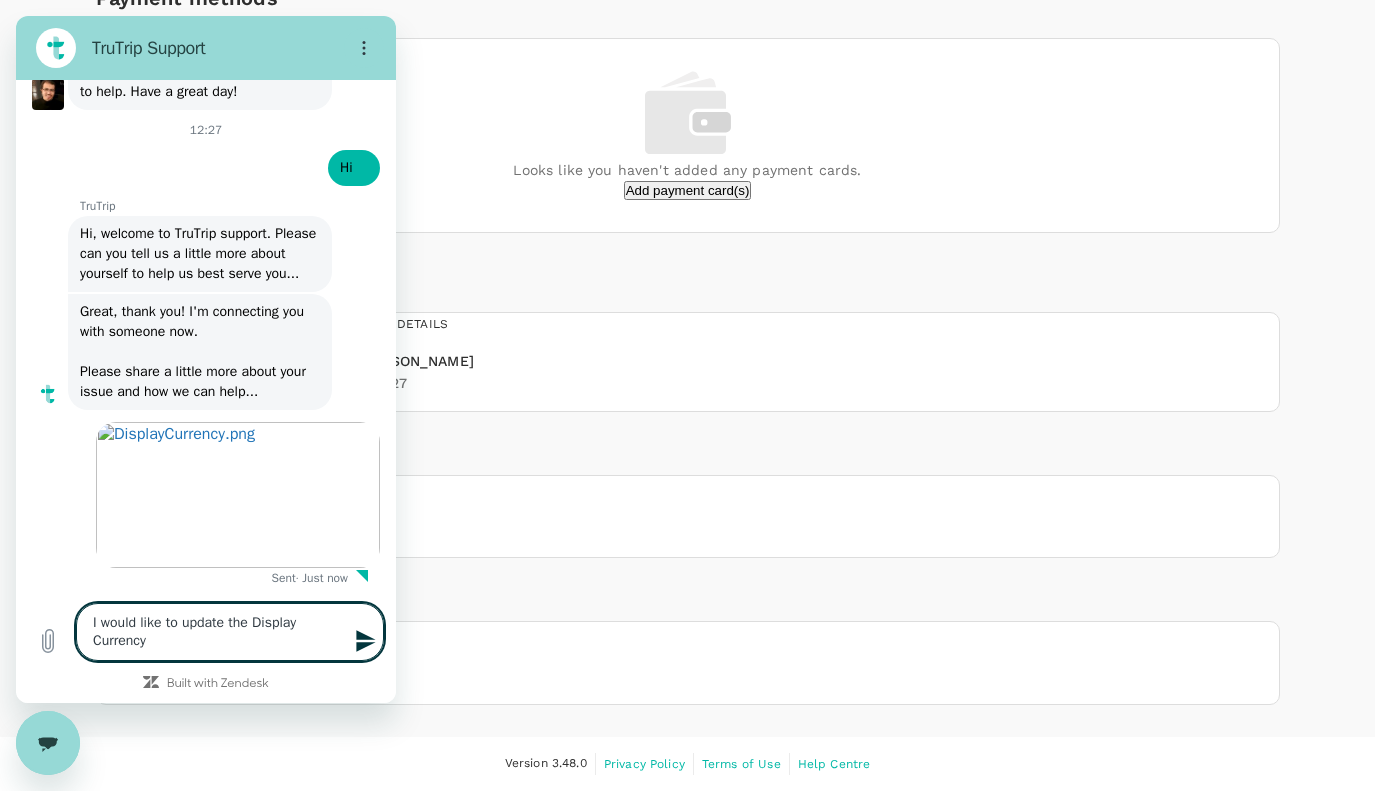 type on "I would like to update the Display Currency" 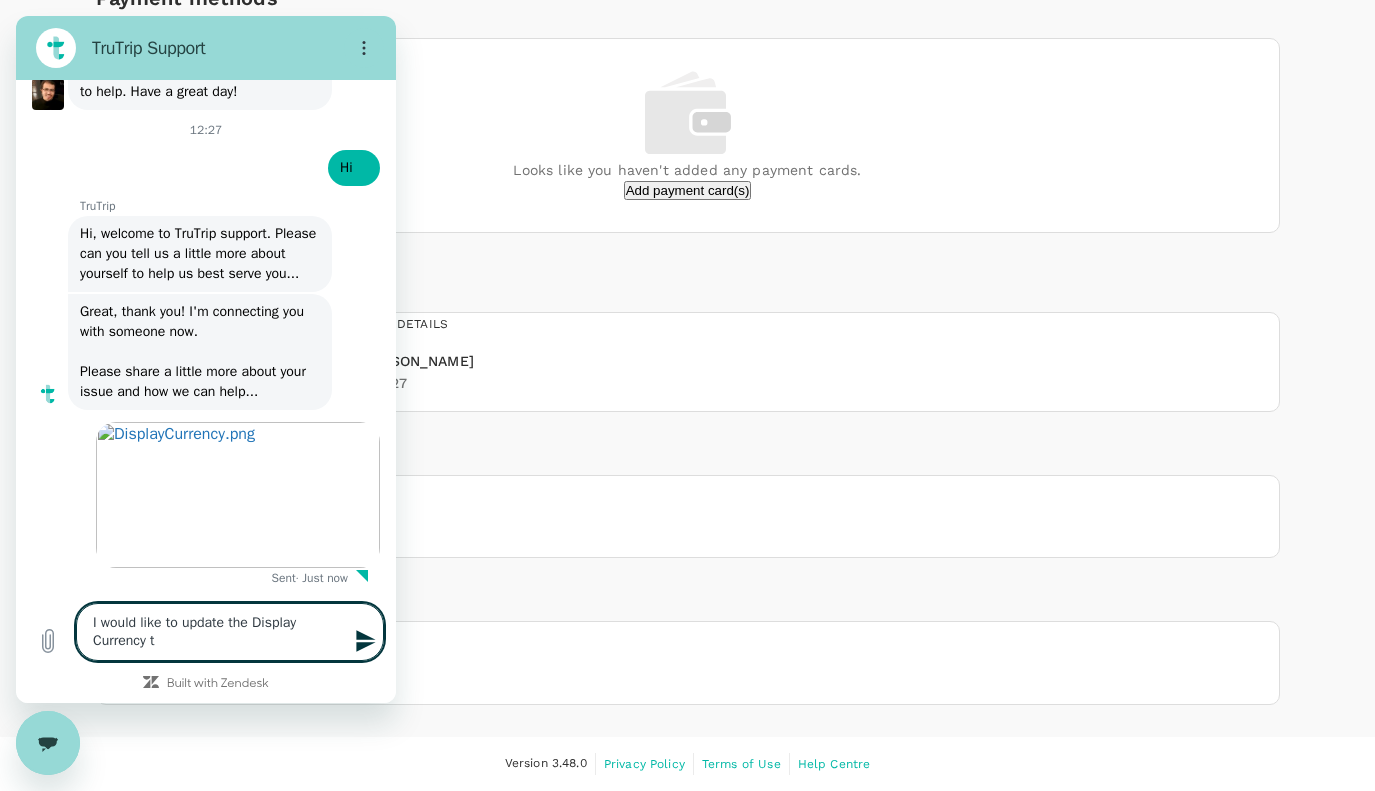type on "I would like to update the Display Currency to" 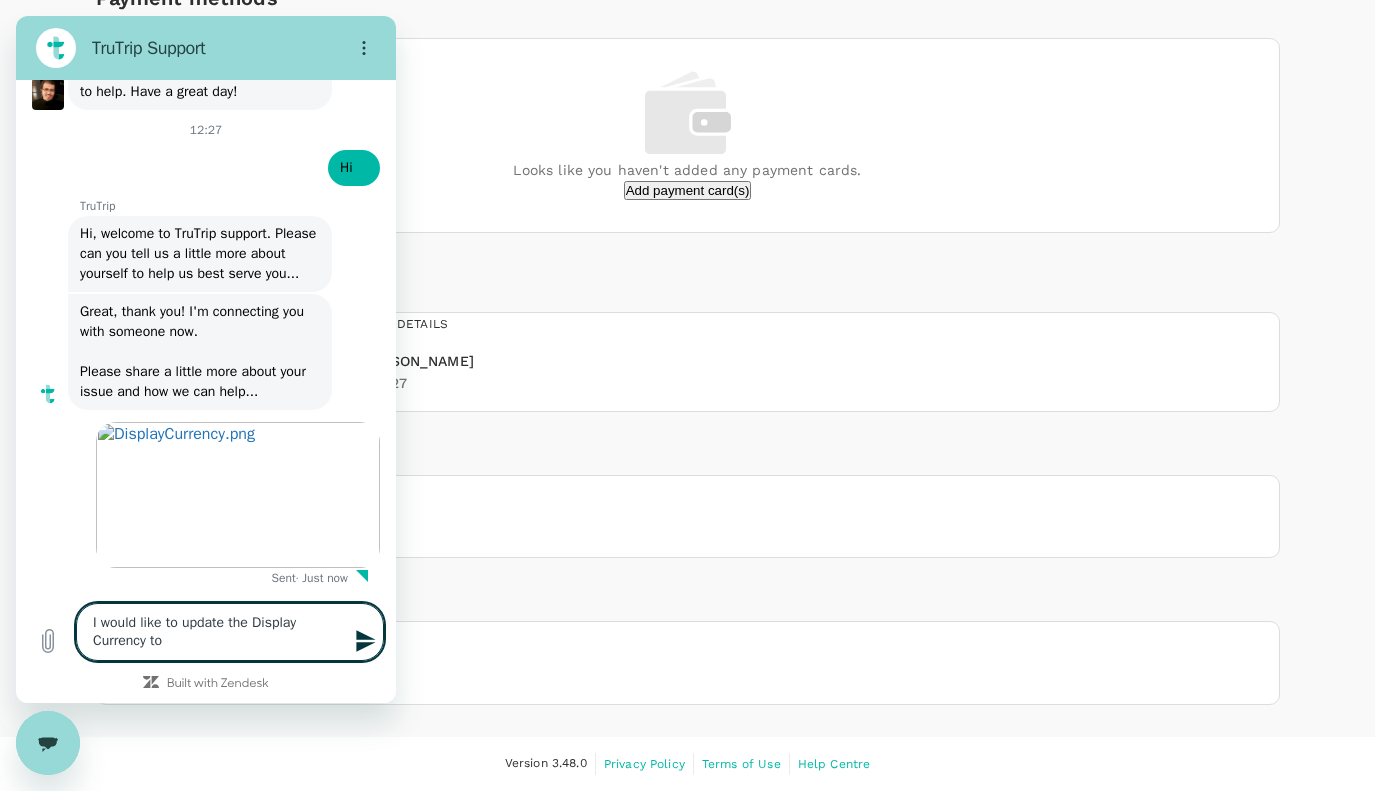 type on "I would like to update the Display Currency to" 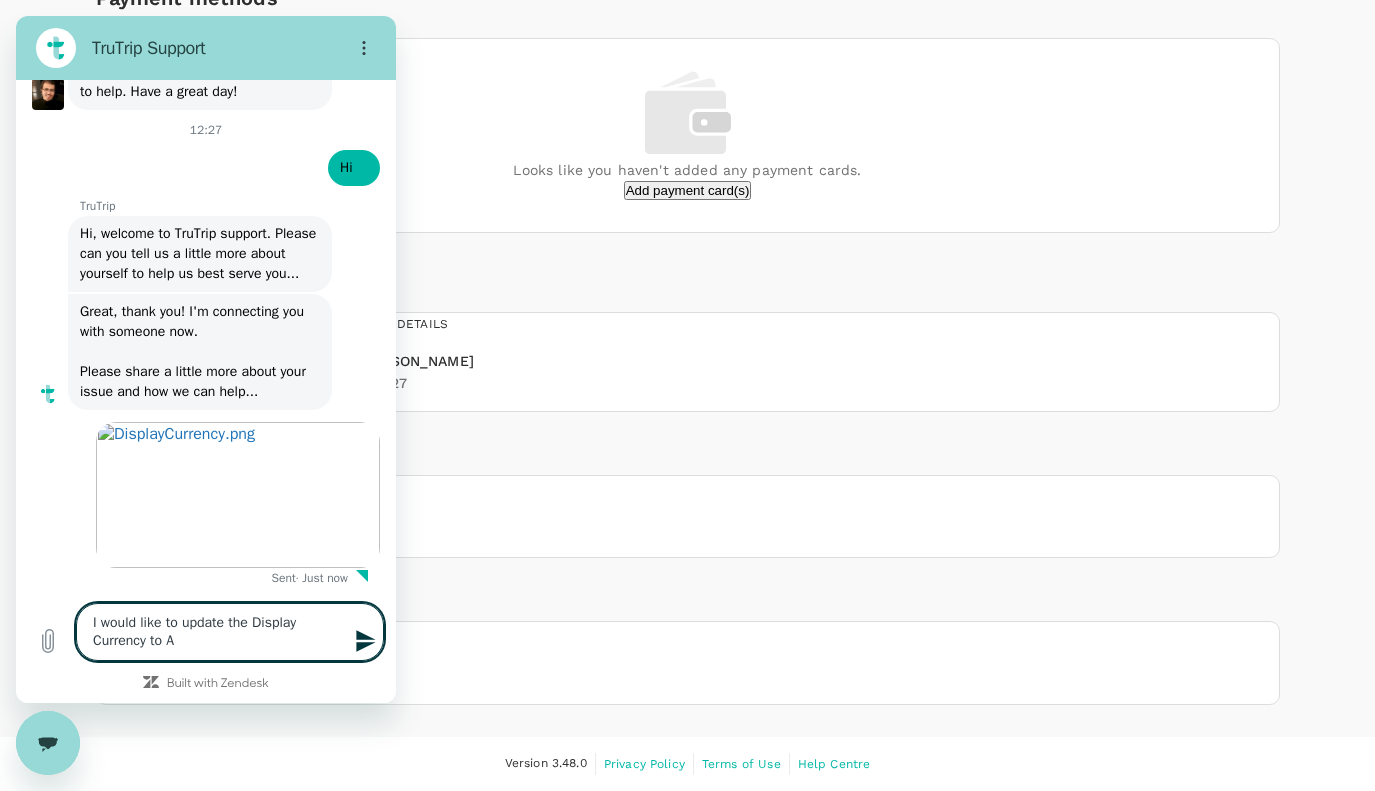 type on "I would like to update the Display Currency to AU" 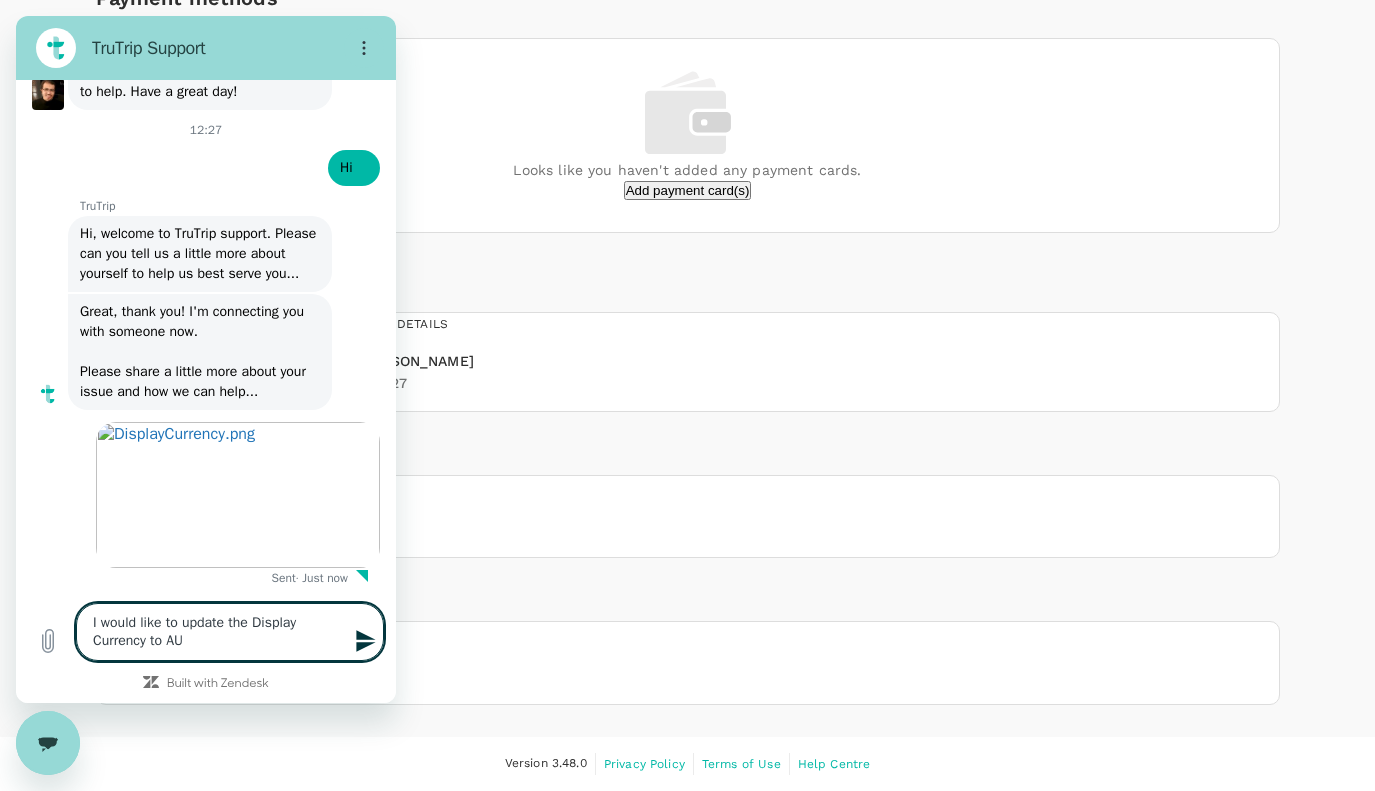 type on "I would like to update the Display Currency to AUD" 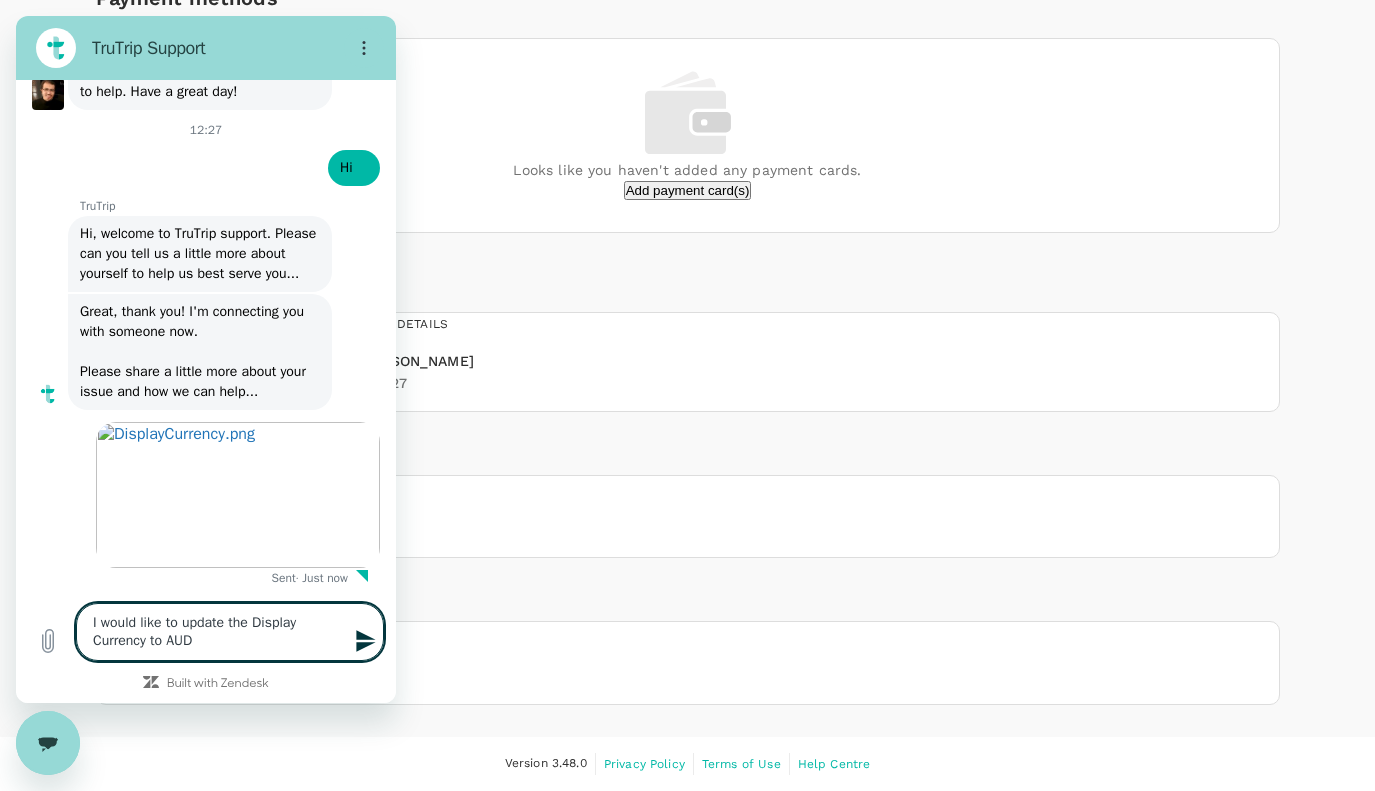 type on "I would like to update the Display Currency to AUD" 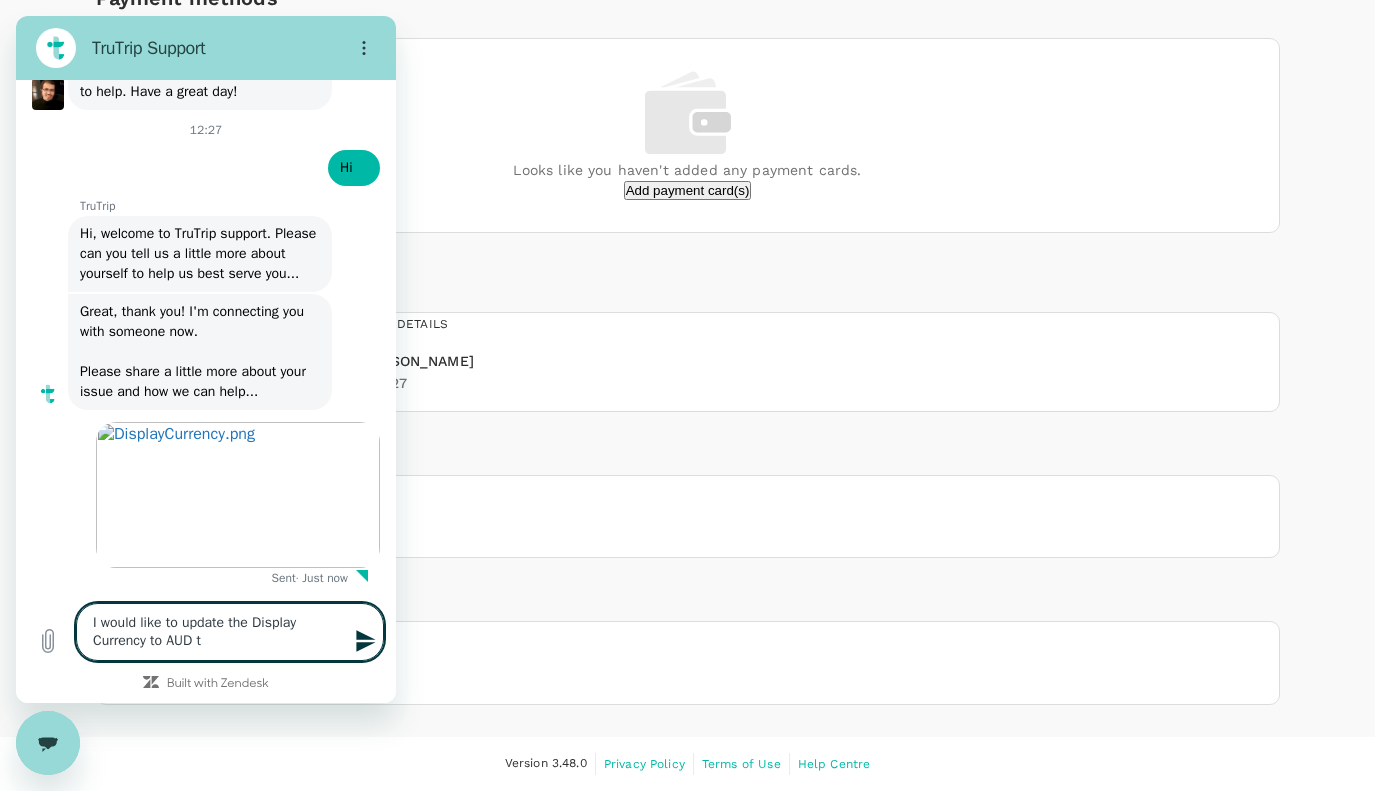 type on "I would like to update the Display Currency to AUD to" 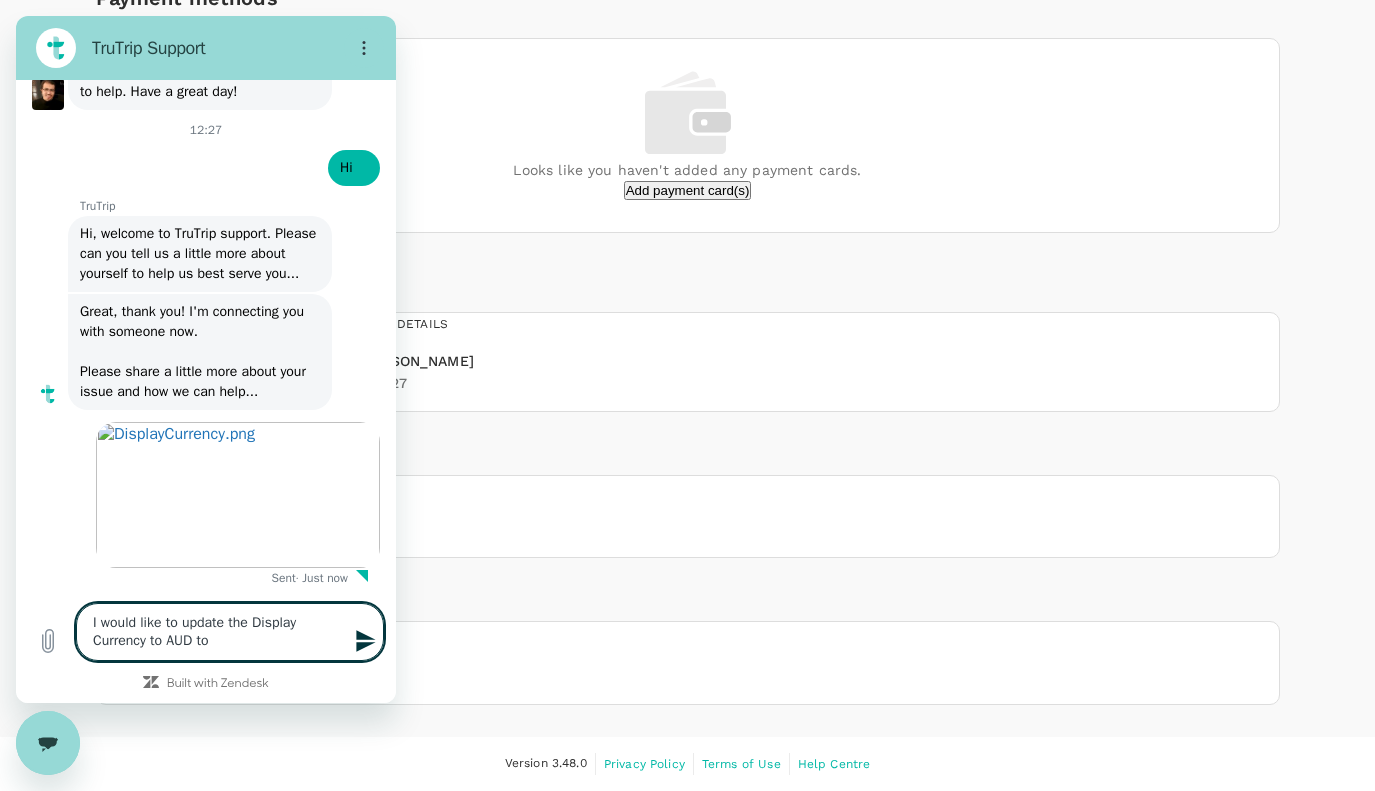 type on "I would like to update the Display Currency to AUD to" 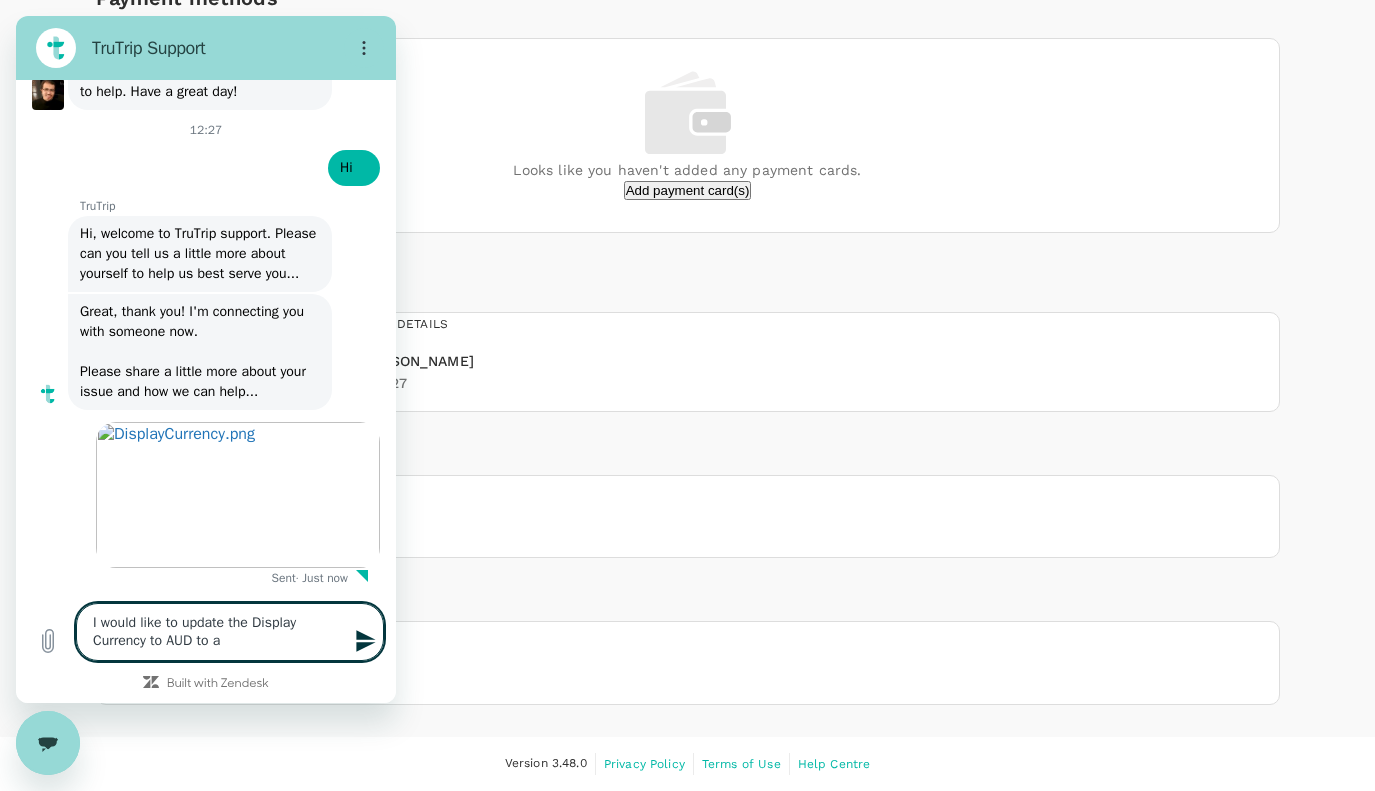 type on "I would like to update the Display Currency to AUD to al" 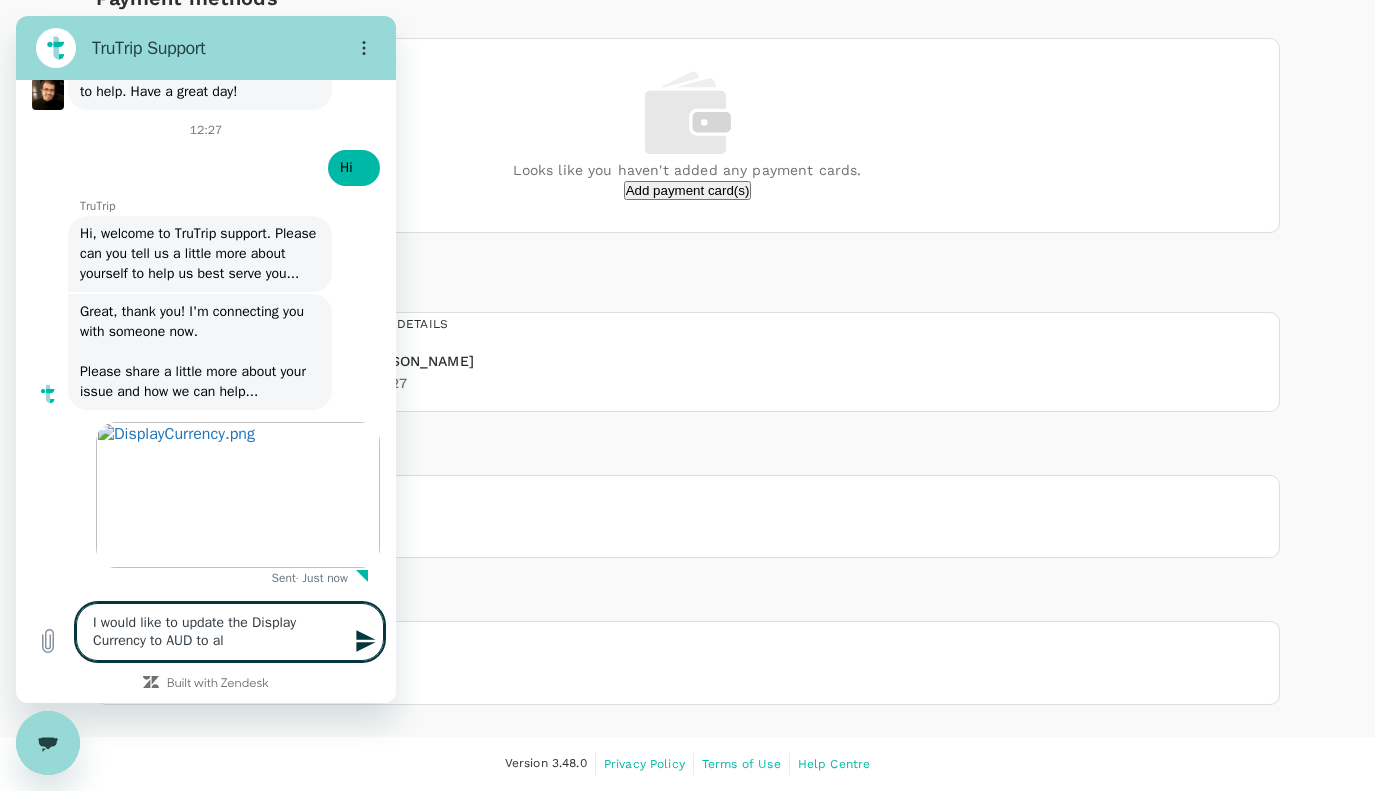 type on "I would like to update the Display Currency to AUD to all" 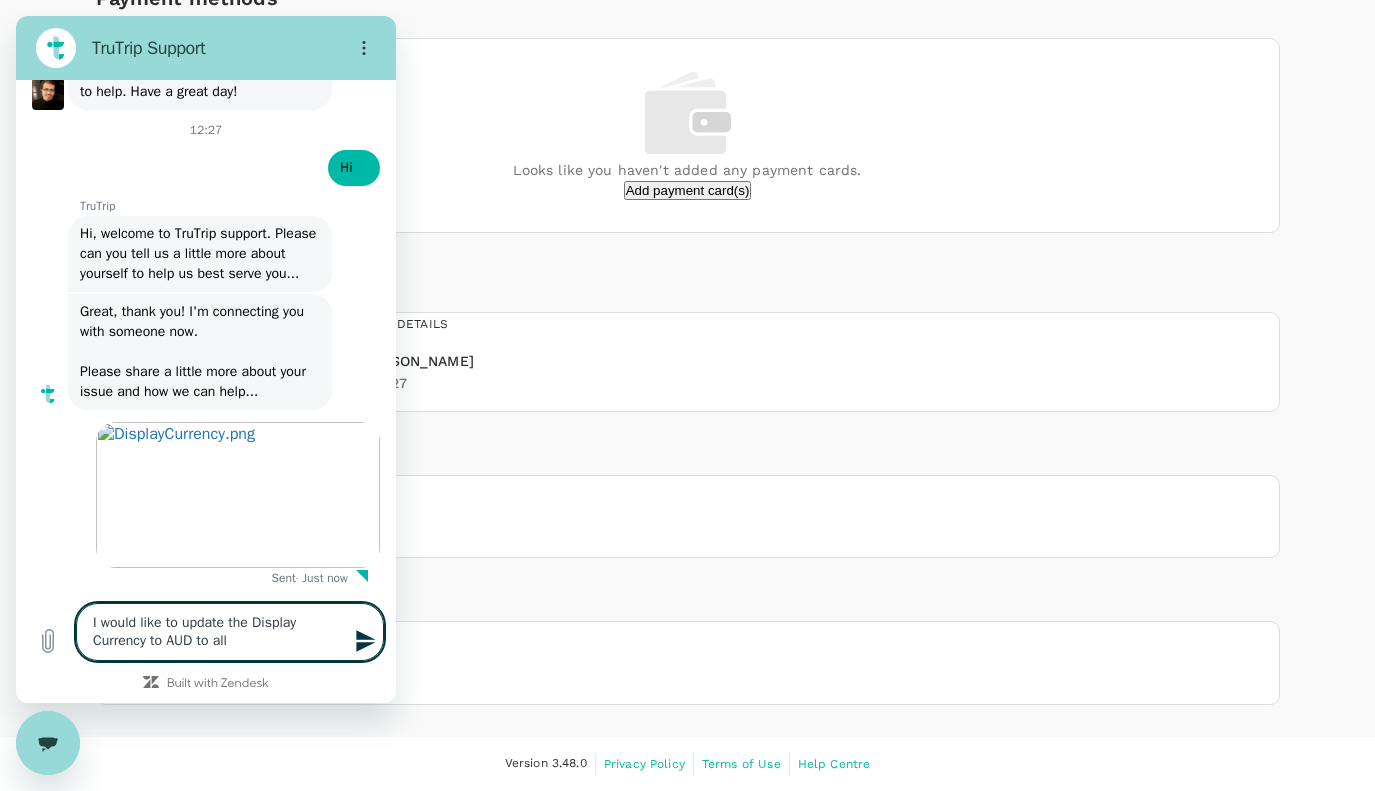type on "I would like to update the Display Currency to AUD to all" 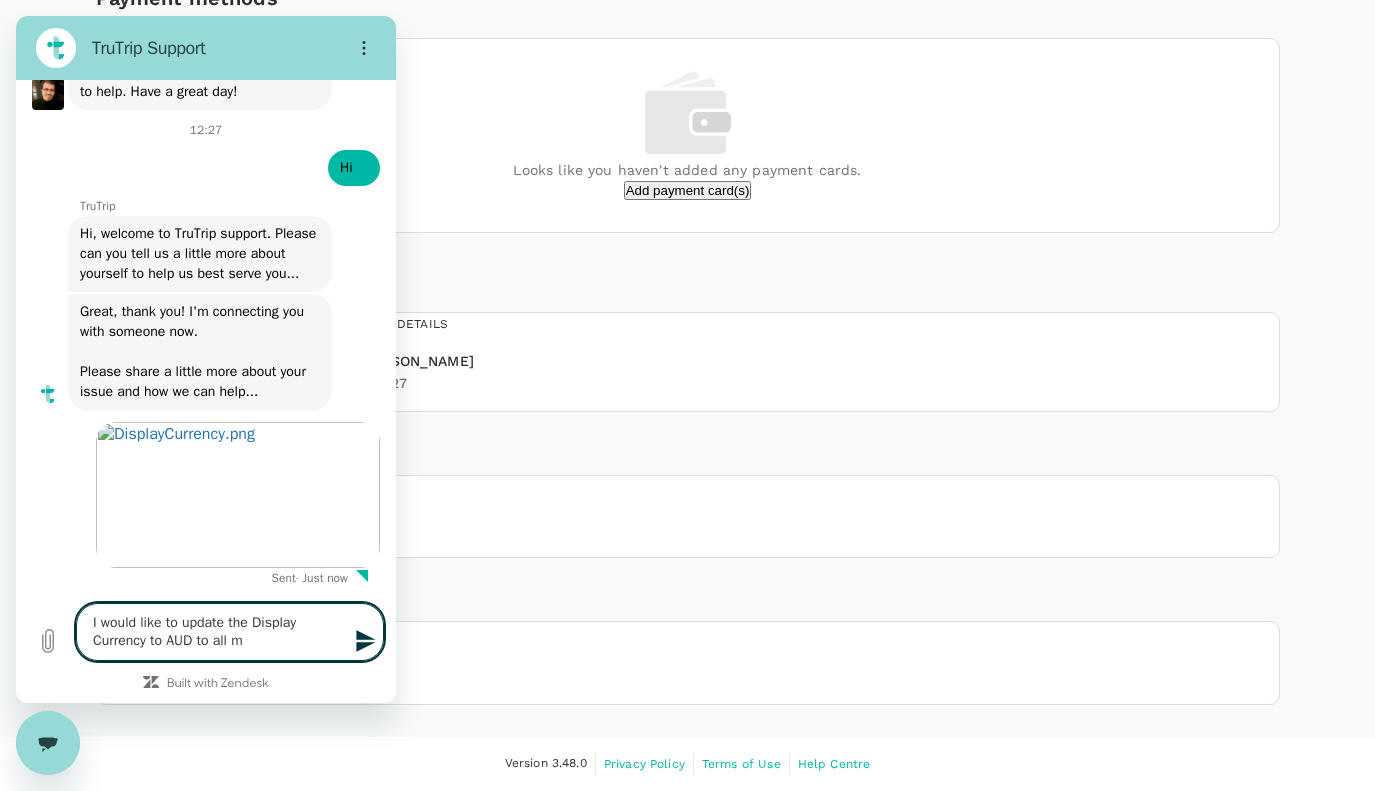 type on "I would like to update the Display Currency to AUD to all my" 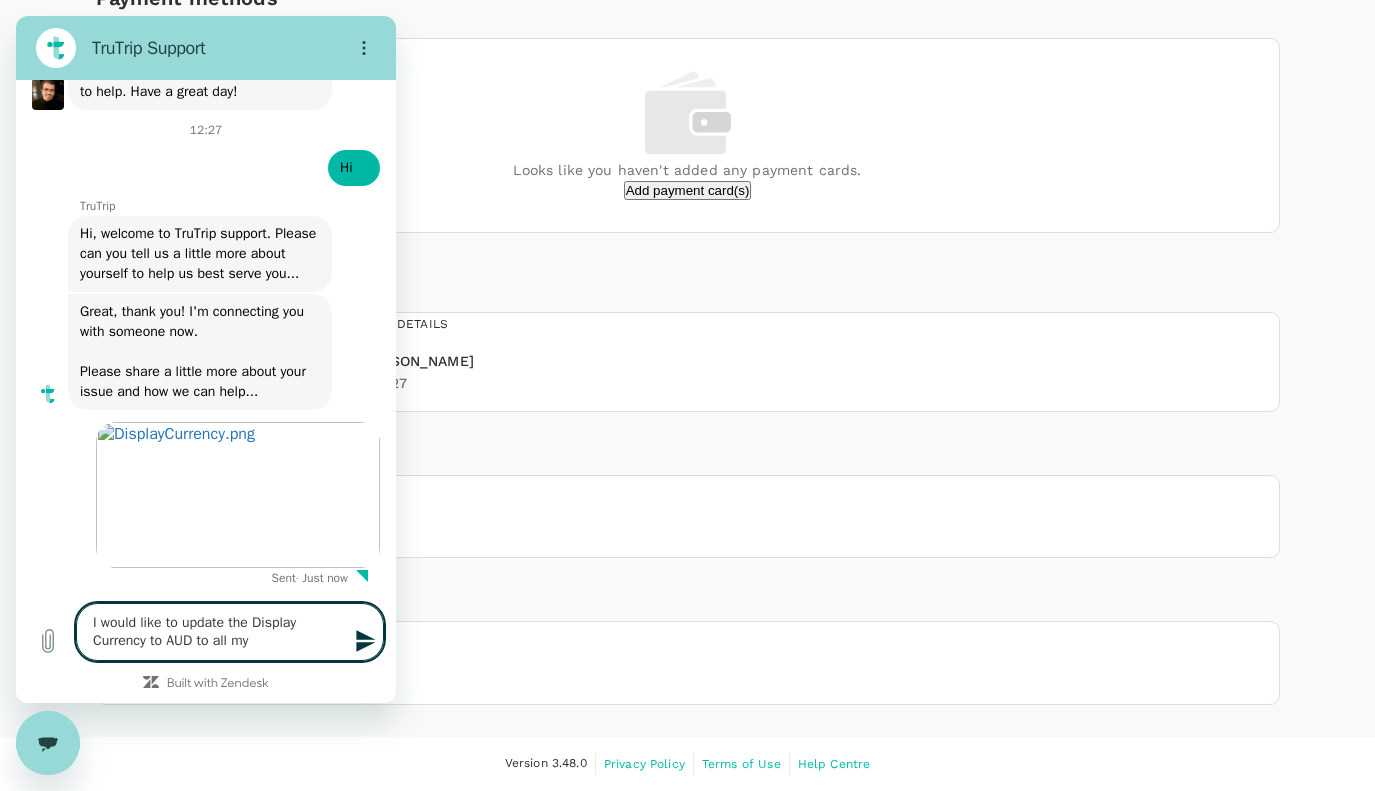 type on "I would like to update the Display Currency to AUD to all my" 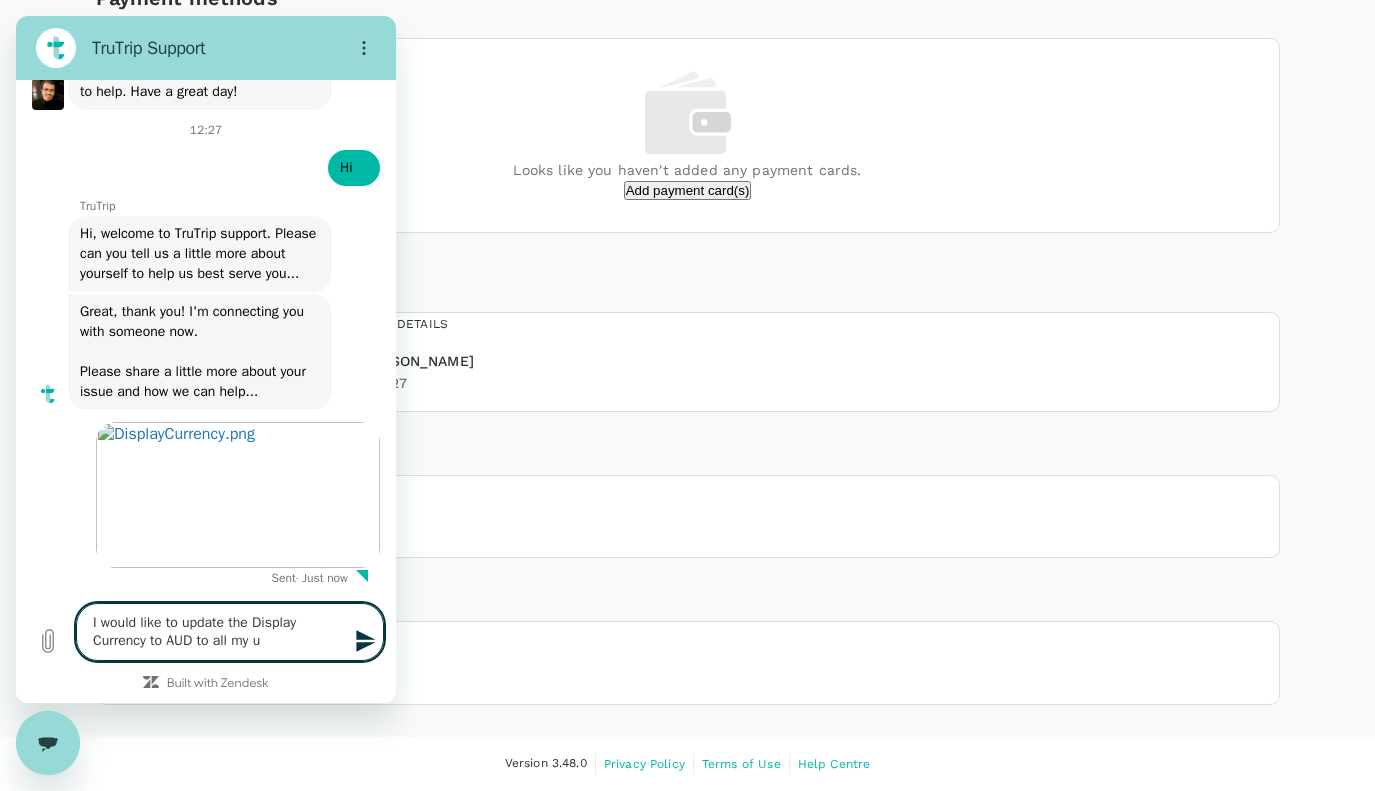 type on "I would like to update the Display Currency to AUD to all my us" 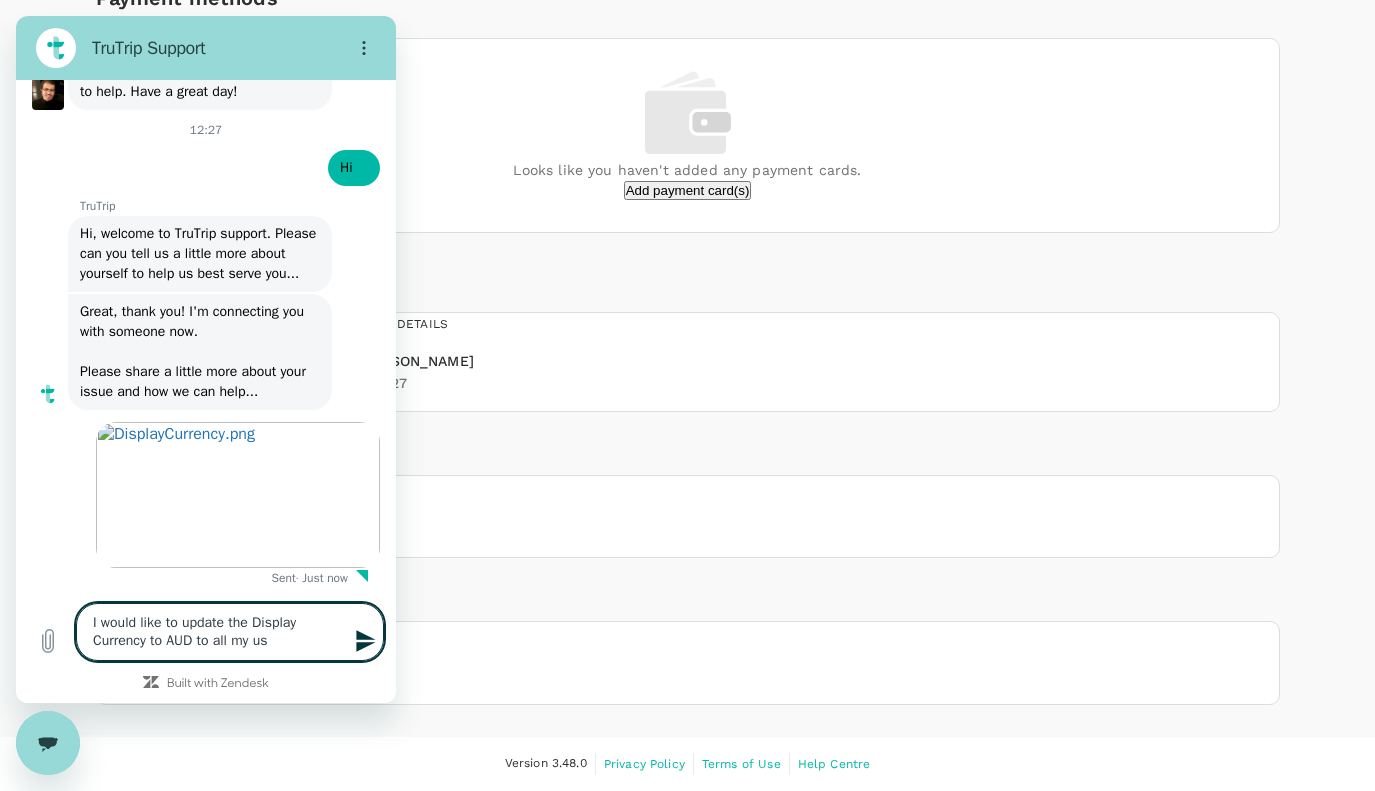 type on "I would like to update the Display Currency to AUD to all my use" 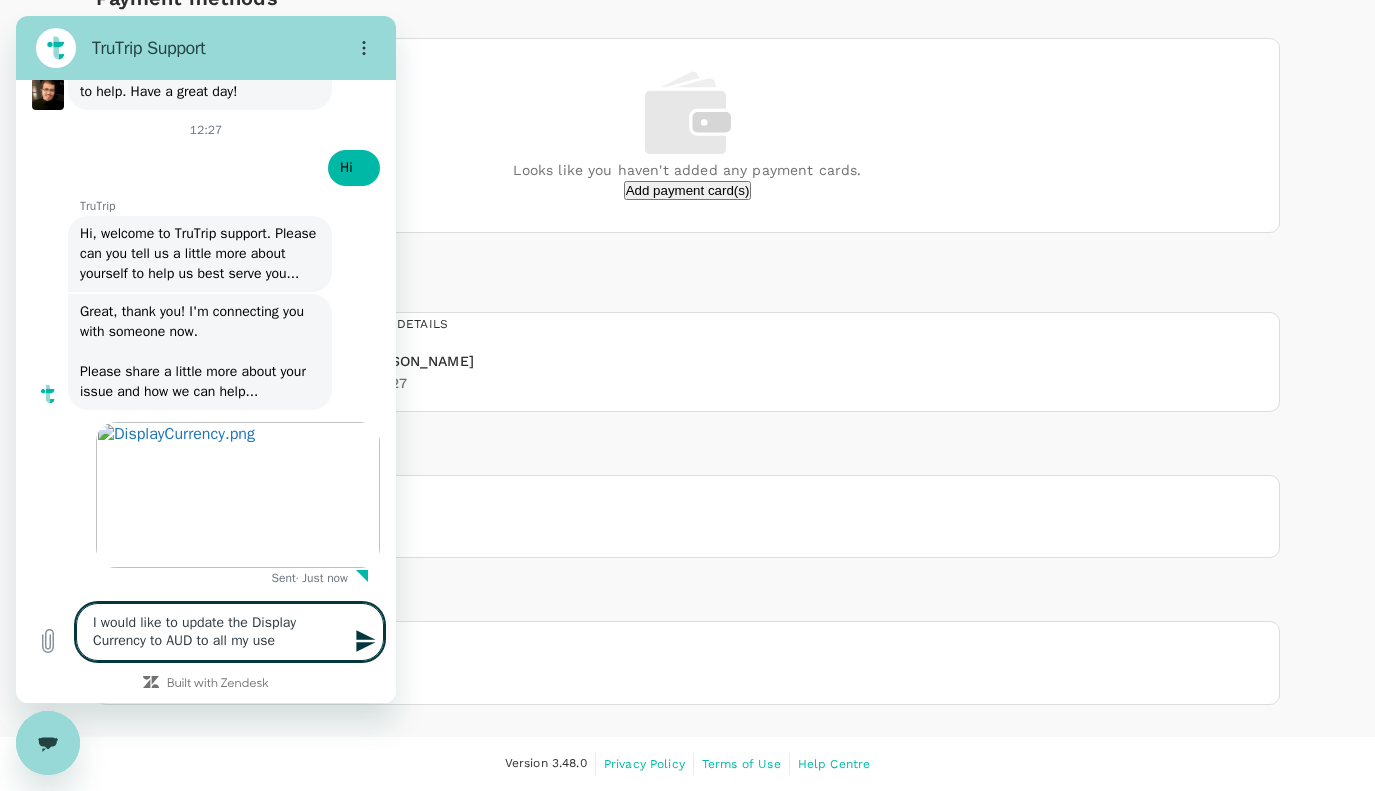 type on "I would like to update the Display Currency to AUD to all my user" 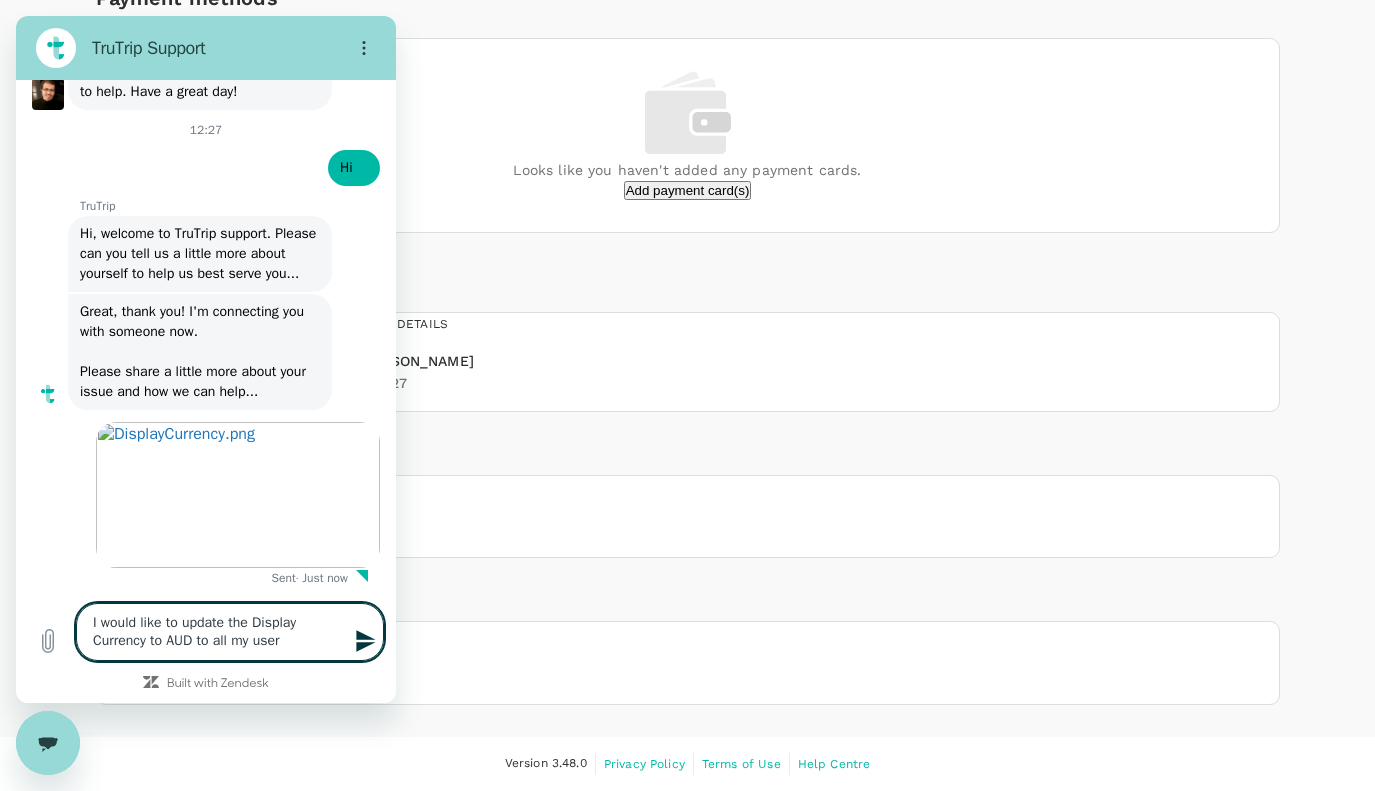 type on "I would like to update the Display Currency to AUD to all my user" 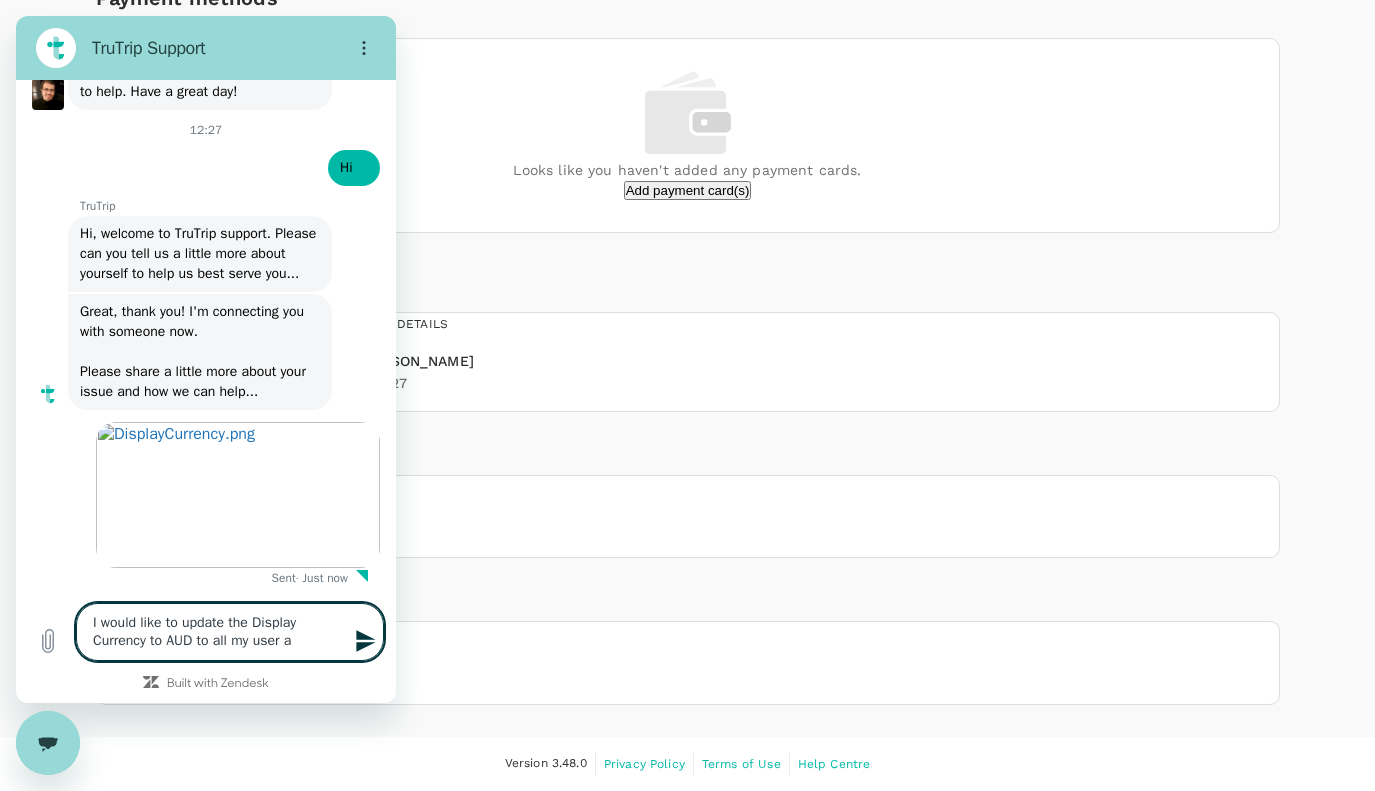 type on "I would like to update the Display Currency to AUD to all my user an" 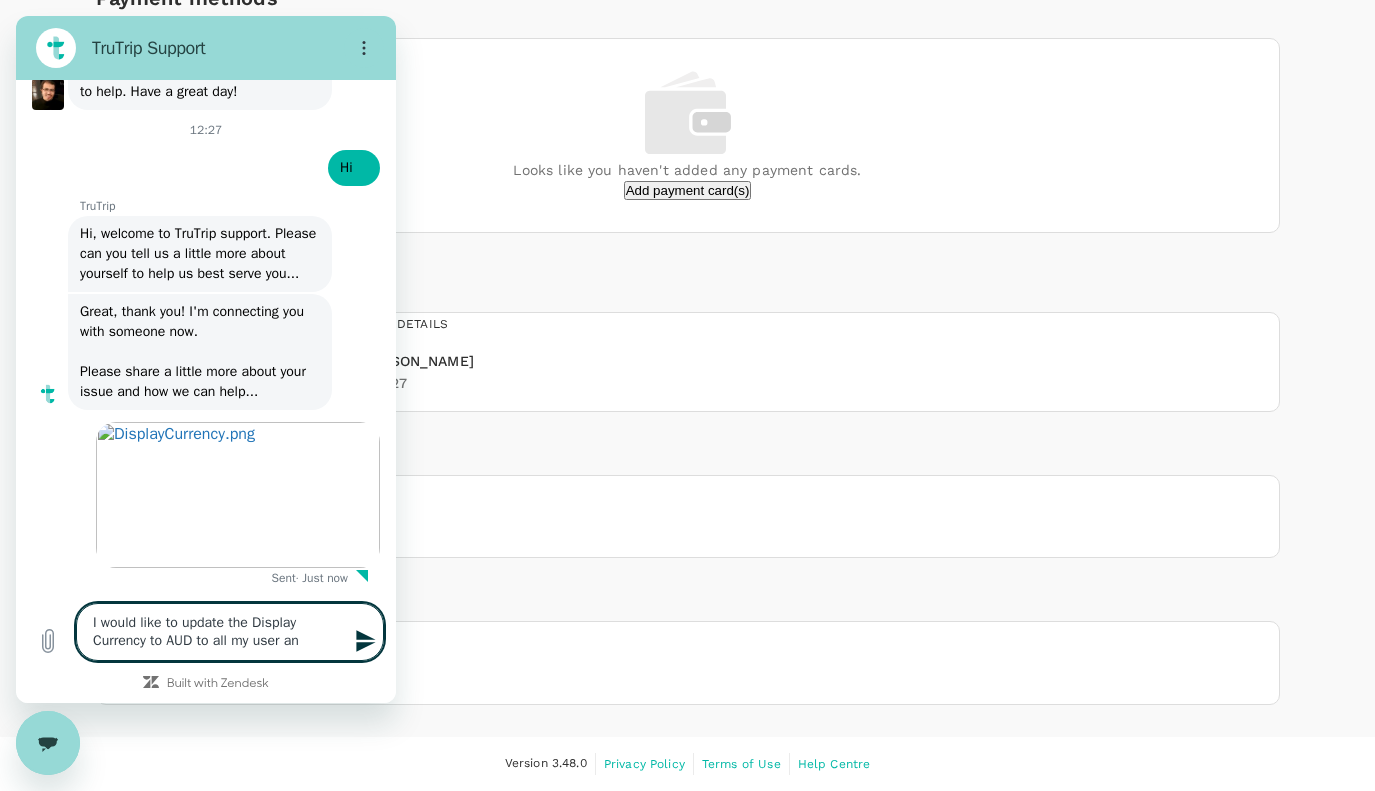 type on "x" 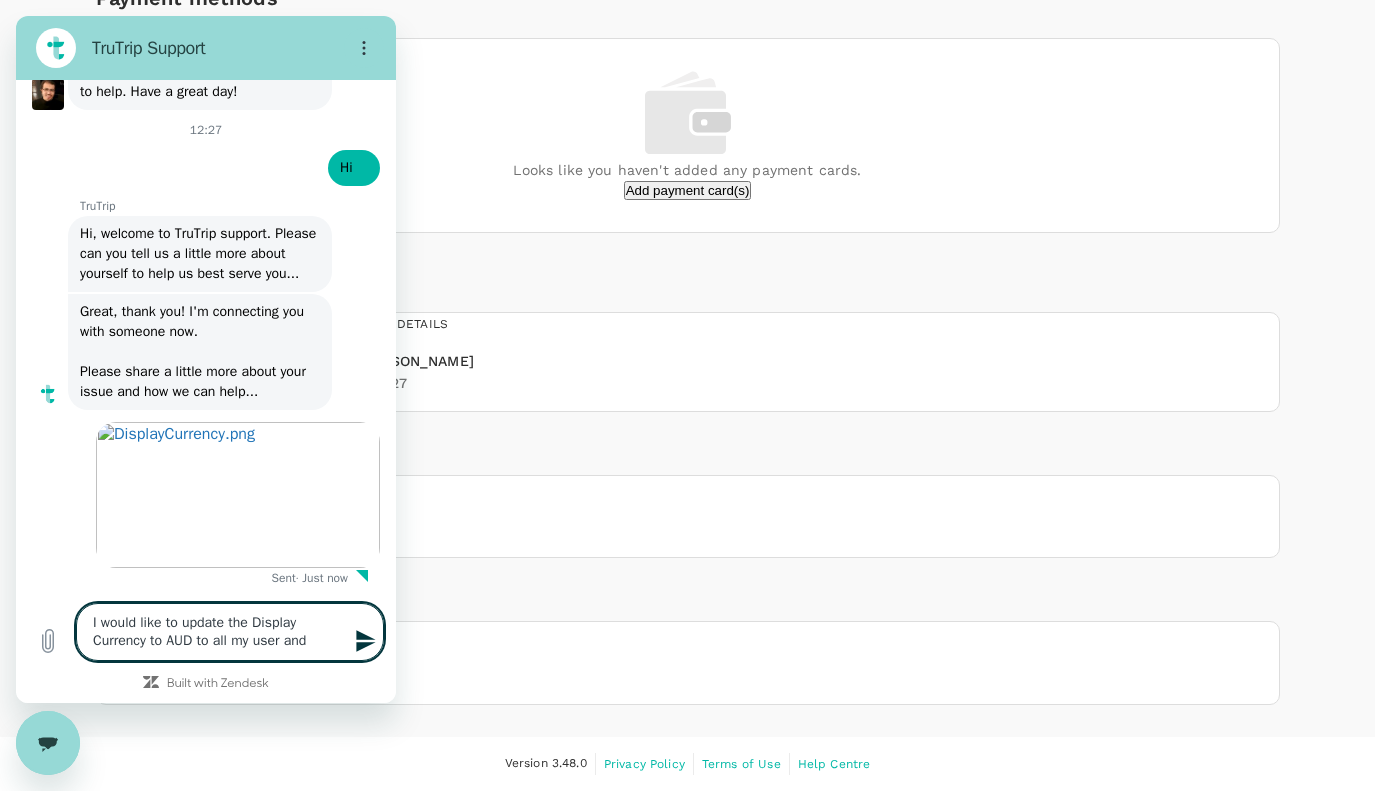 type on "I would like to update the Display Currency to AUD to all my user and" 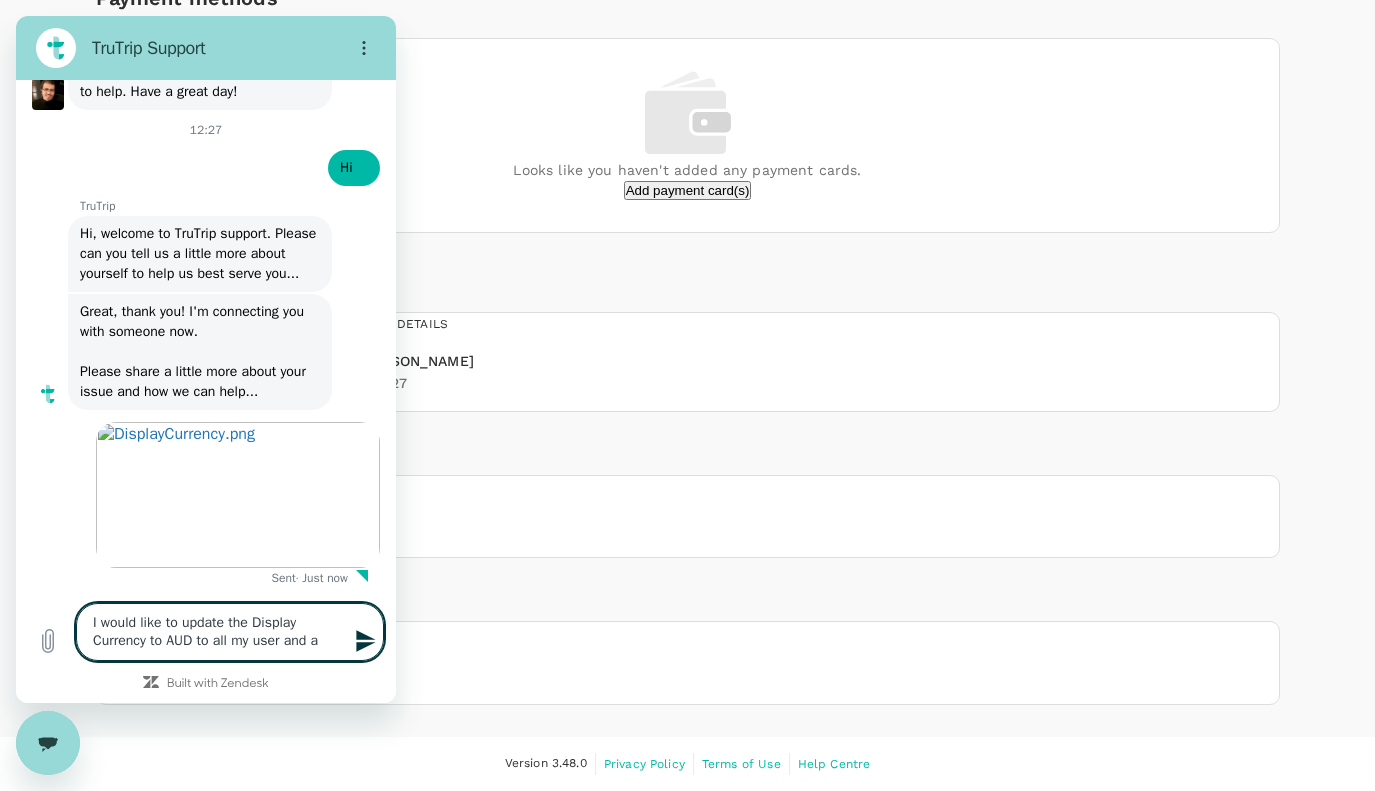 type on "I would like to update the Display Currency to AUD to all my user and al" 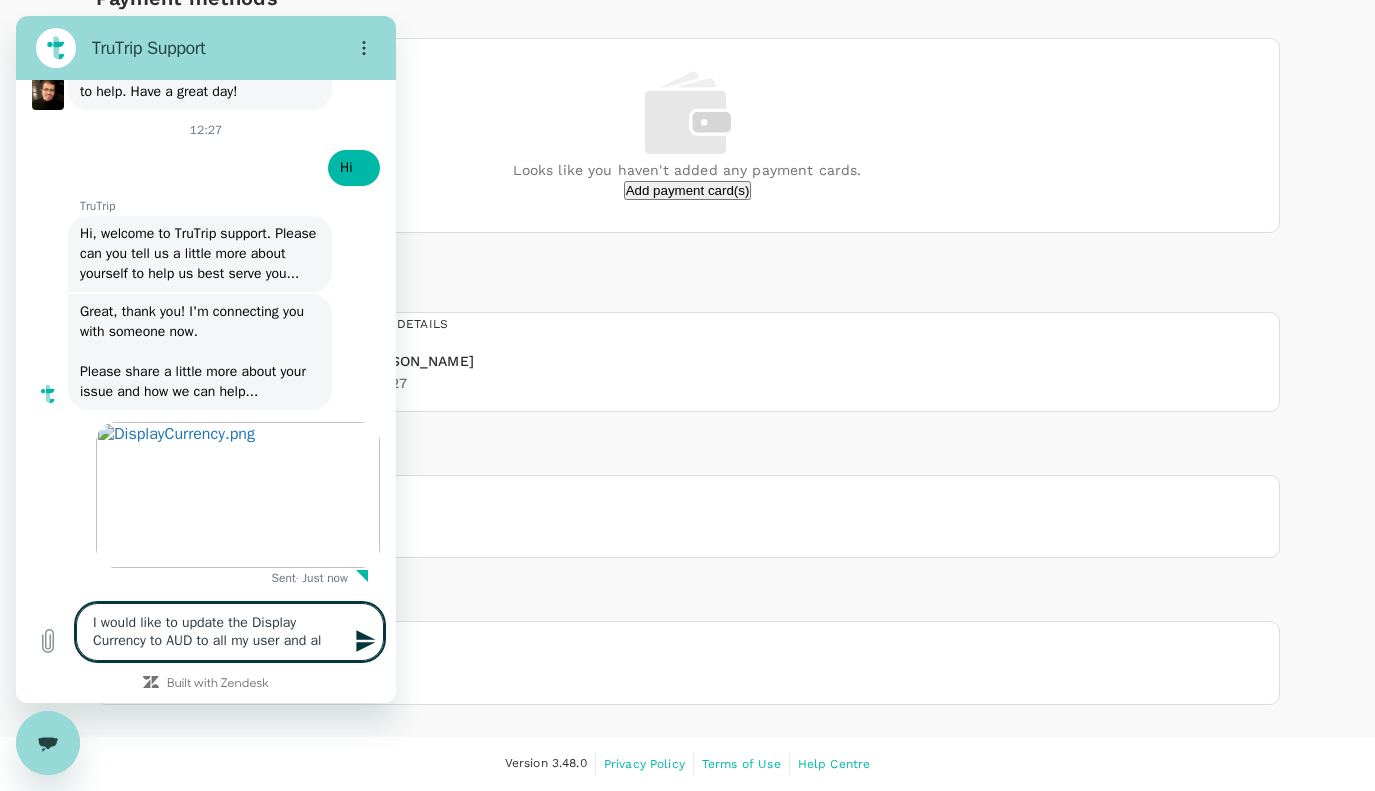 type on "I would like to update the Display Currency to AUD to all my user and all" 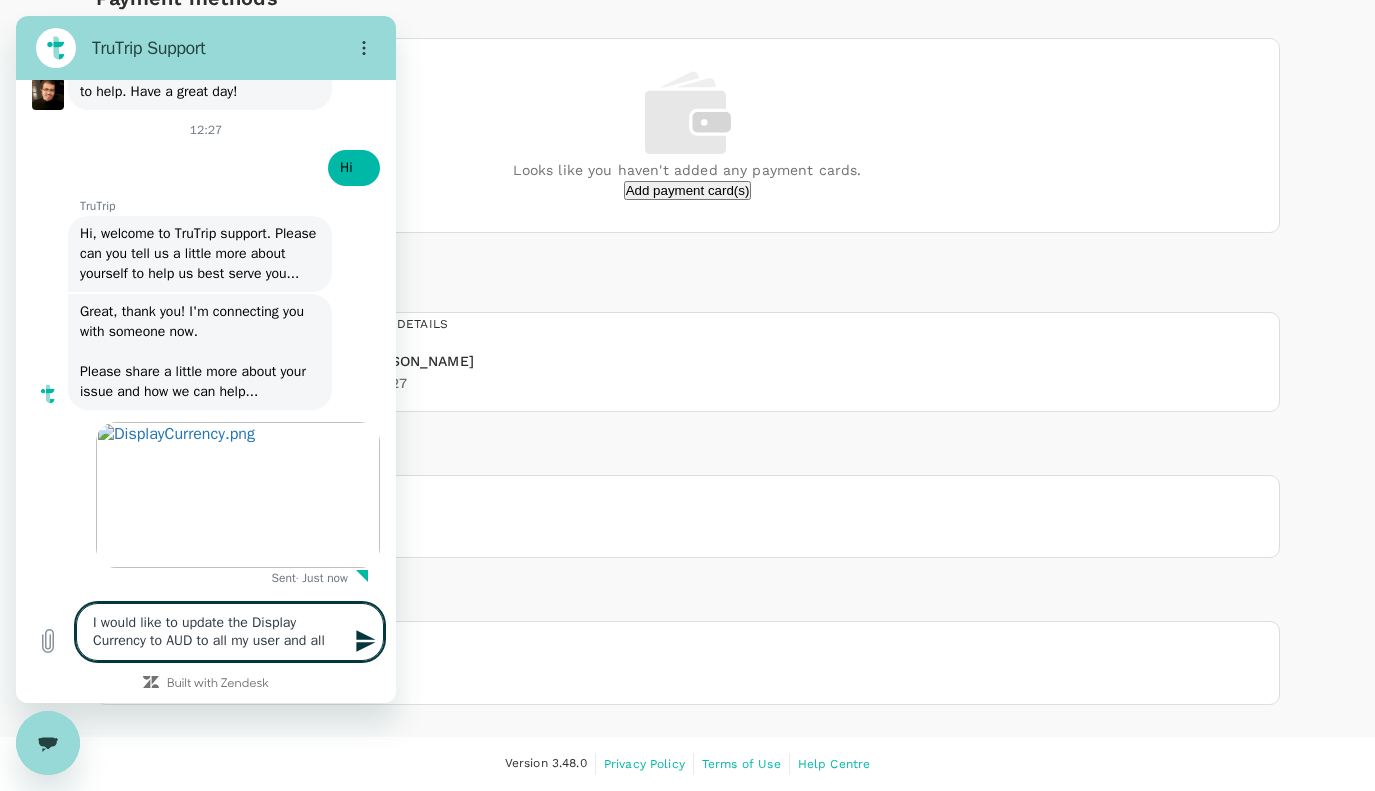 type on "I would like to update the Display Currency to AUD to all my user and all" 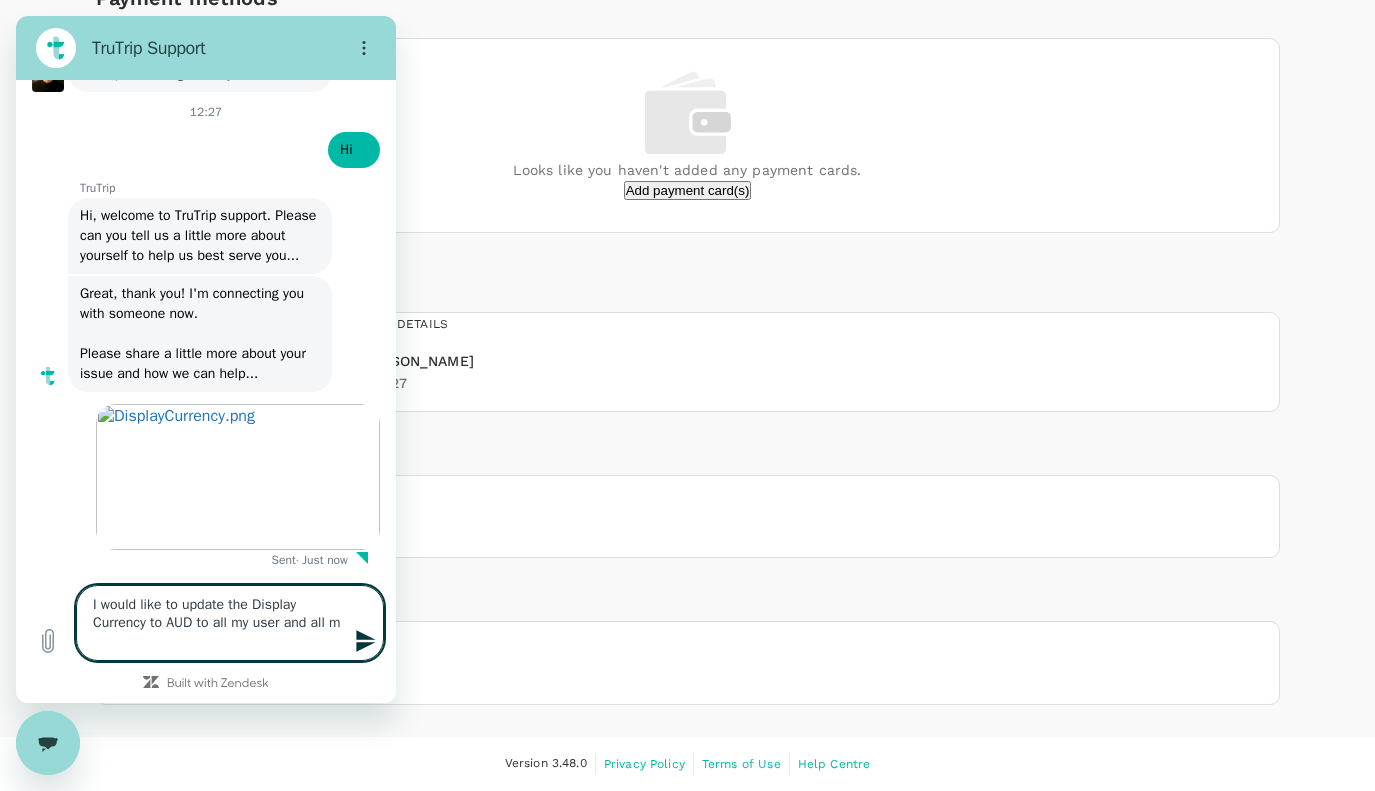 type on "I would like to update the Display Currency to AUD to all my user and all my" 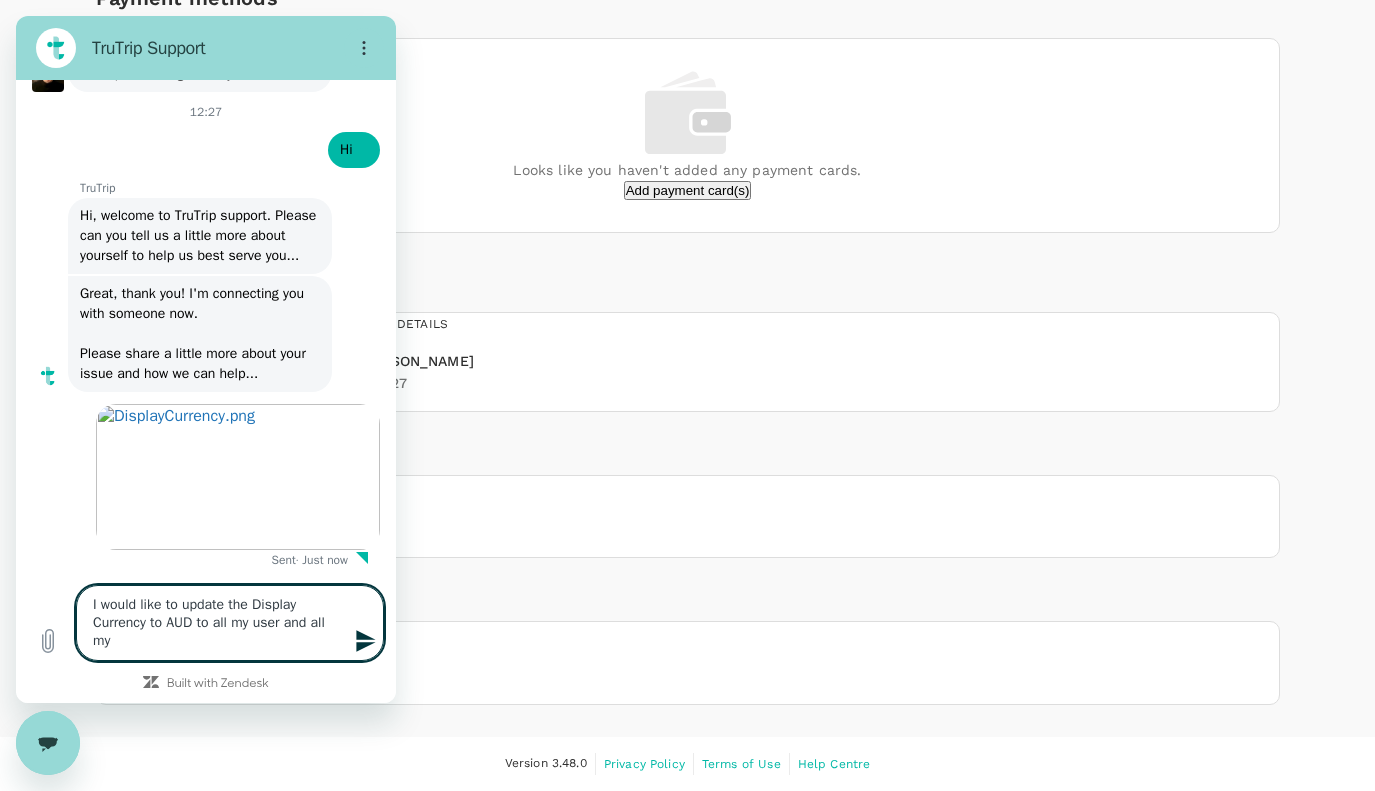 type on "I would like to update the Display Currency to AUD to all my user and all my" 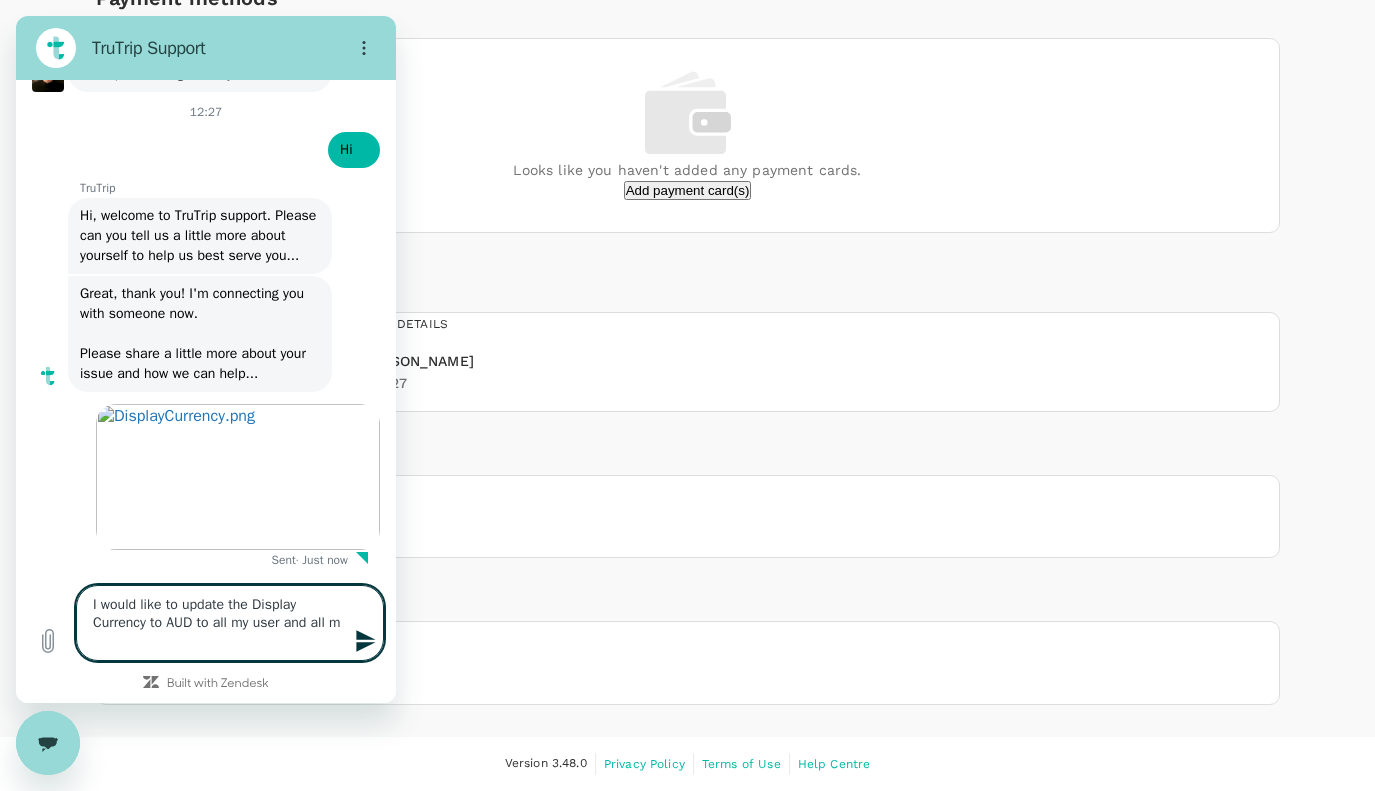 type on "I would like to update the Display Currency to AUD to all my user and all" 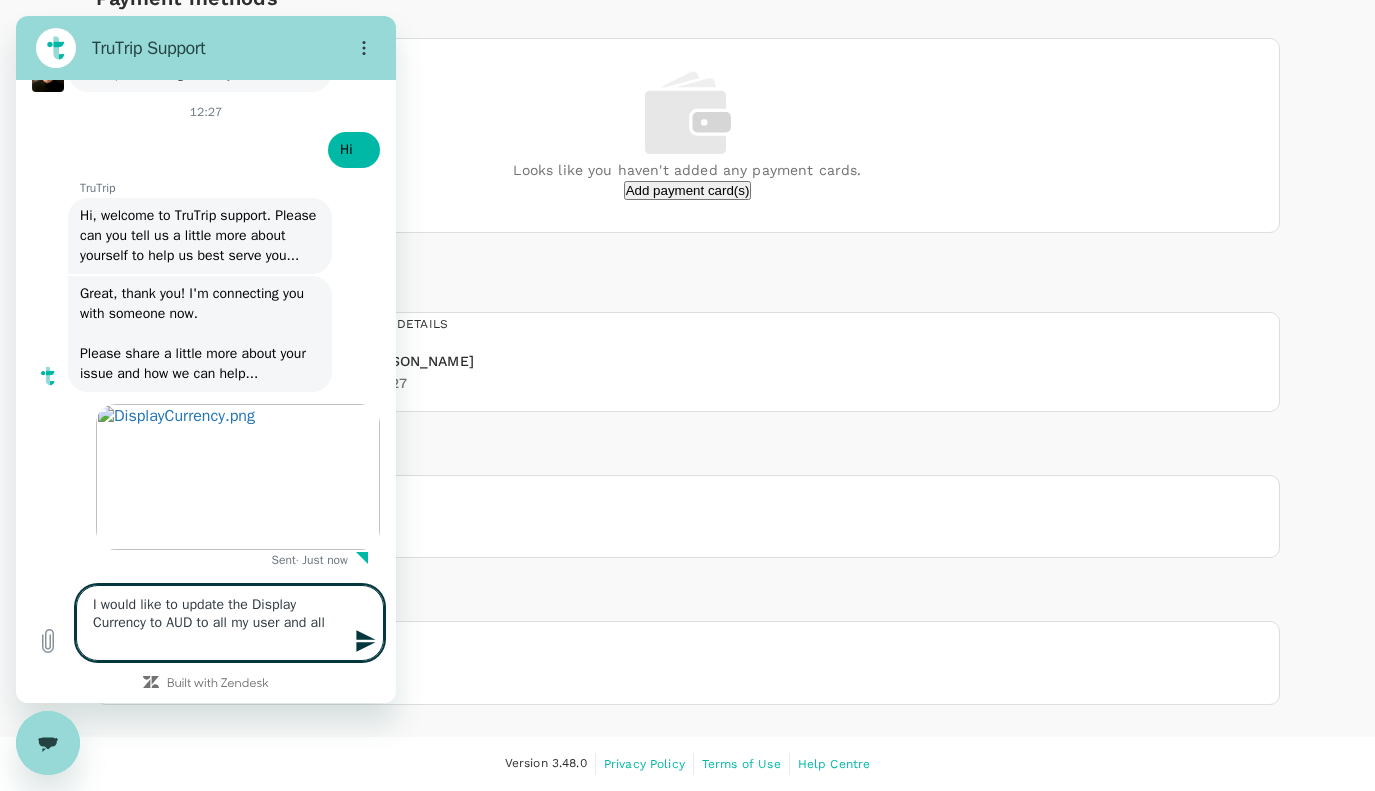 type on "I would like to update the Display Currency to AUD to all my user and all" 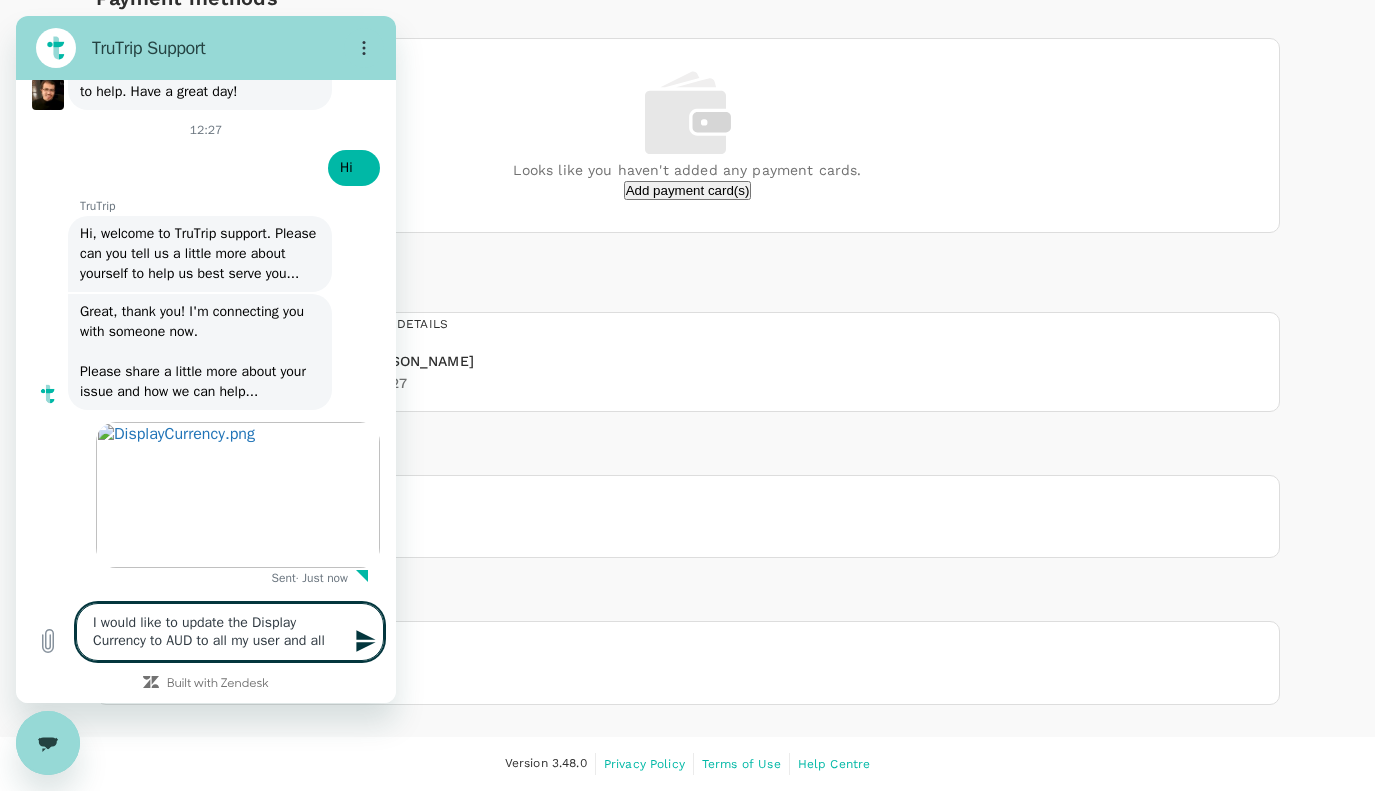 type on "I would like to update the Display Currency to AUD to all my user and allt" 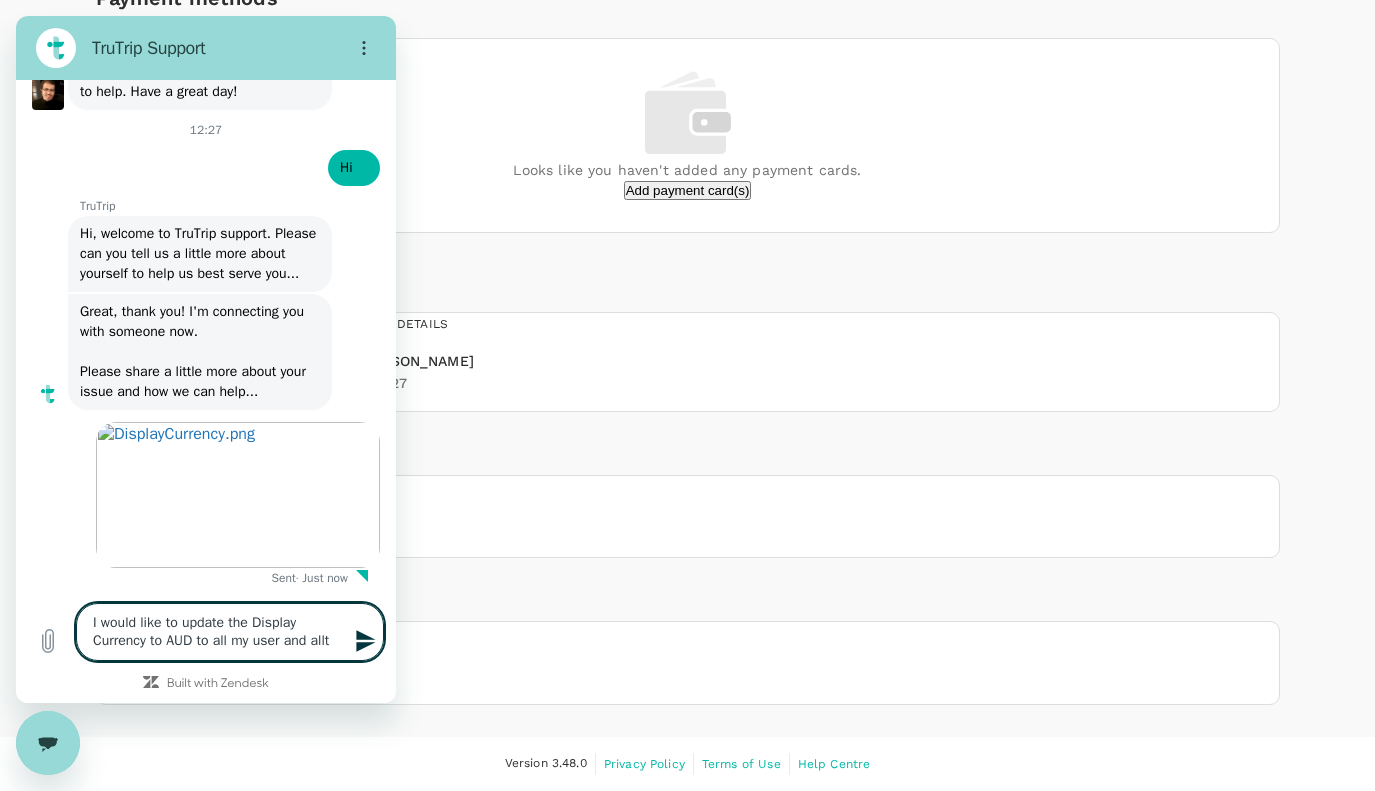 type on "I would like to update the Display Currency to AUD to all my user and all" 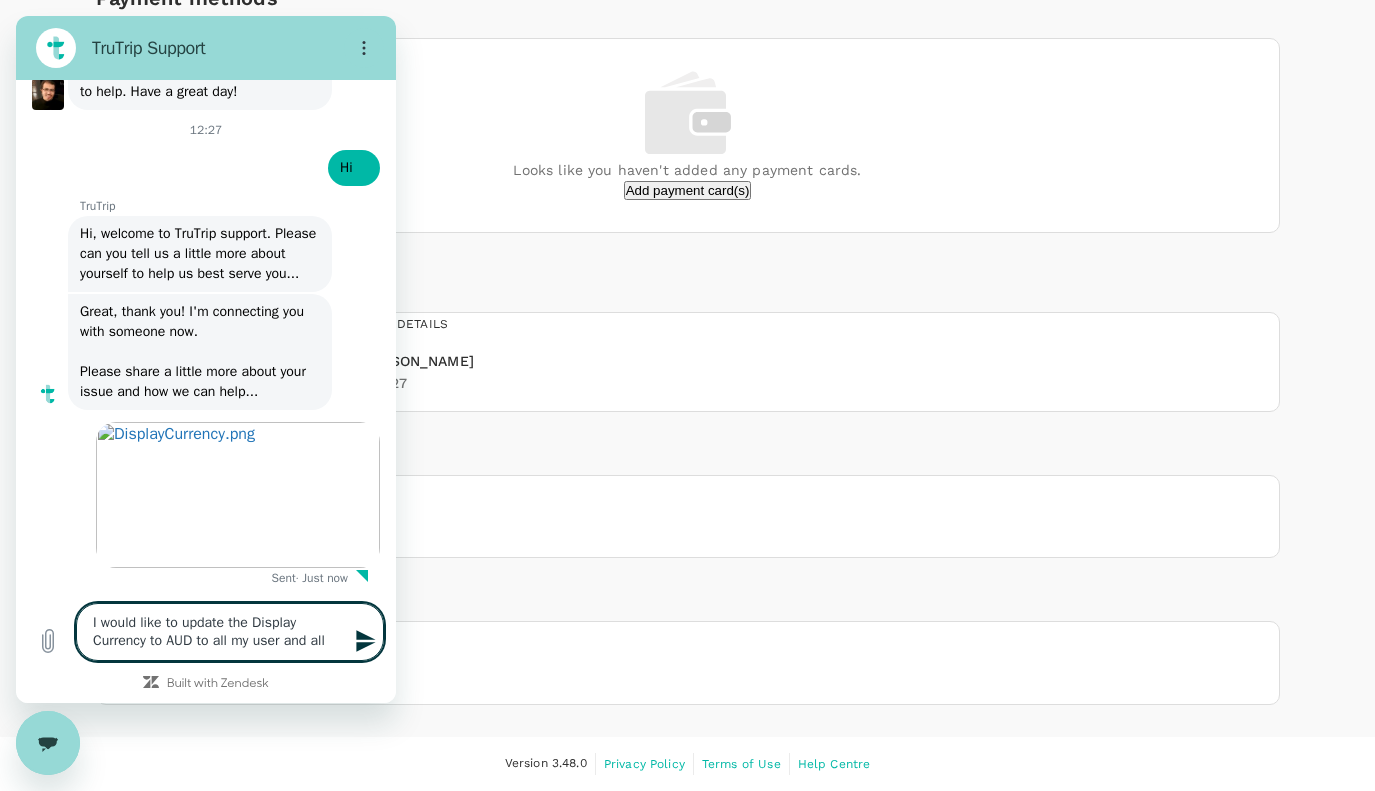 type on "I would like to update the Display Currency to AUD to all my user and all" 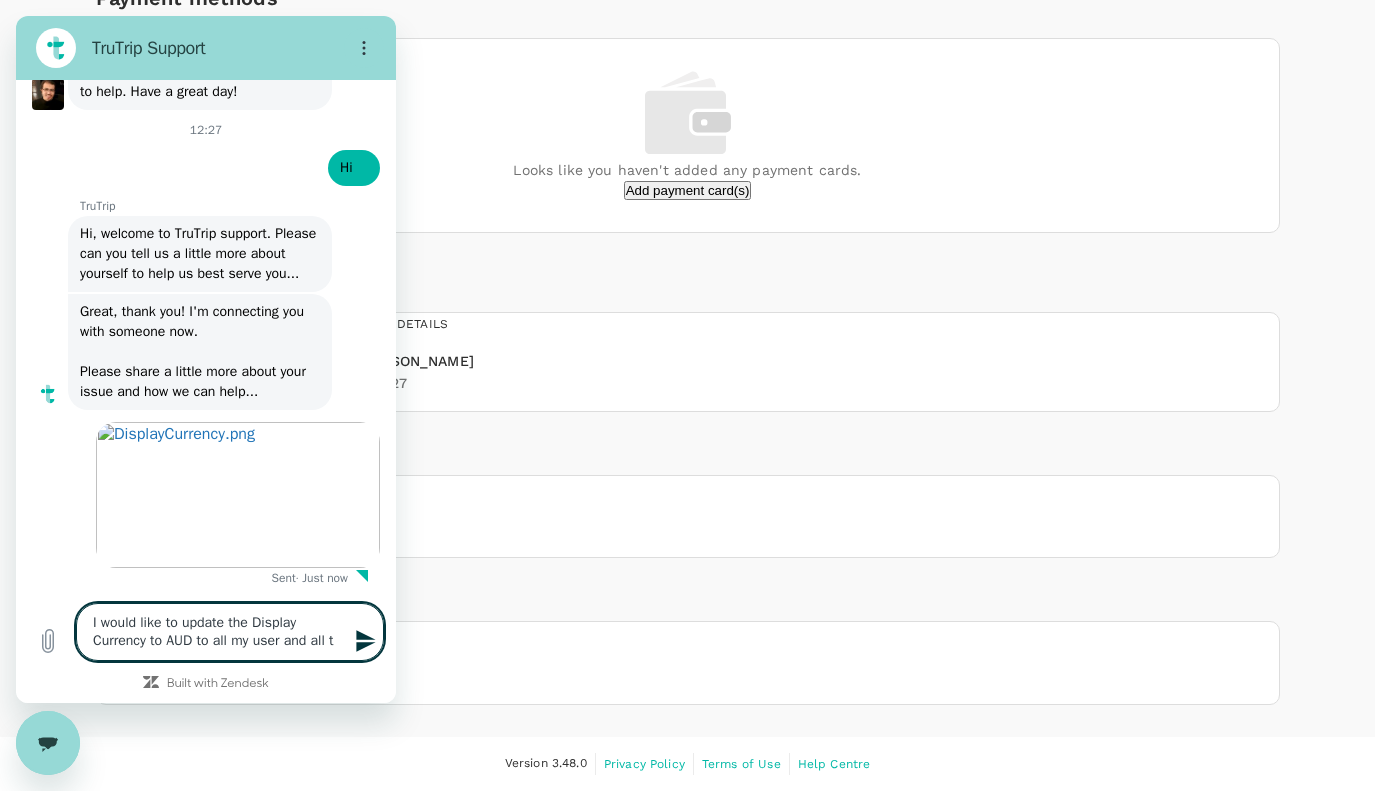 type on "I would like to update the Display Currency to AUD to all my user and all th" 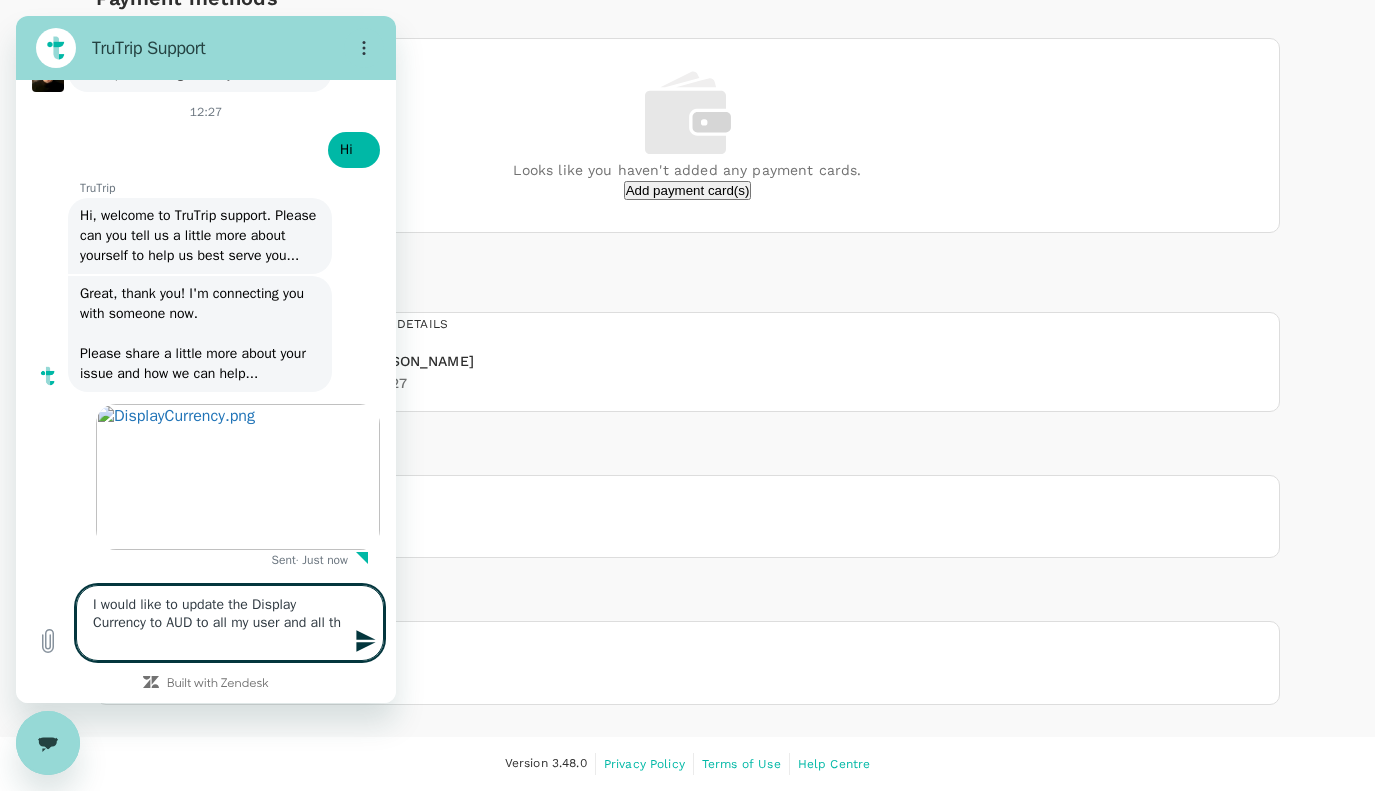 type on "I would like to update the Display Currency to AUD to all my user and all the" 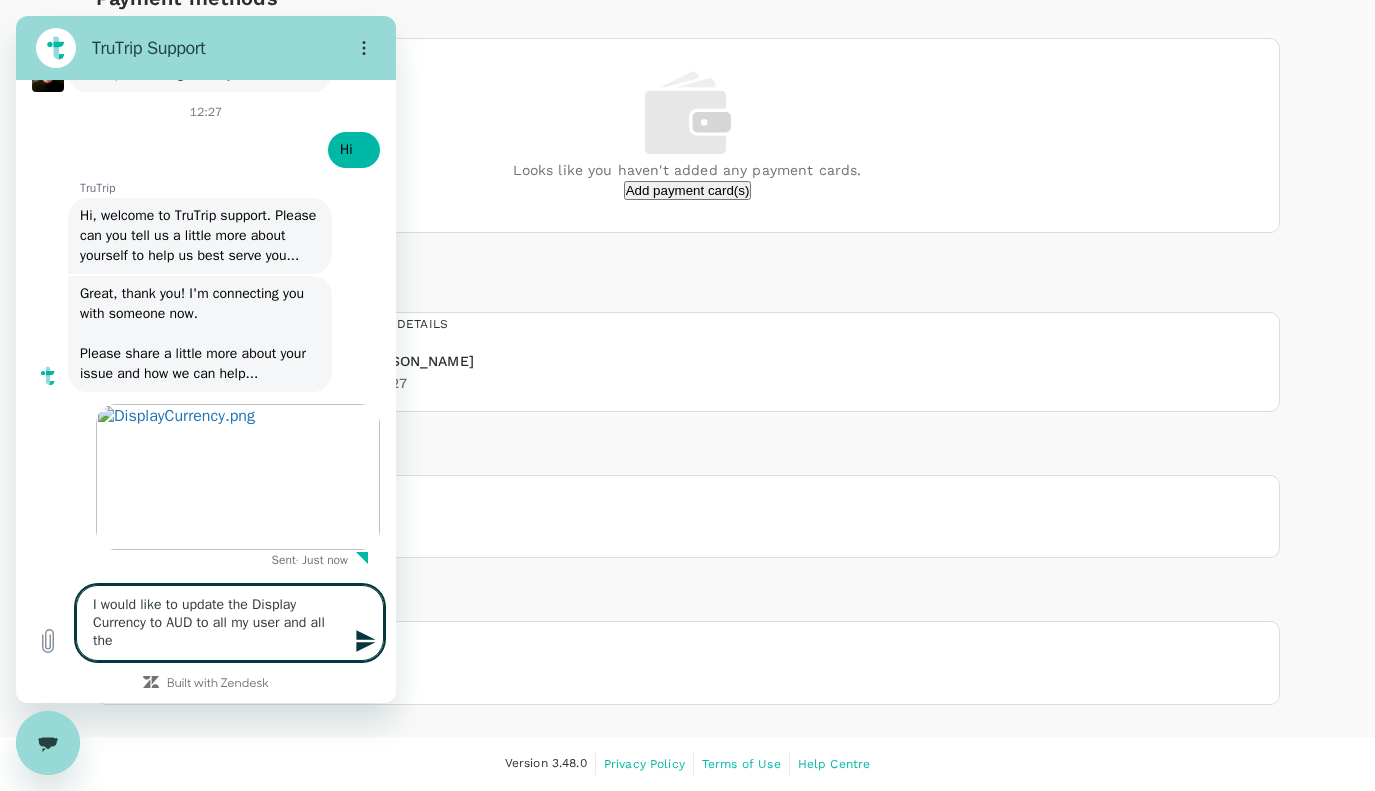type on "I would like to update the Display Currency to AUD to all my user and all the" 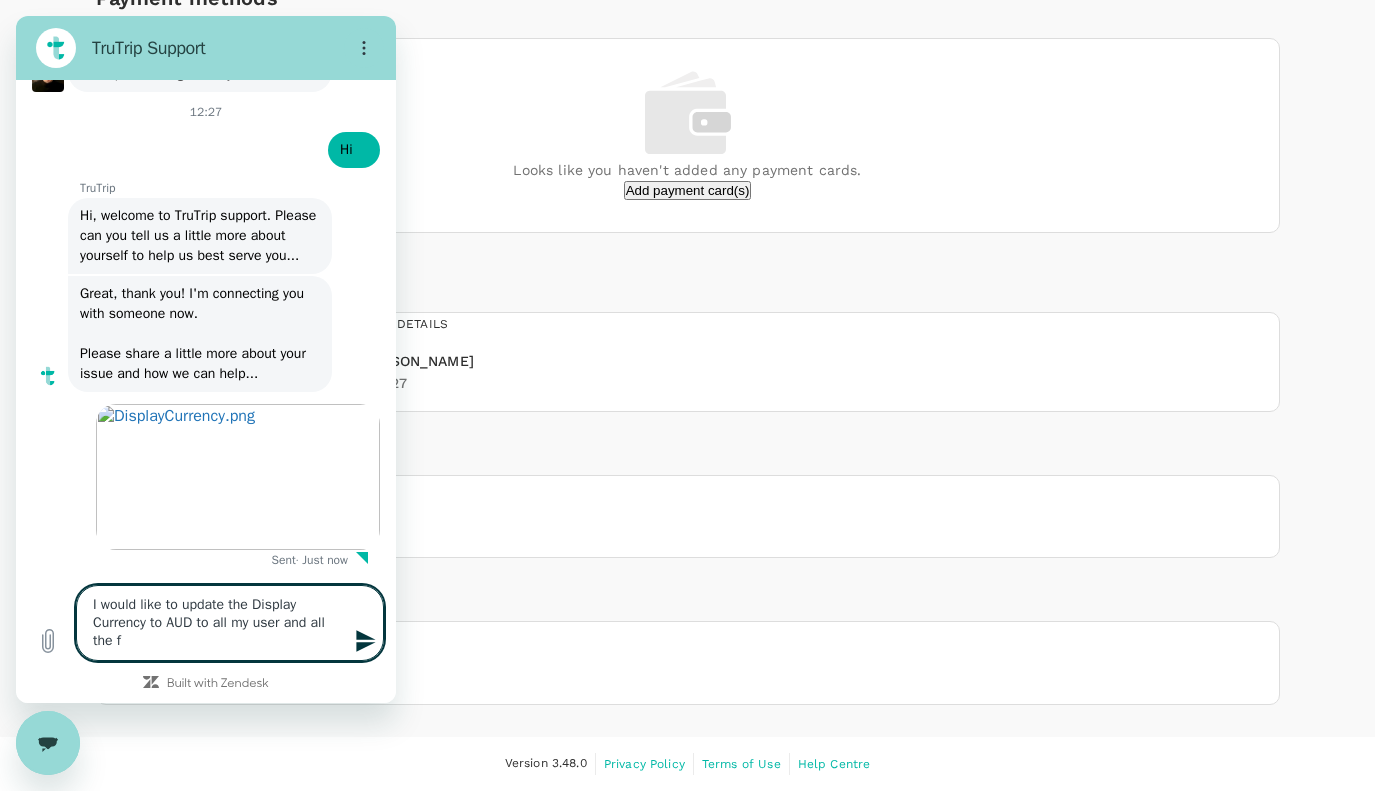 type on "I would like to update the Display Currency to AUD to all my user and all the fu" 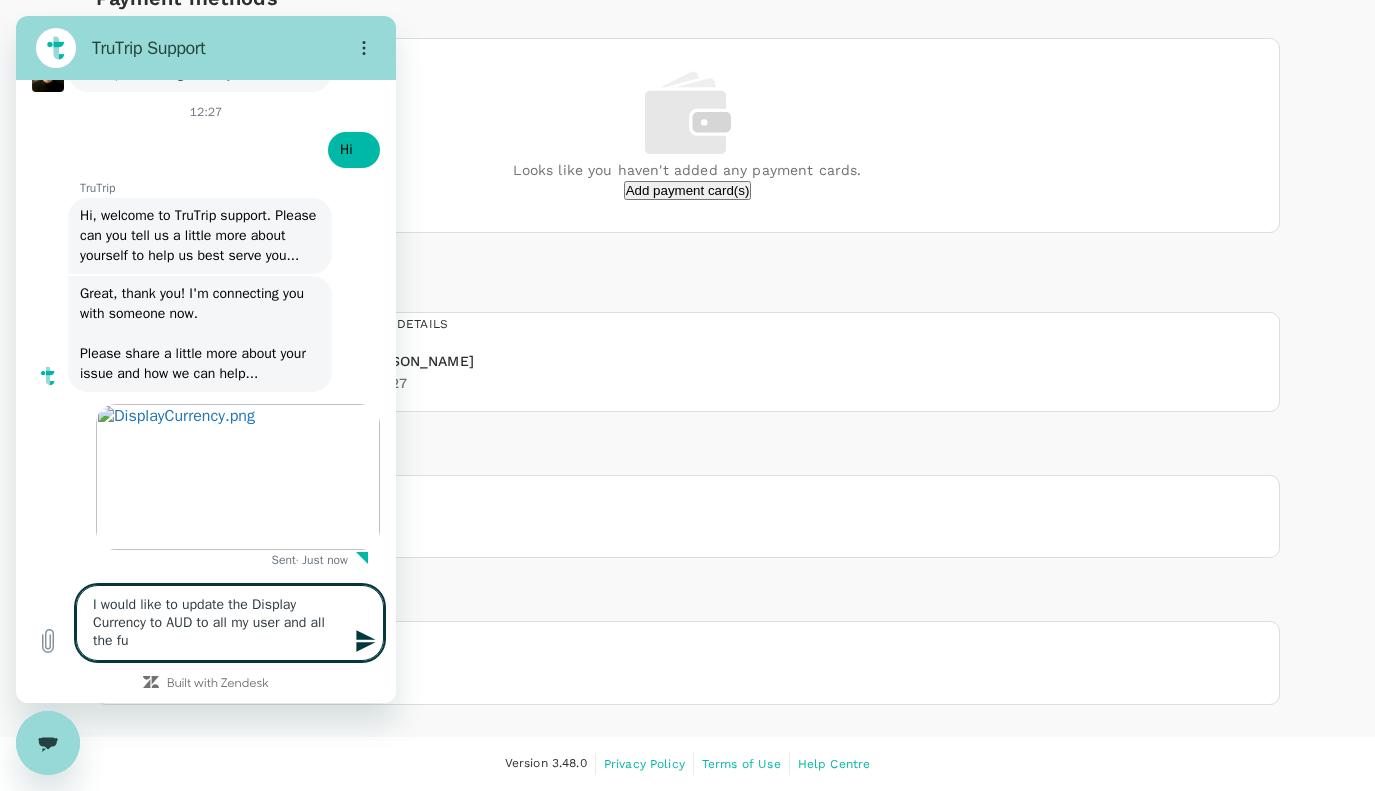 type on "I would like to update the Display Currency to AUD to all my user and all the fut" 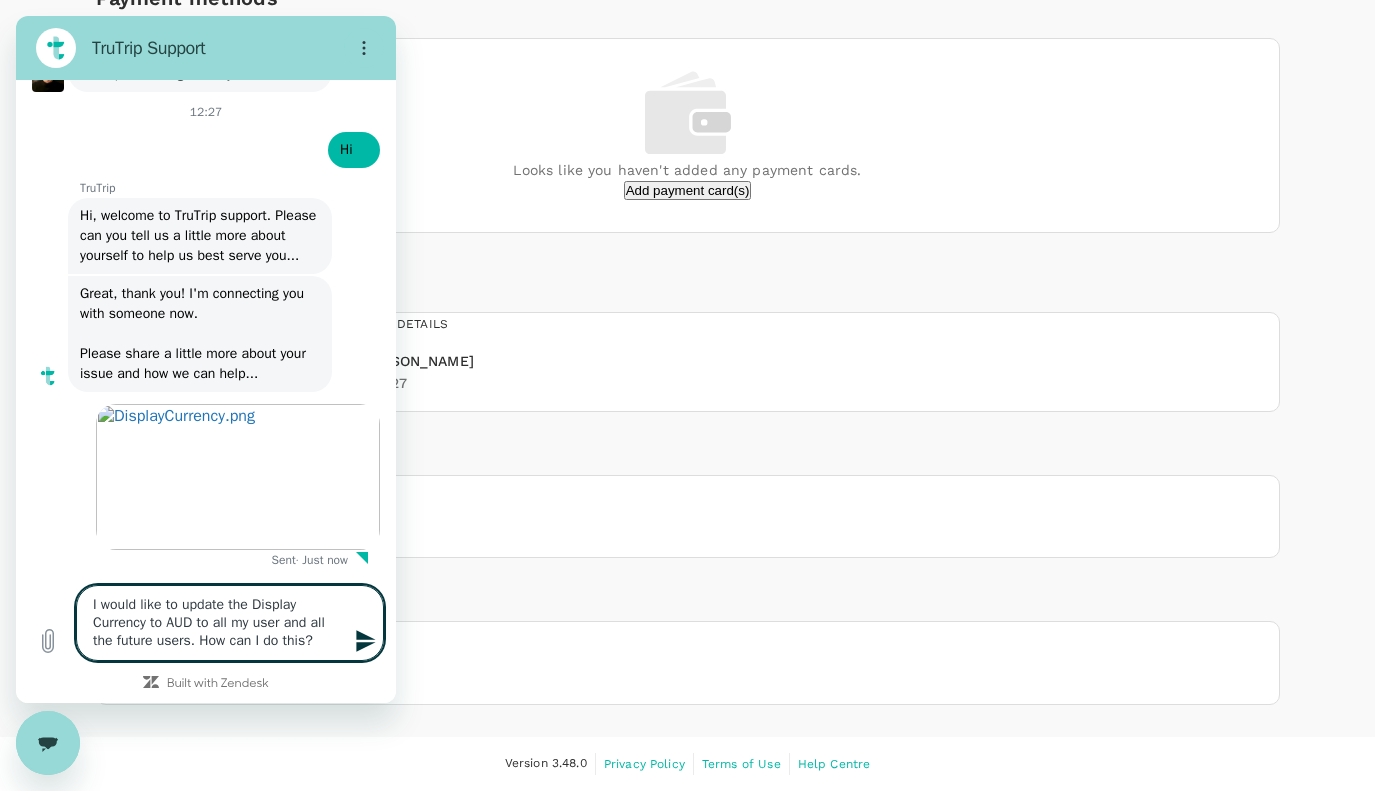 click on "I would like to update the Display Currency to AUD to all my user and all the future users. How can I do this?" at bounding box center [230, 623] 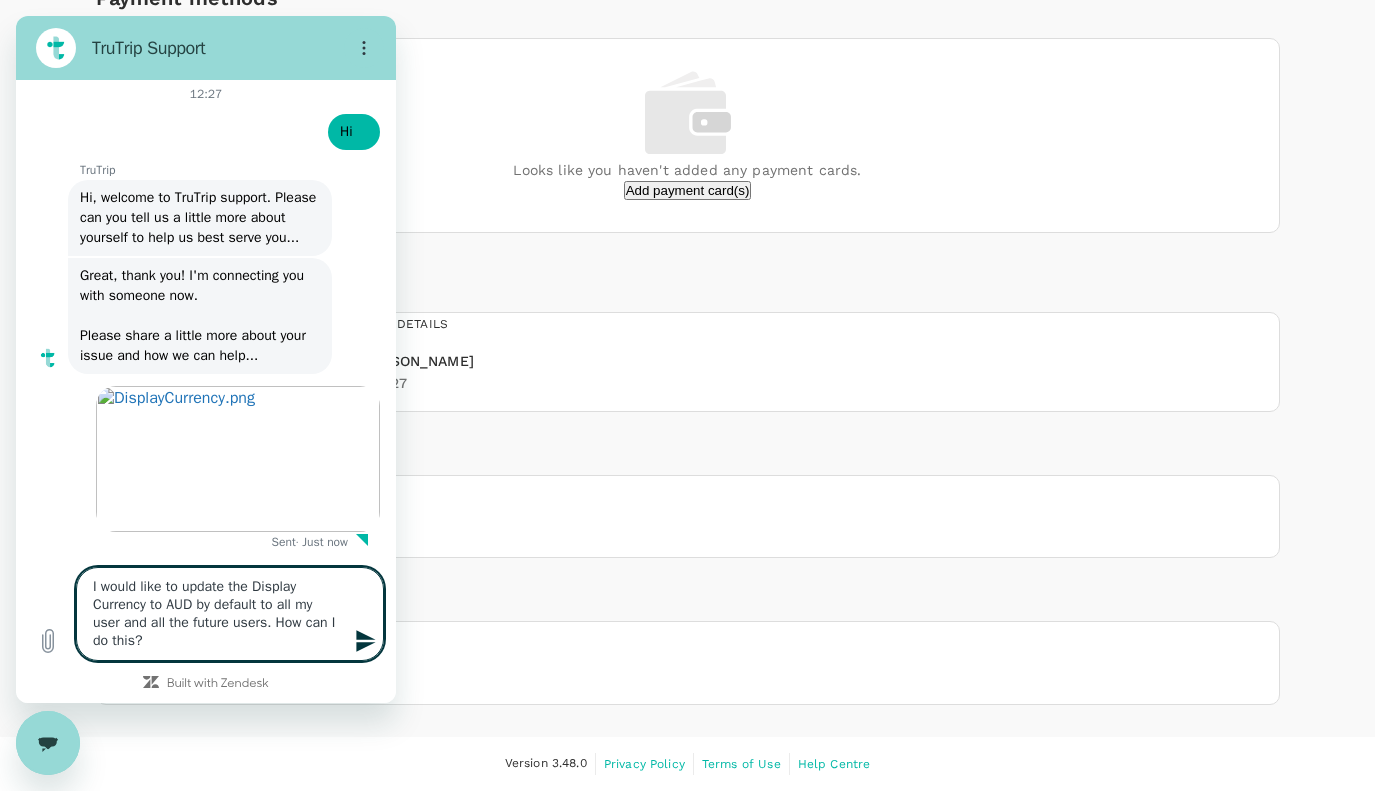 click on "I would like to update the Display Currency to AUD by default to all my user and all the future users. How can I do this?" at bounding box center [230, 614] 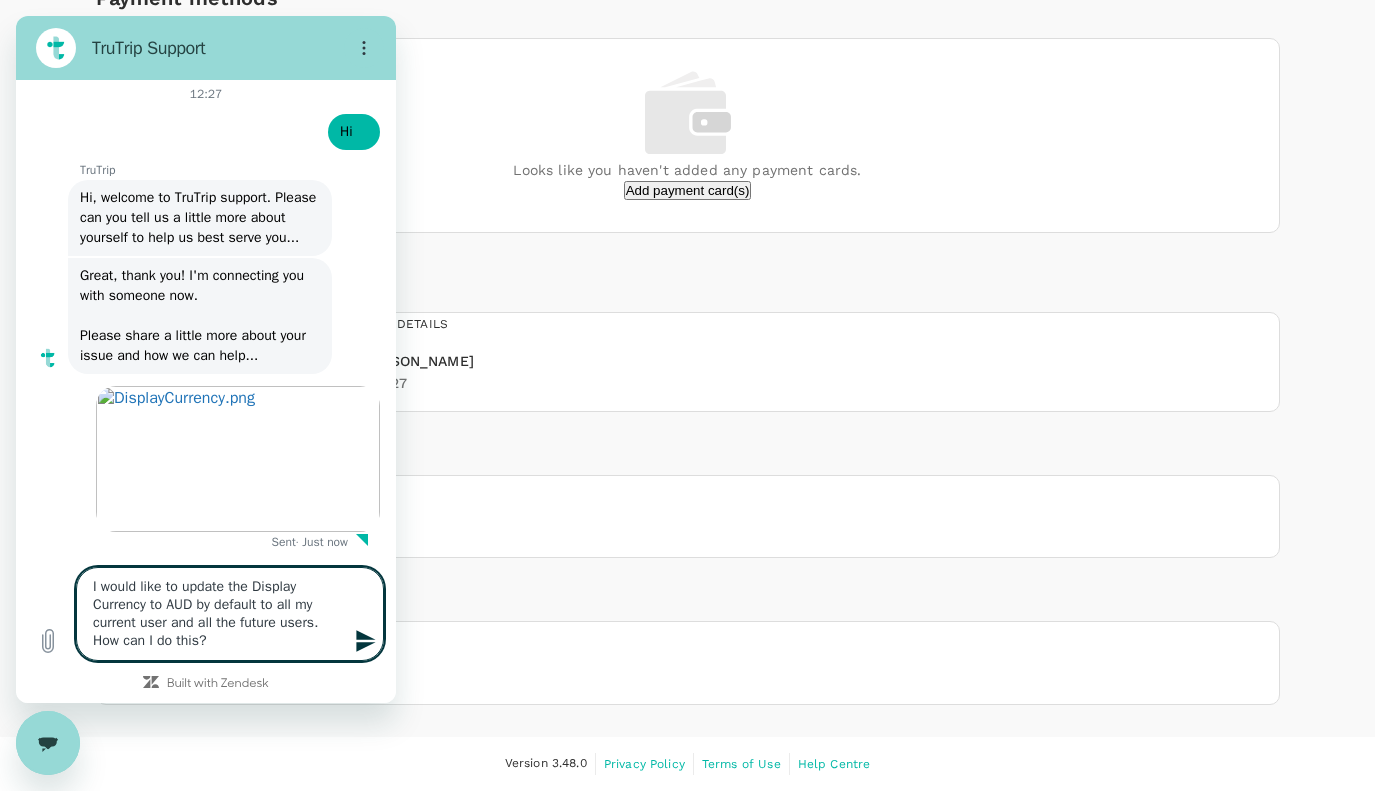 click on "I would like to update the Display Currency to AUD by default to all my current user and all the future users. How can I do this?" at bounding box center [230, 614] 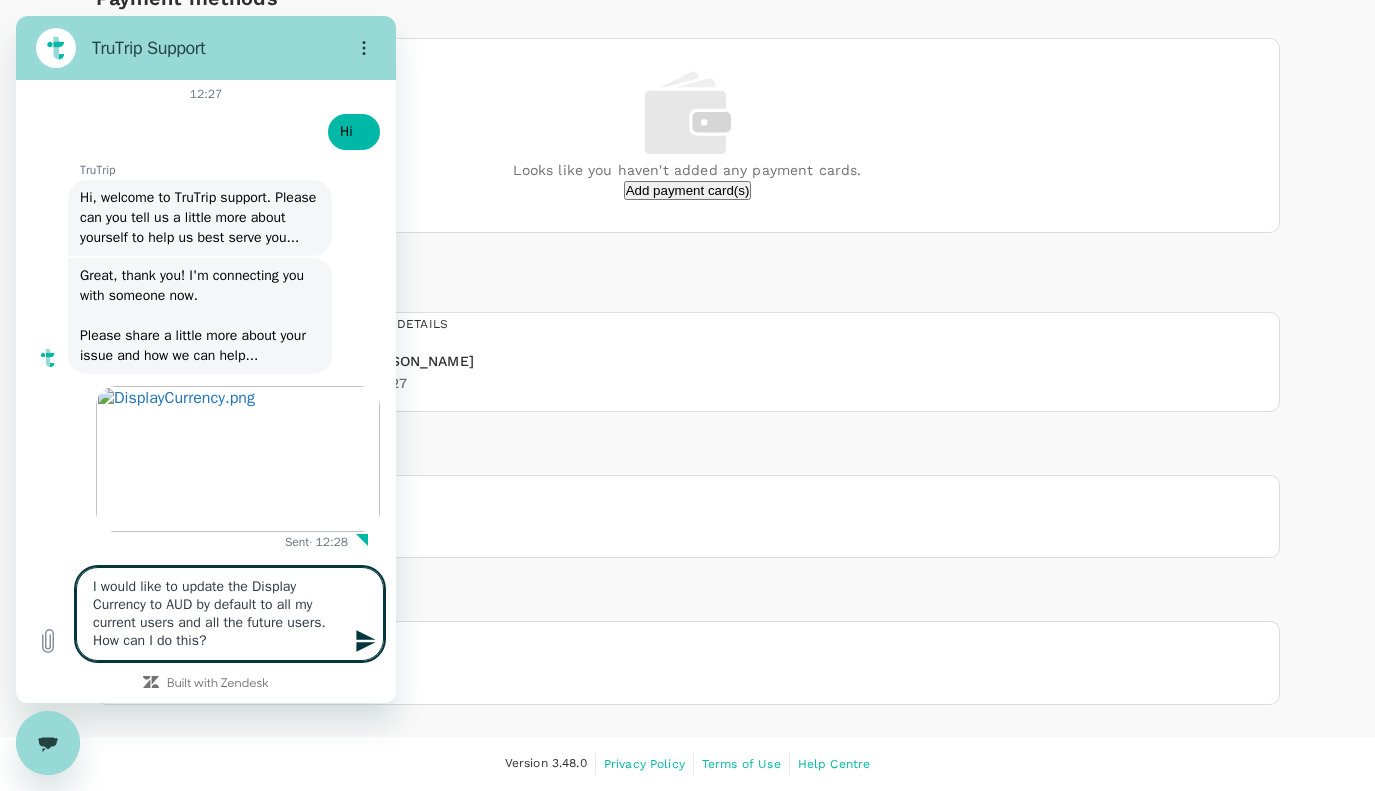 click on "I would like to update the Display Currency to AUD by default to all my current users and all the future users. How can I do this?" at bounding box center [230, 614] 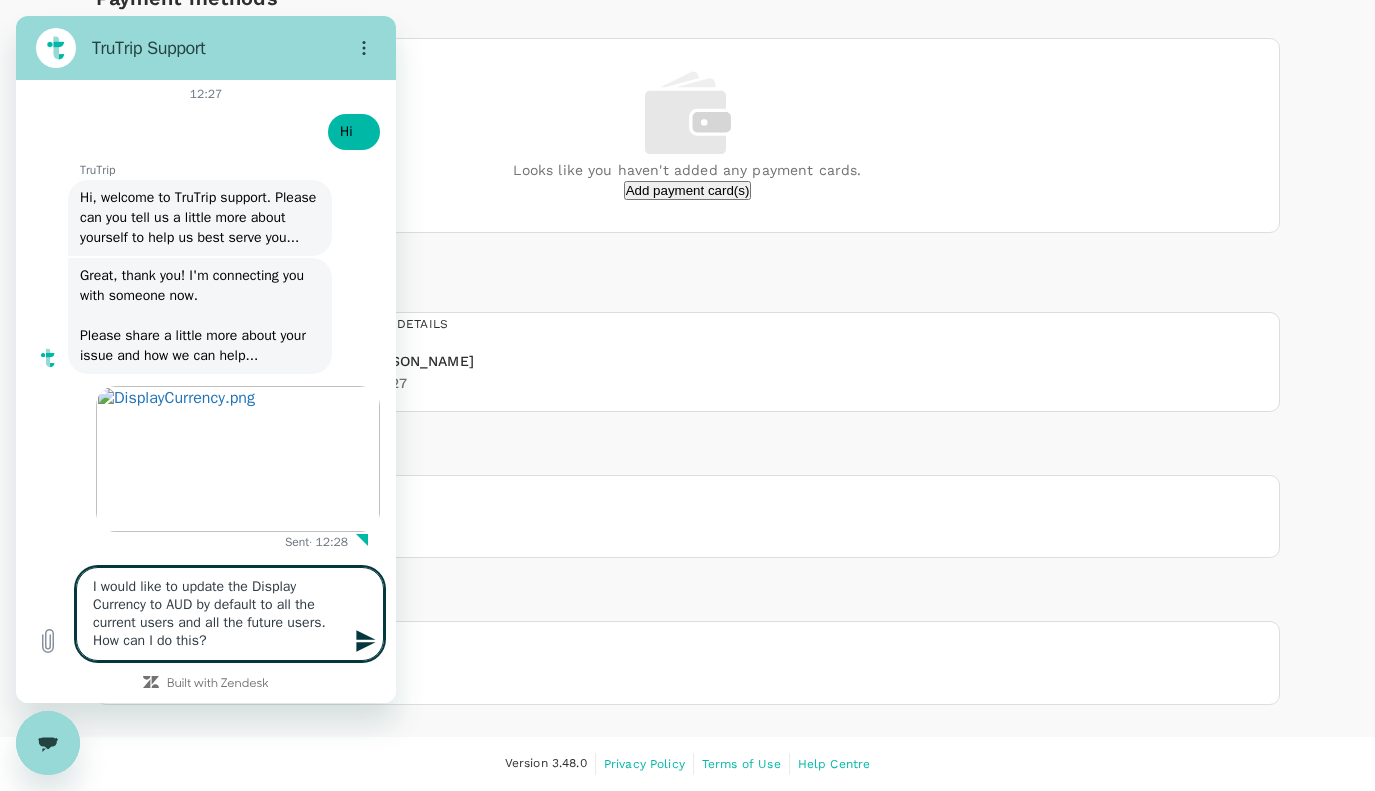 click on "I would like to update the Display Currency to AUD by default to all the current users and all the future users. How can I do this?" at bounding box center [230, 614] 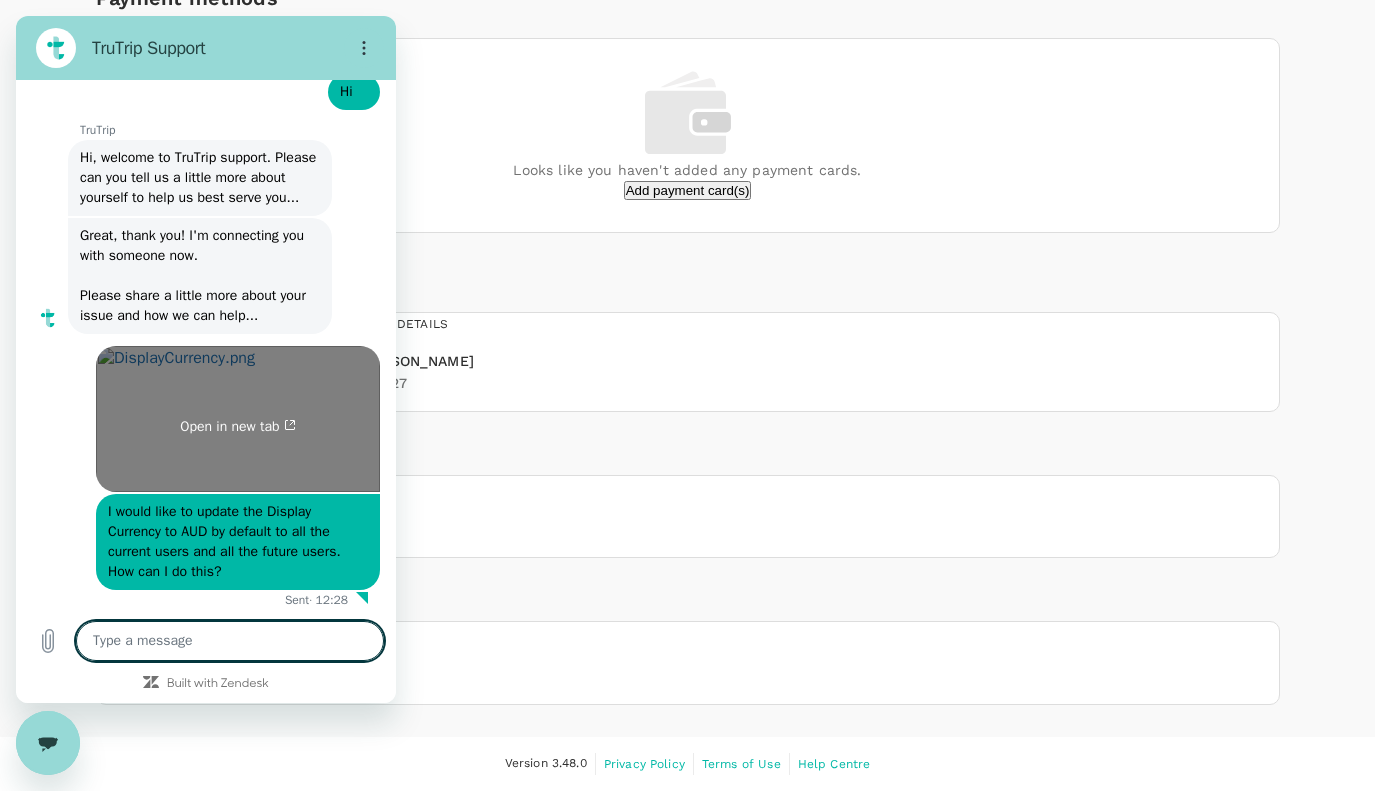 scroll, scrollTop: 12224, scrollLeft: 0, axis: vertical 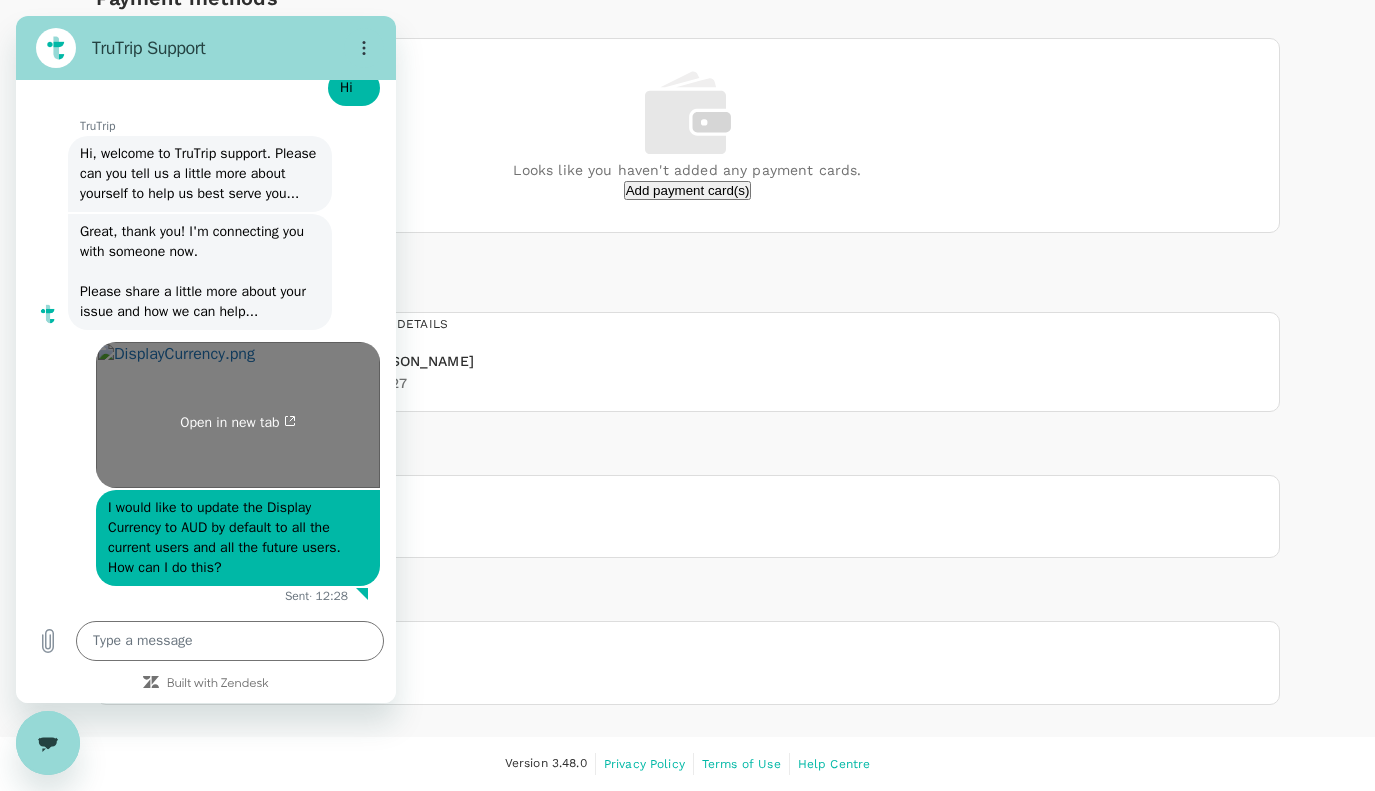 click on "Open in new tab" at bounding box center [237, 423] 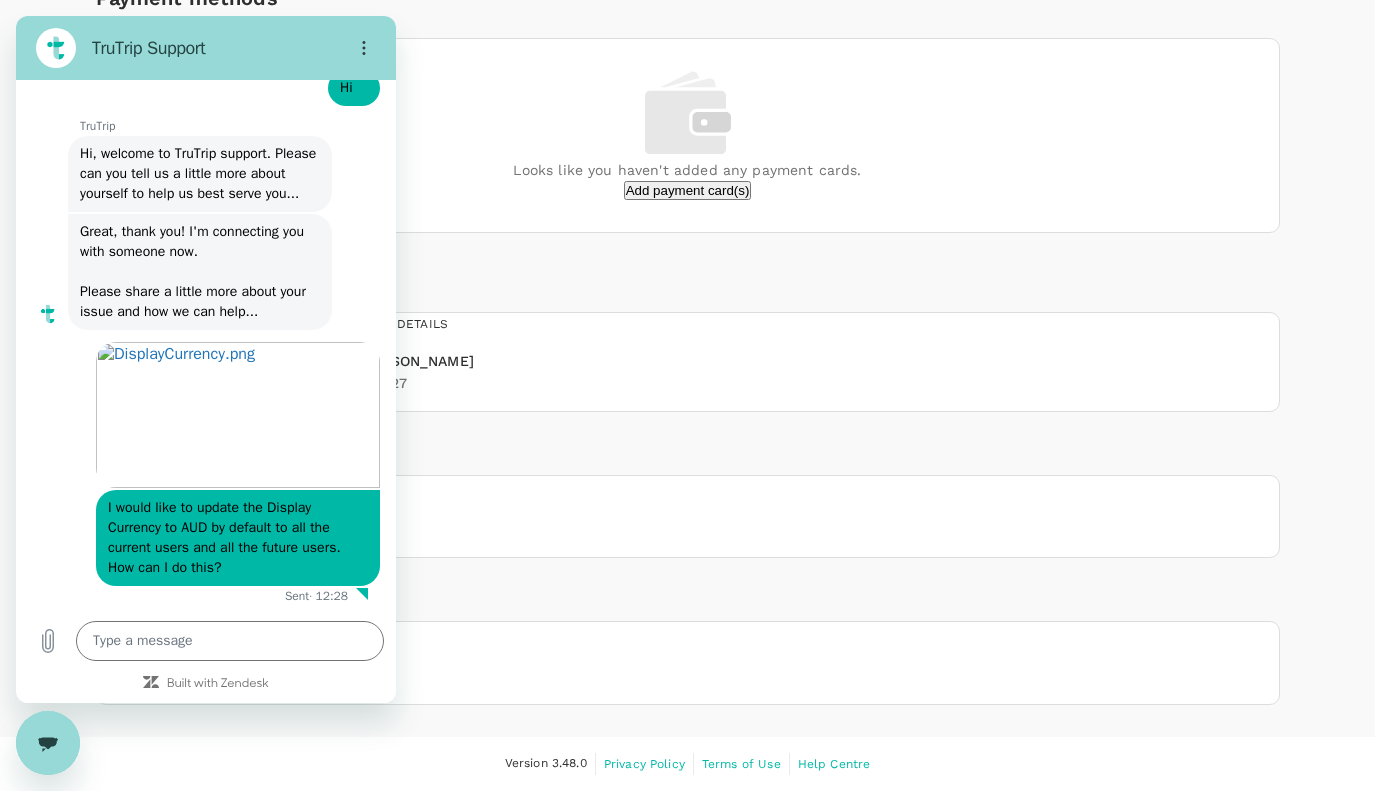 click on "Open in new tab" at bounding box center [198, 409] 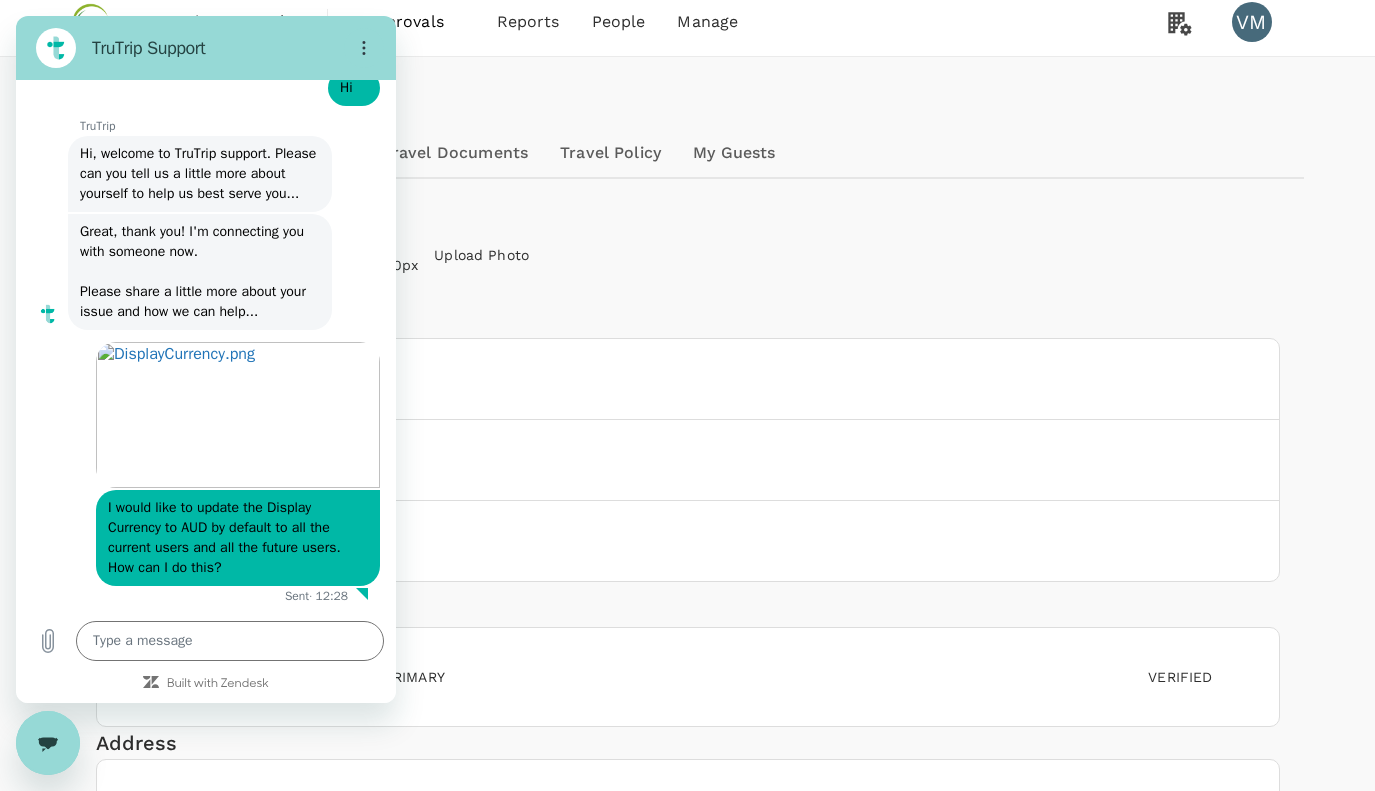 scroll, scrollTop: 0, scrollLeft: 0, axis: both 